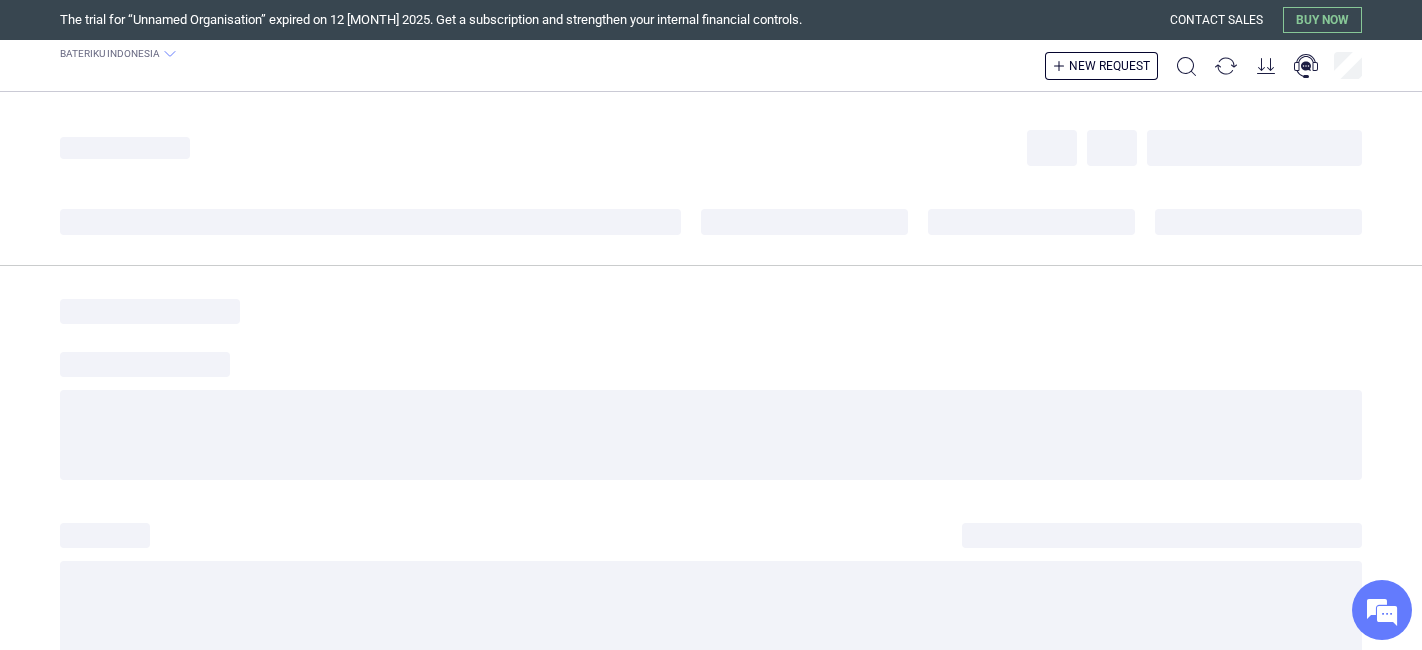 scroll, scrollTop: 0, scrollLeft: 0, axis: both 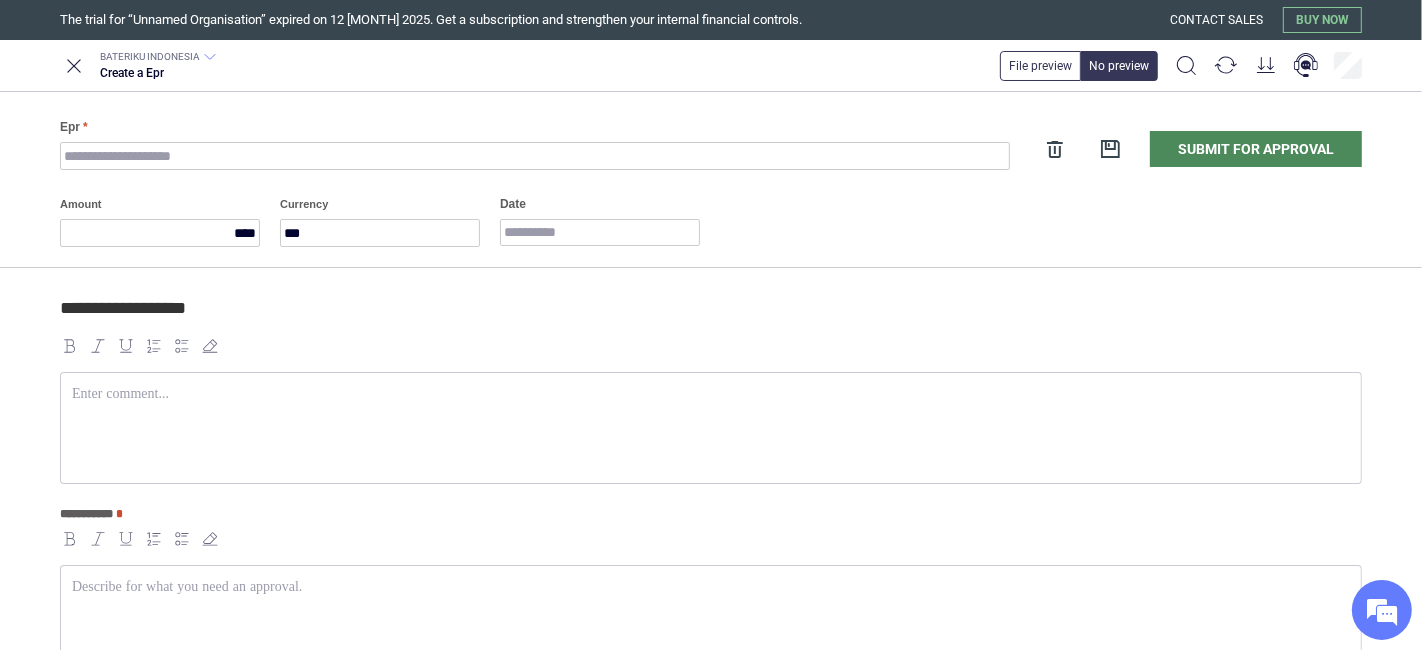 click at bounding box center (711, 428) 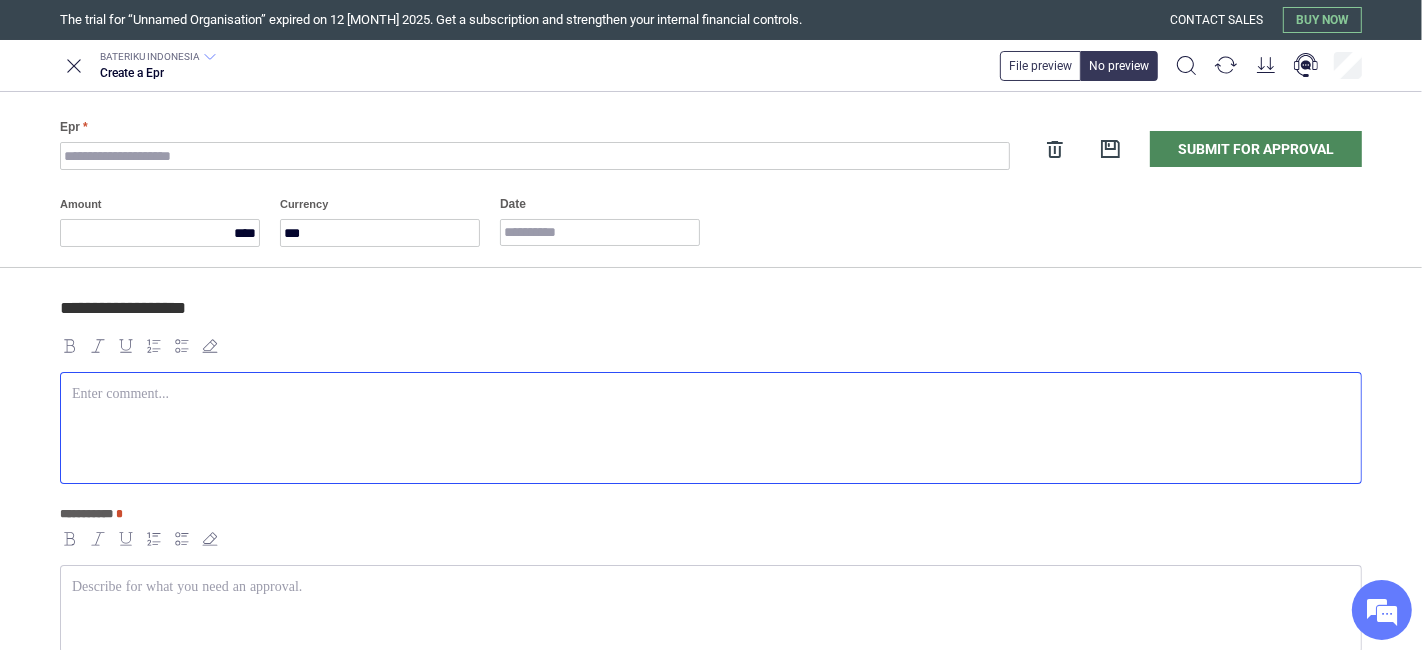 paste 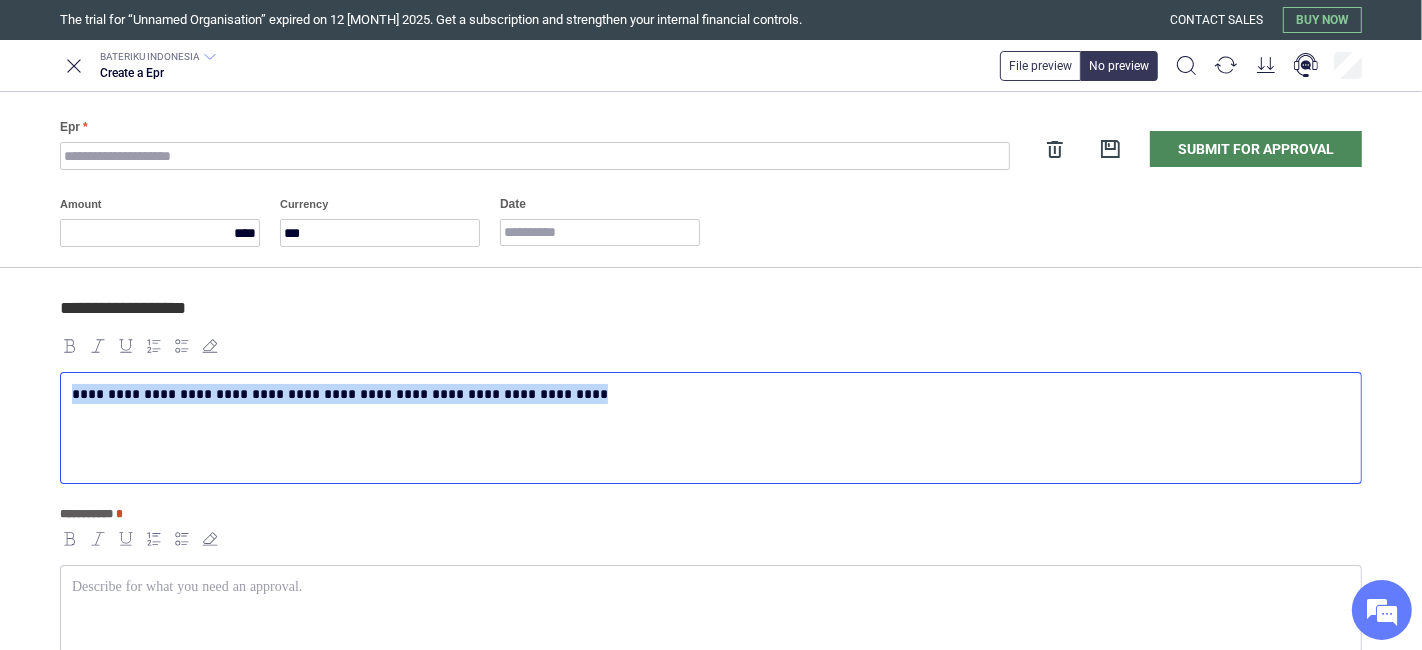 copy on "**********" 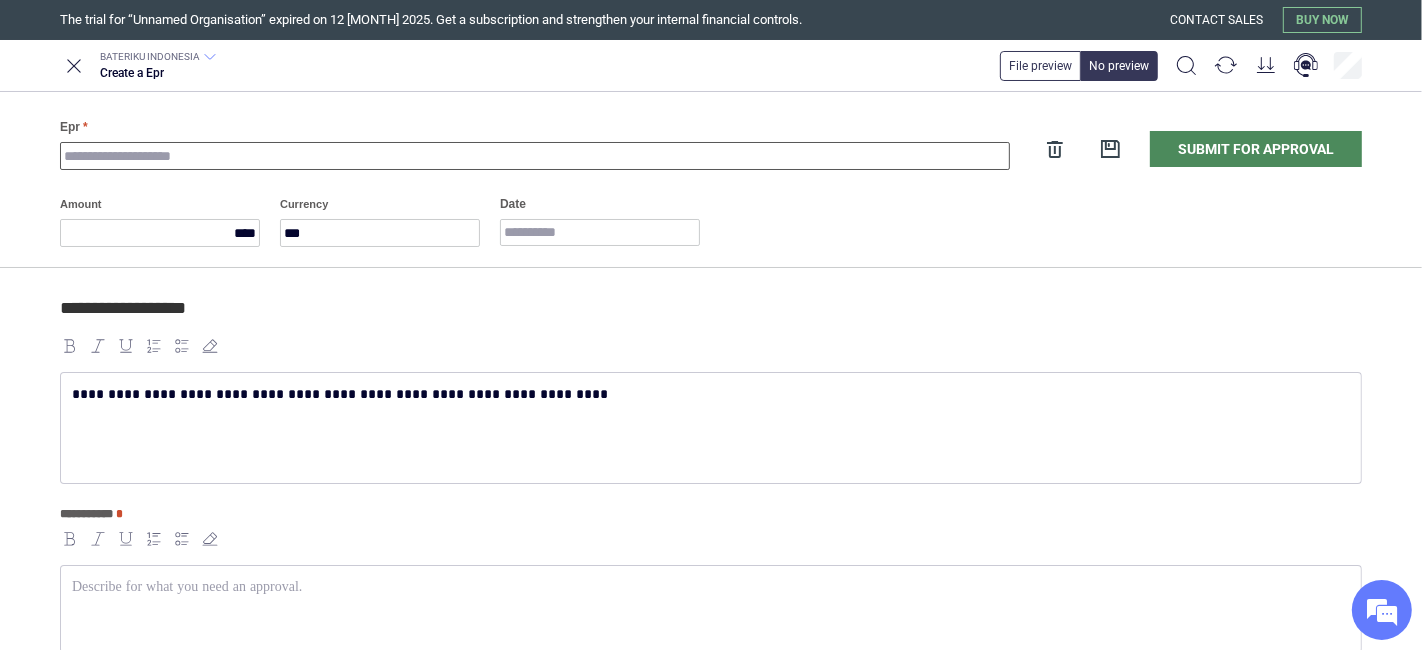 click on "Epr" at bounding box center [535, 156] 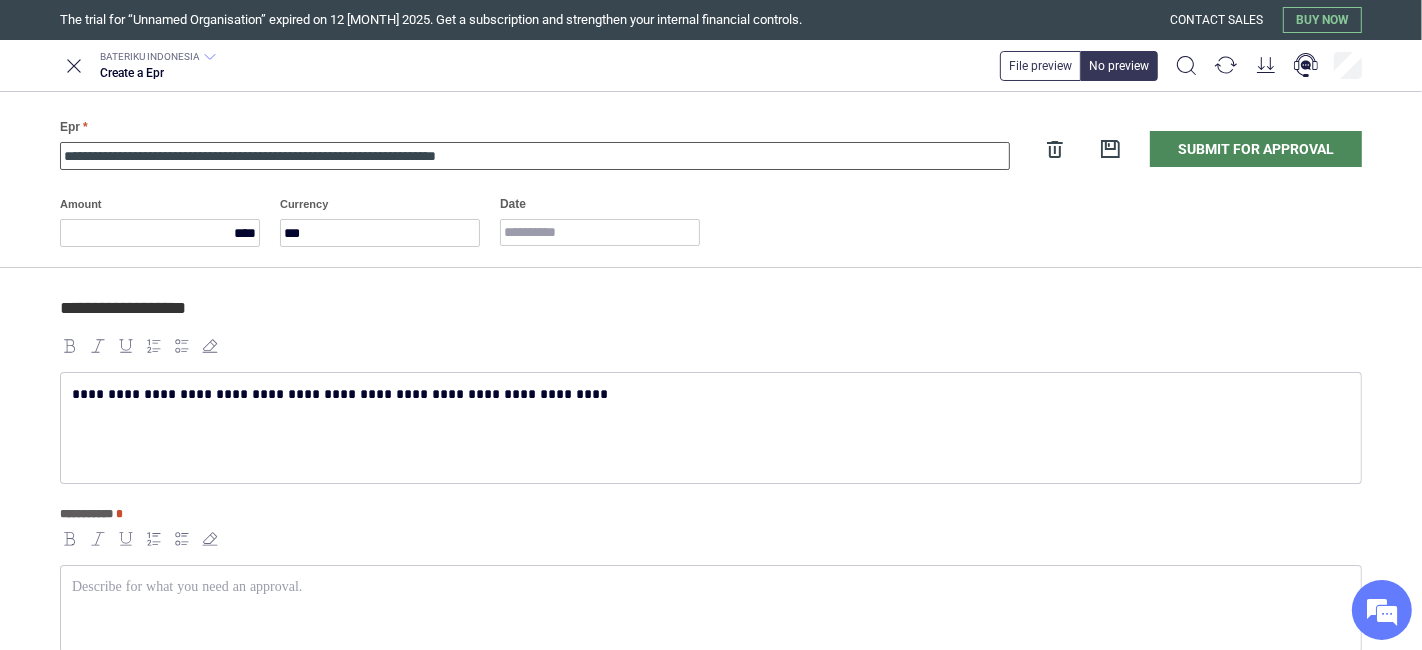 click on "**********" at bounding box center (535, 156) 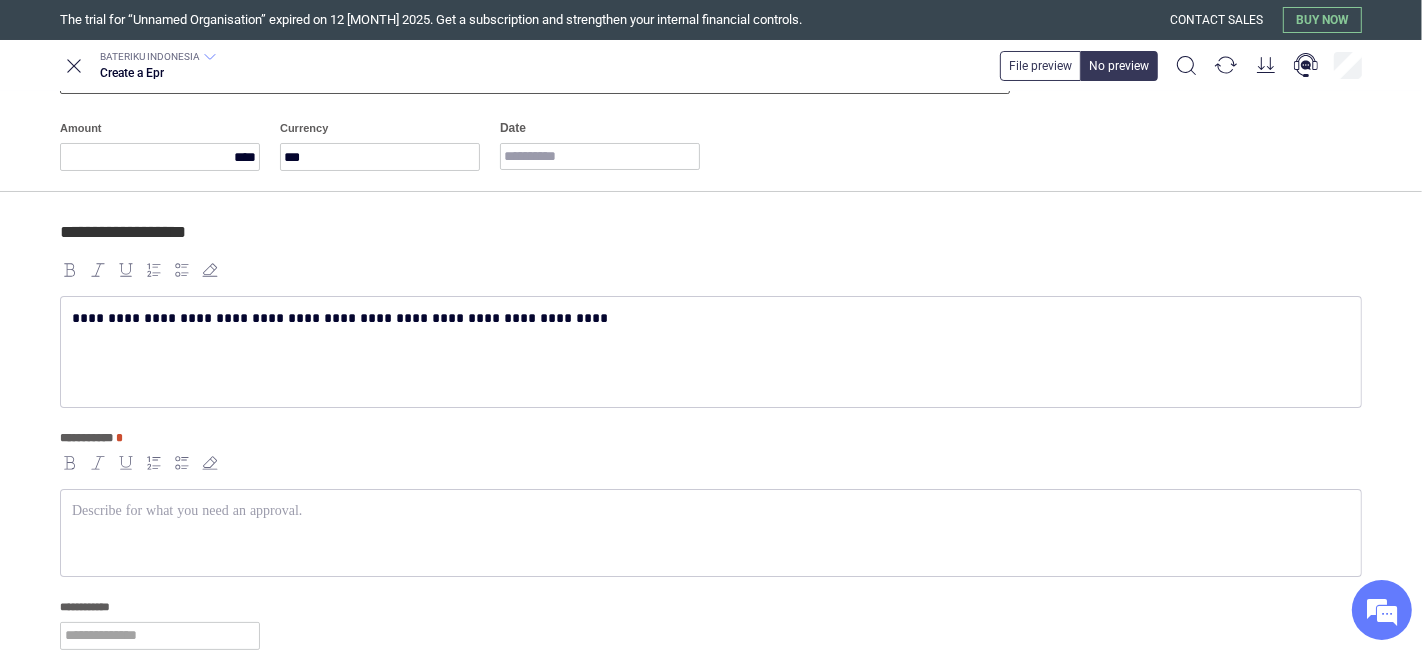 scroll, scrollTop: 111, scrollLeft: 0, axis: vertical 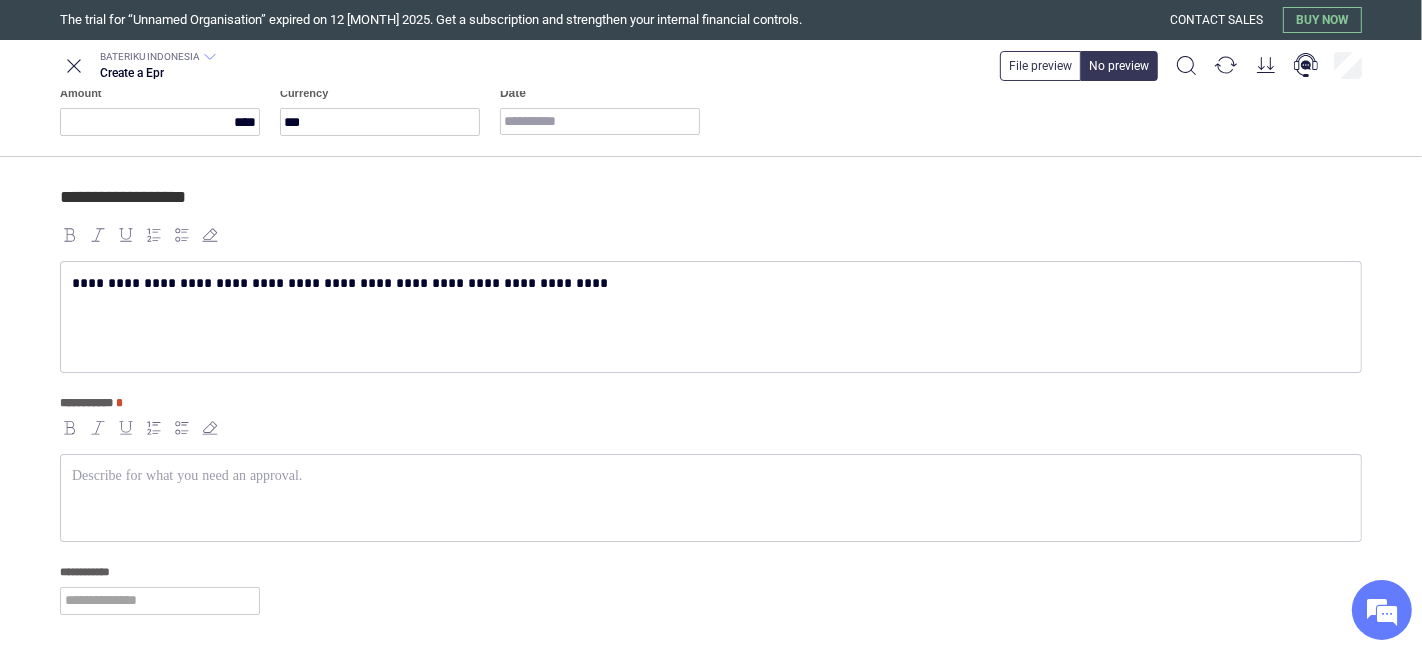 type on "**********" 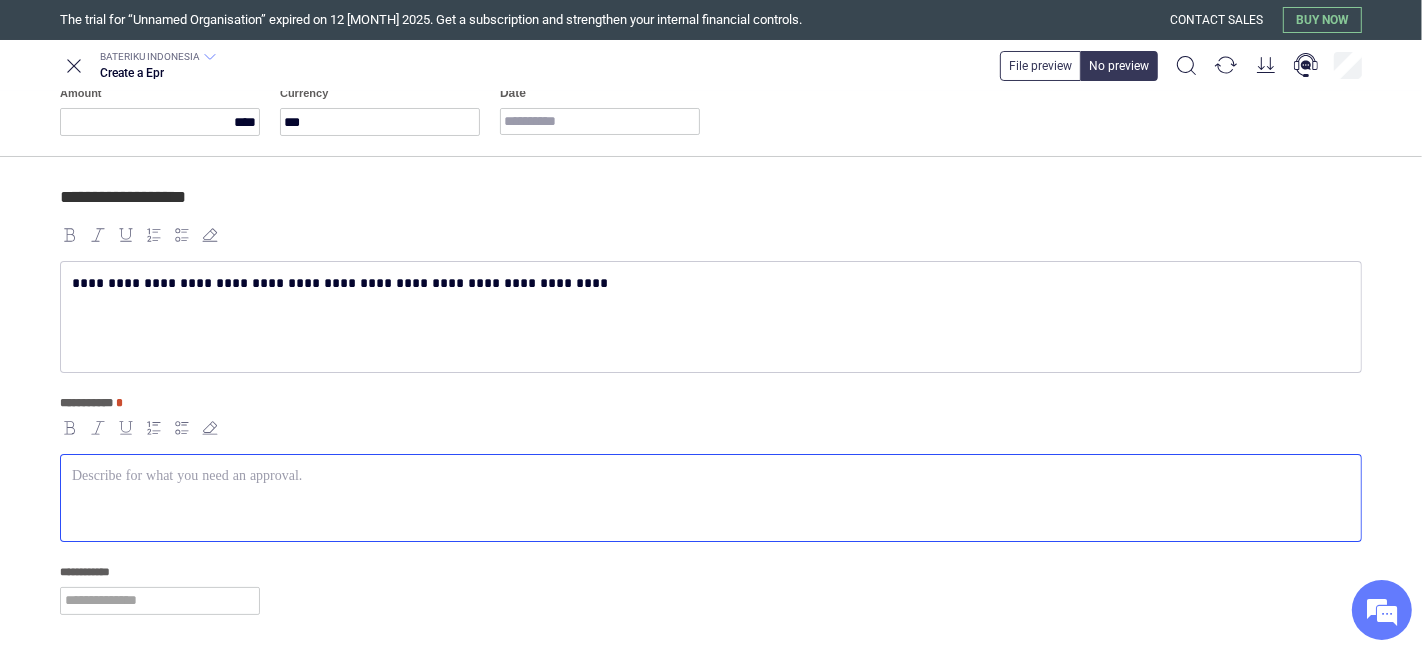 click at bounding box center (711, 476) 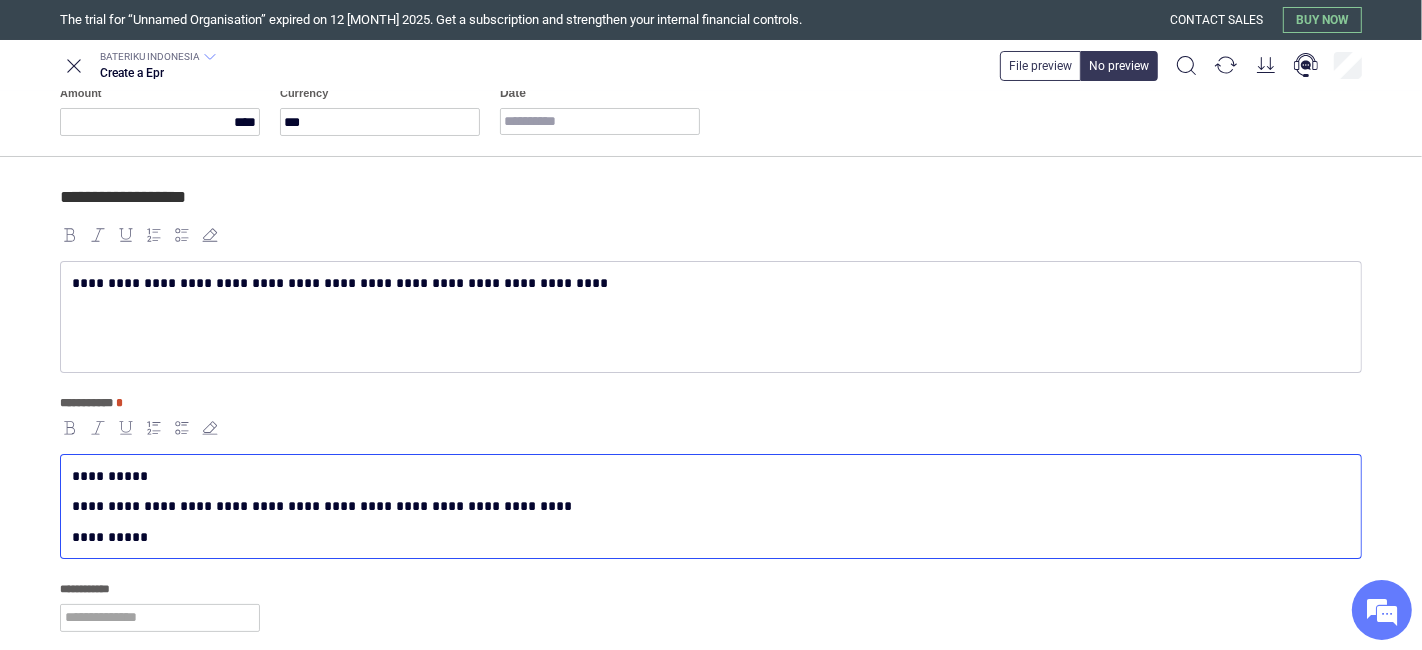 click on "**********" at bounding box center [707, 283] 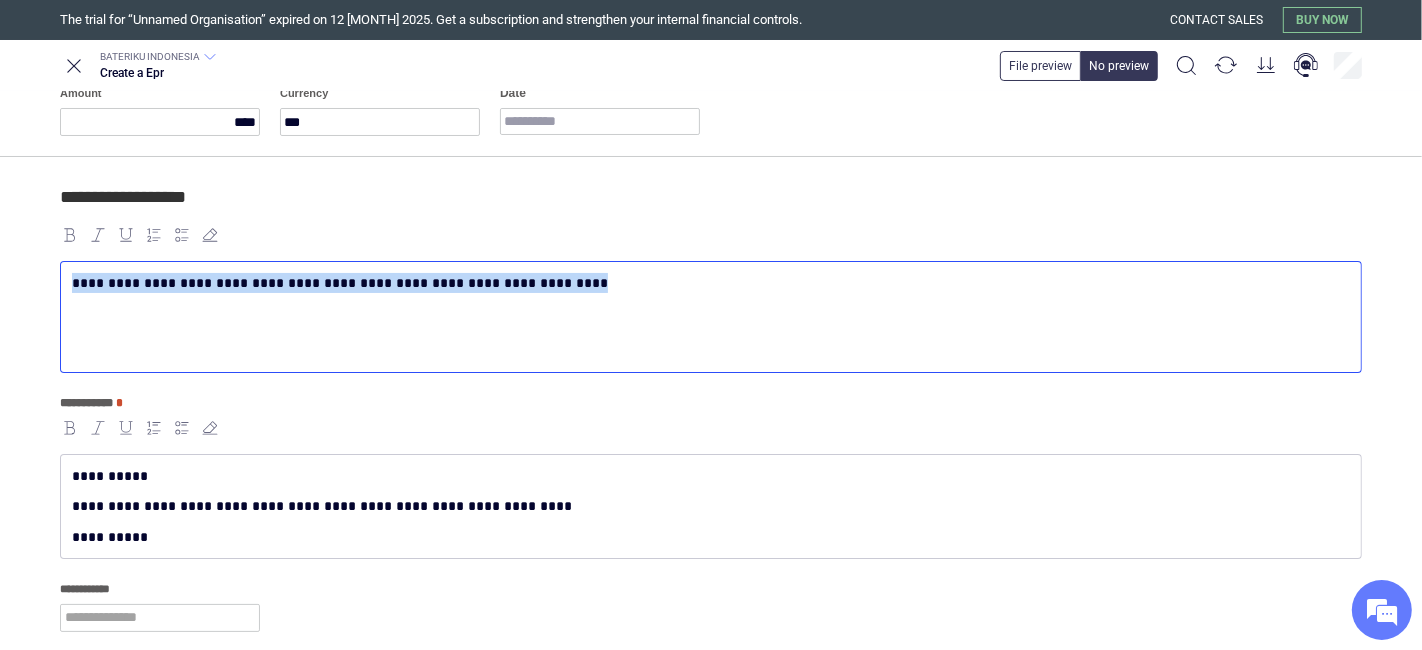 copy on "**********" 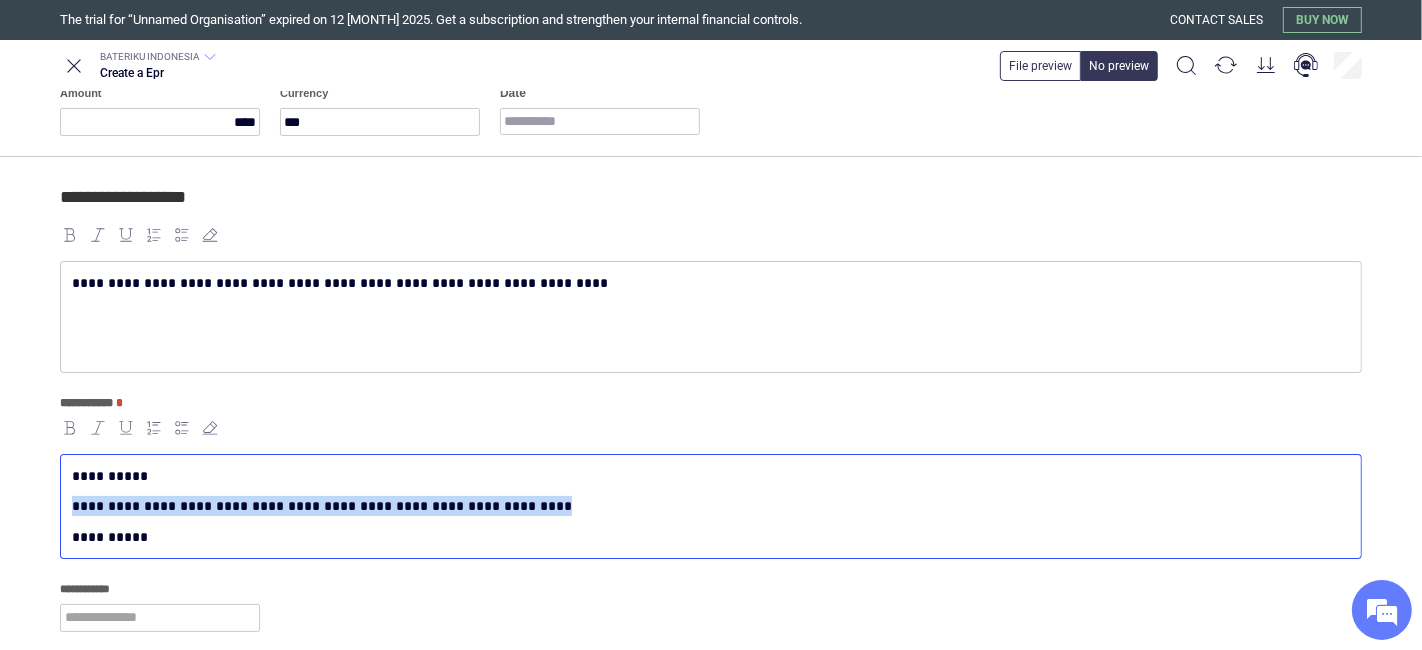 drag, startPoint x: 550, startPoint y: 512, endPoint x: 4, endPoint y: 496, distance: 546.2344 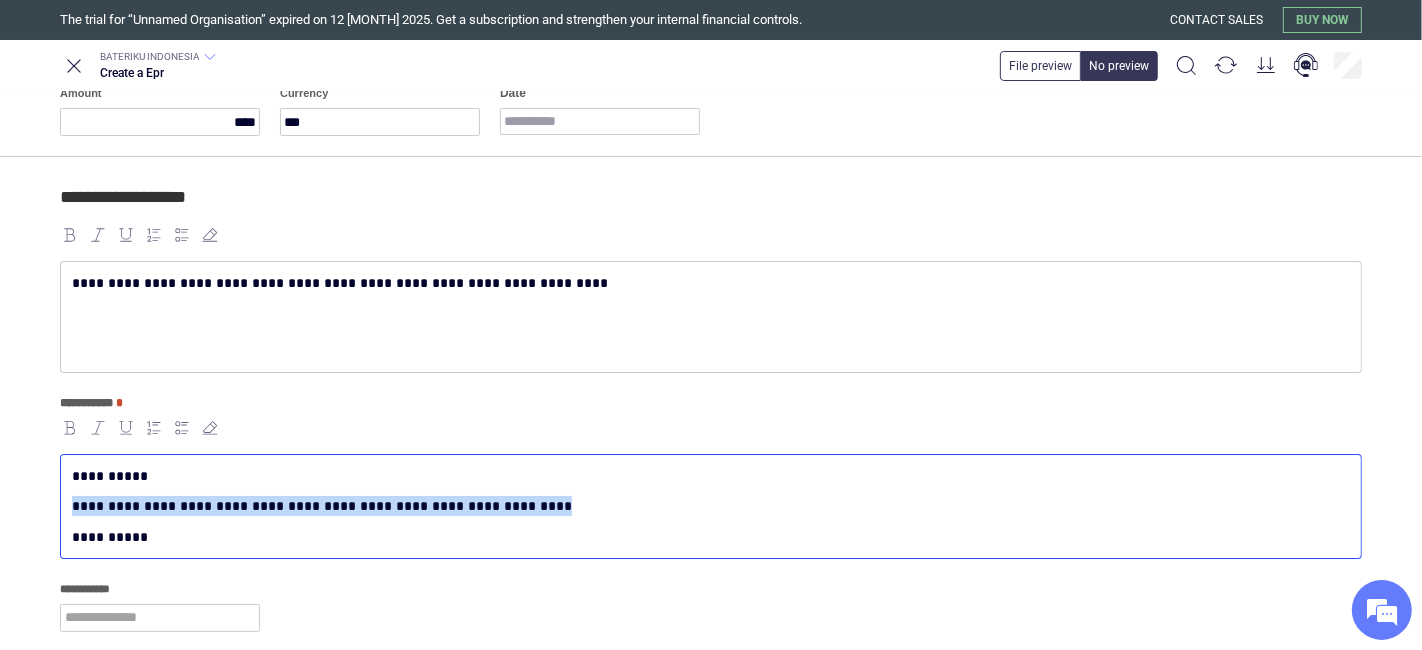 click on "**********" at bounding box center [711, 512] 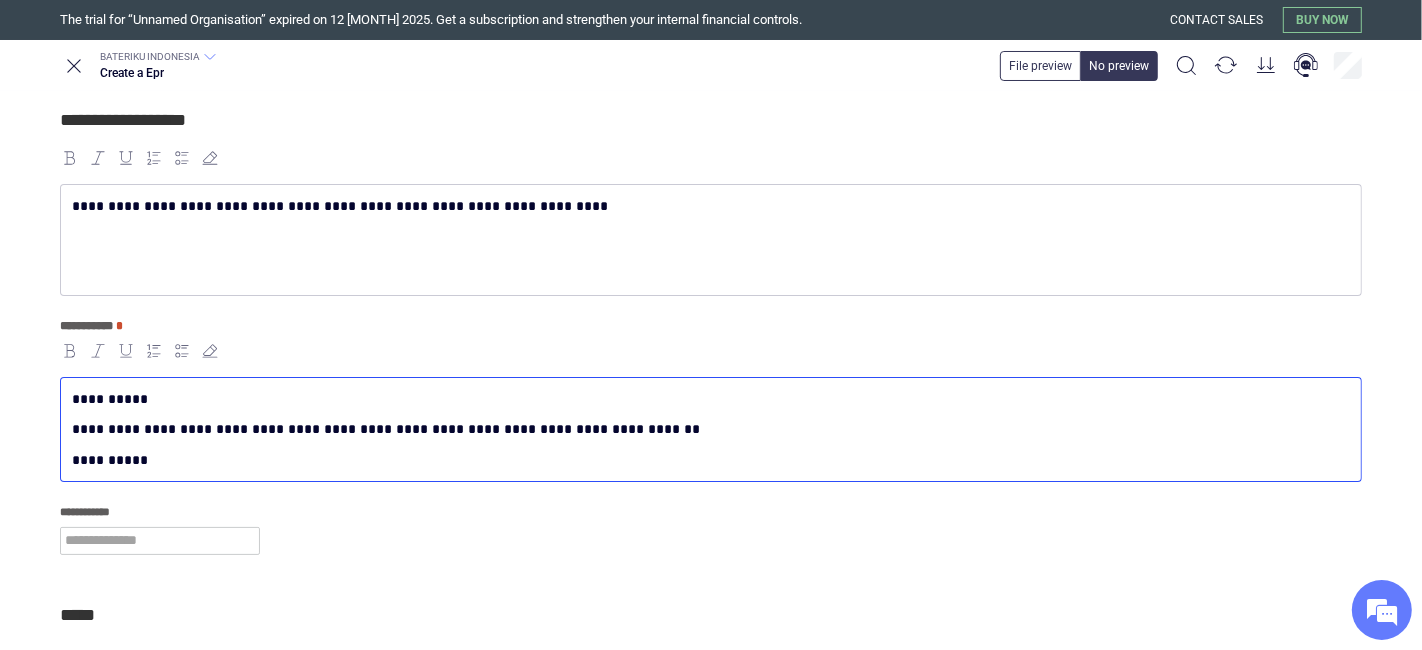 scroll, scrollTop: 222, scrollLeft: 0, axis: vertical 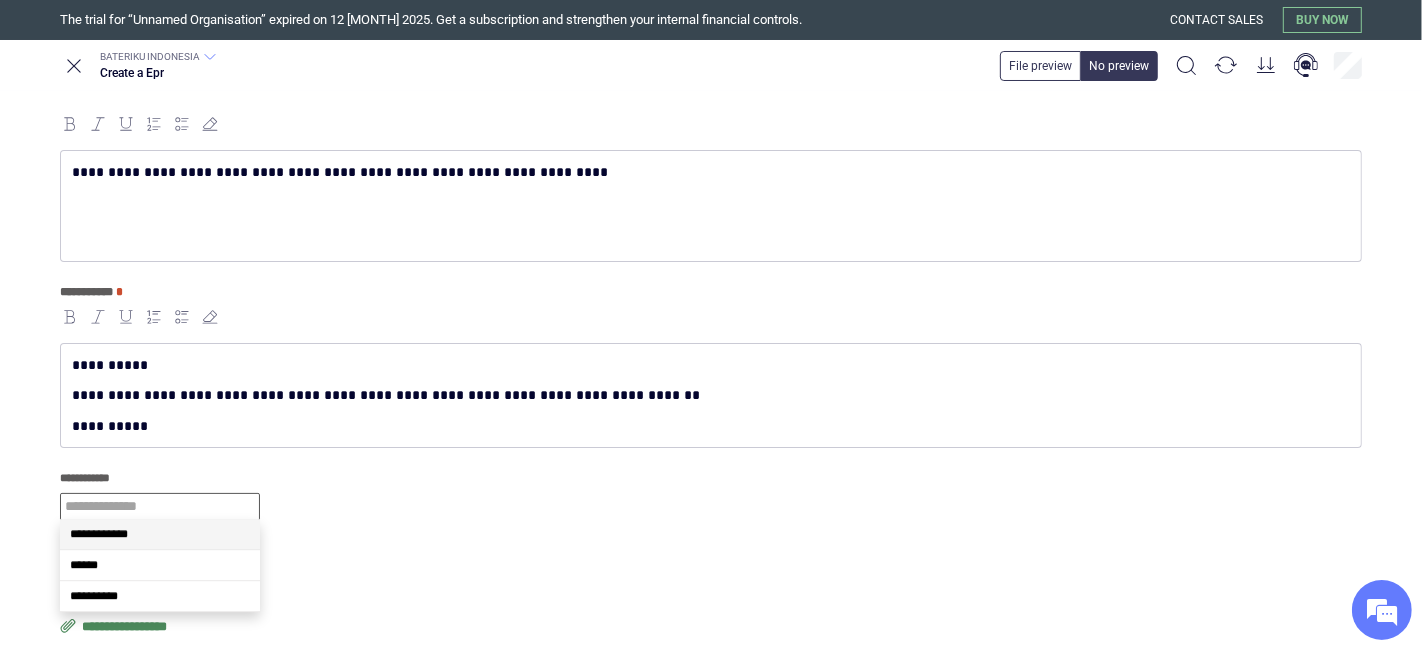 click at bounding box center [160, 507] 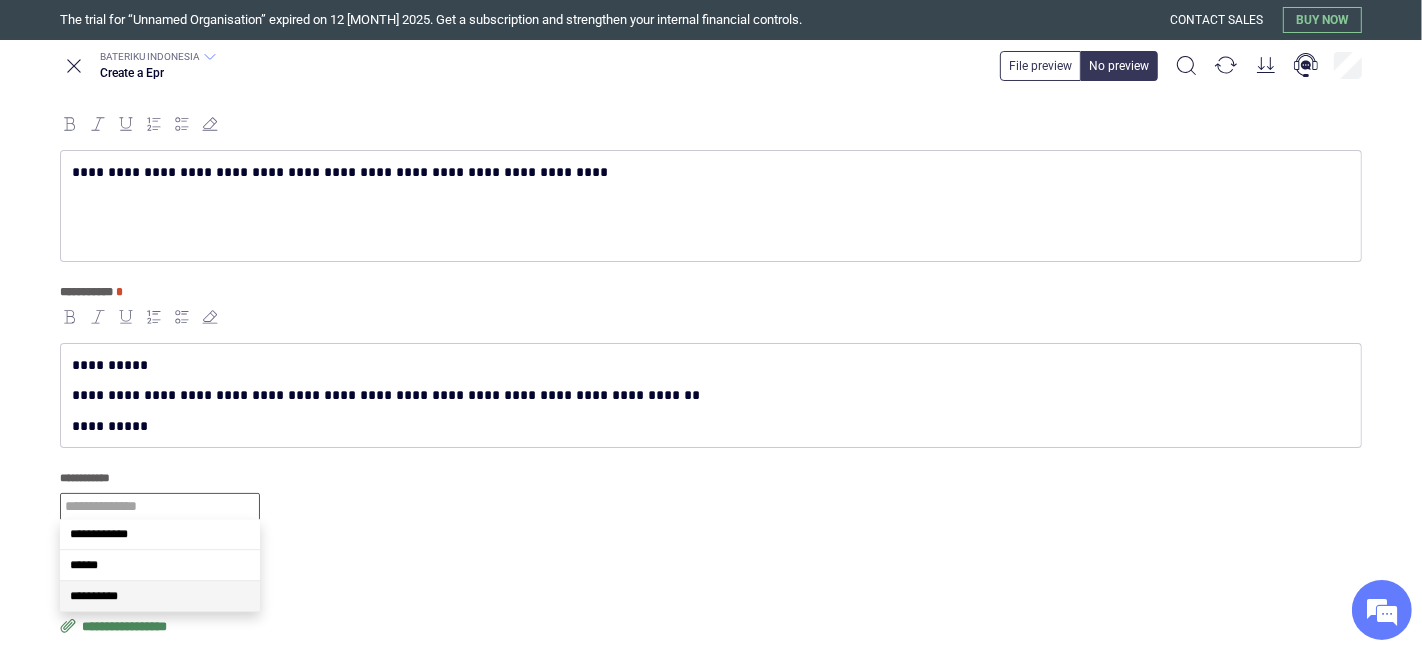 click on "**********" at bounding box center [160, 596] 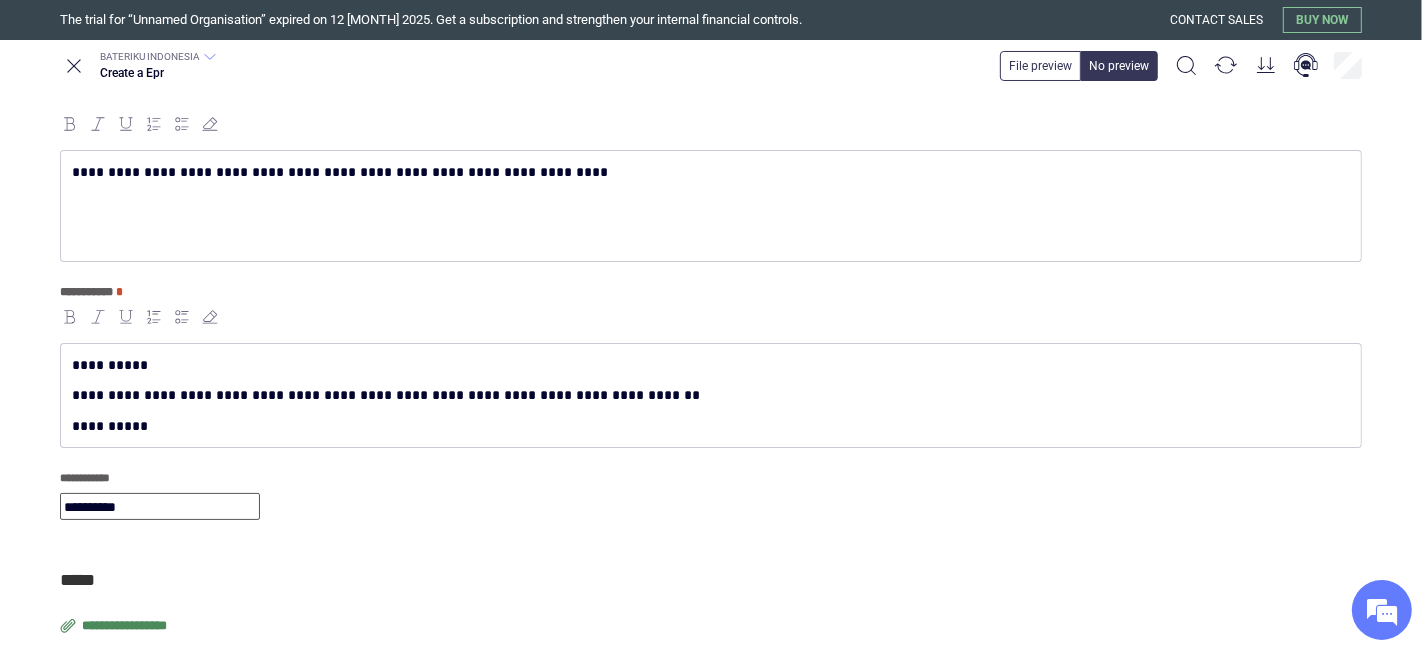 click on "**********" at bounding box center (707, 172) 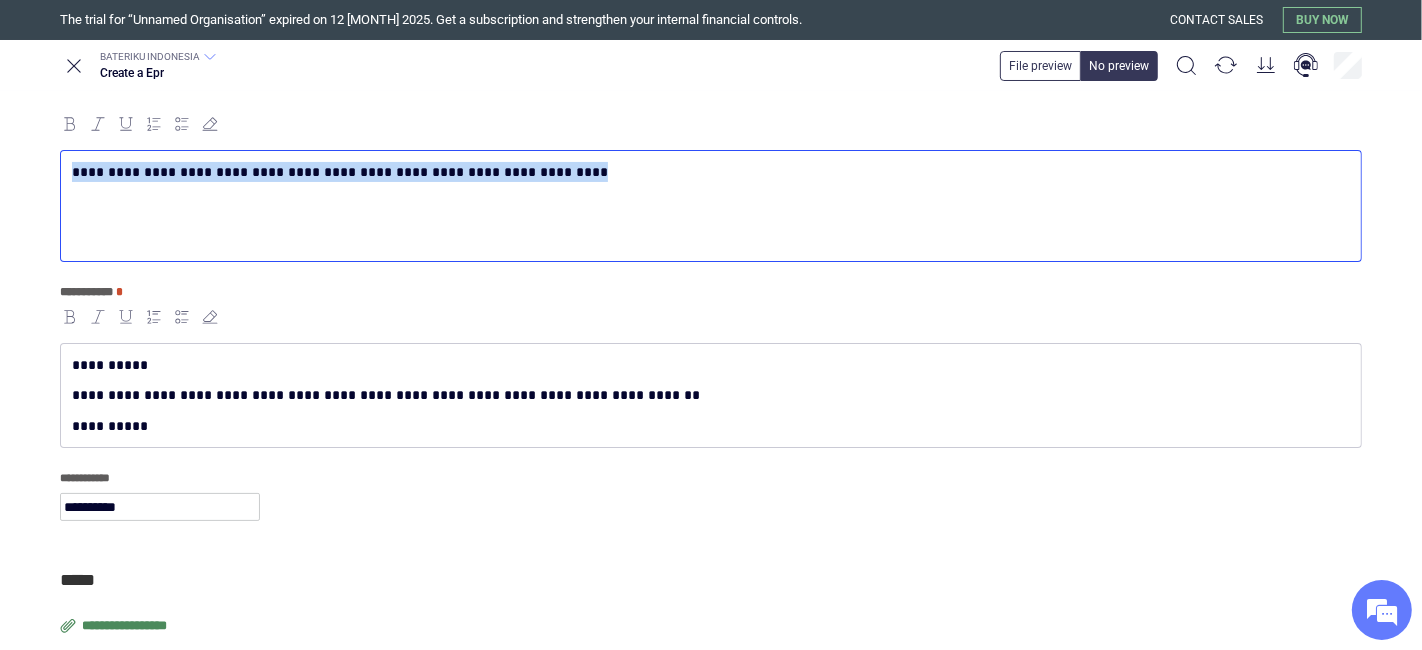 copy on "**********" 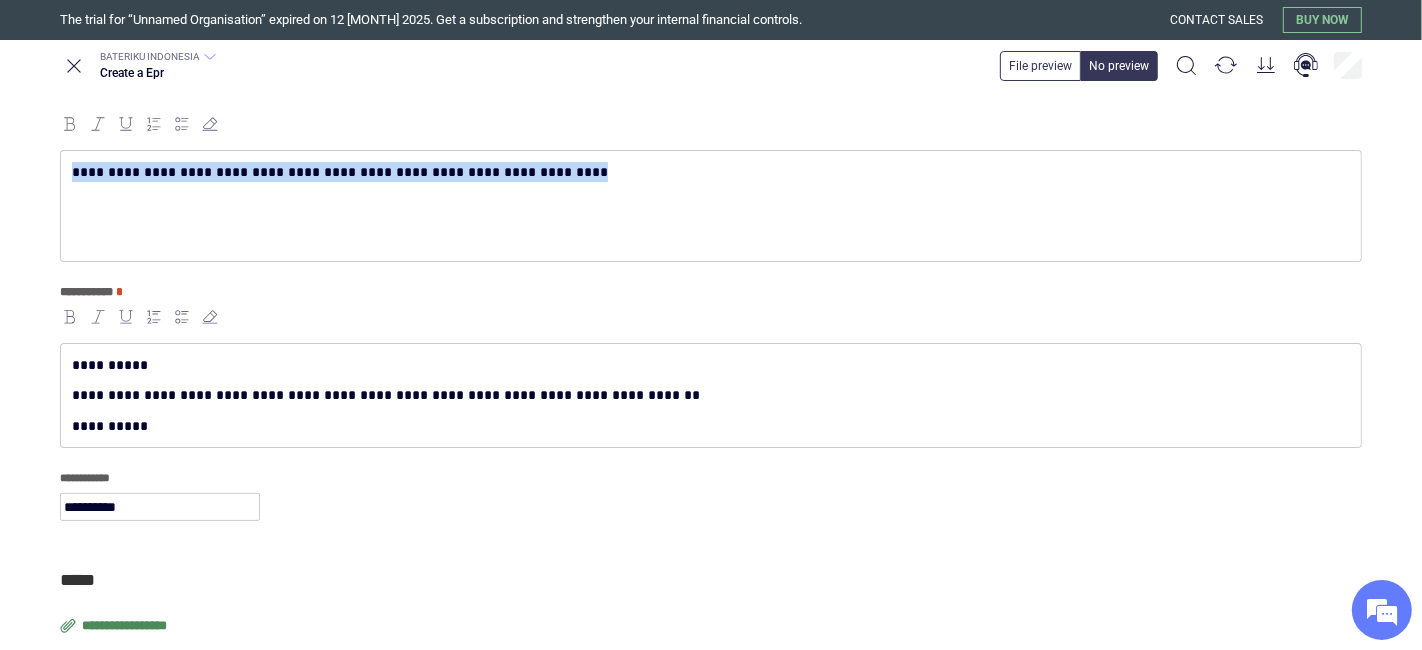 click on "**********" at bounding box center (126, 626) 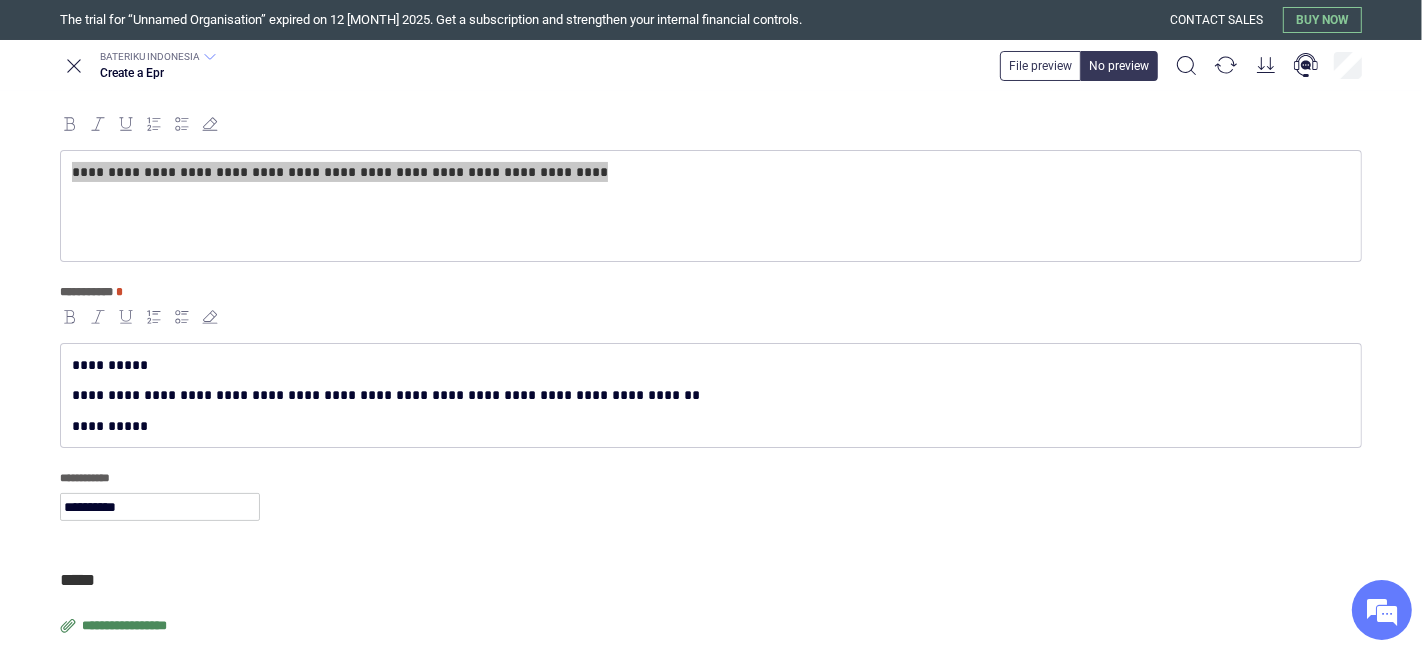 scroll, scrollTop: 265, scrollLeft: 0, axis: vertical 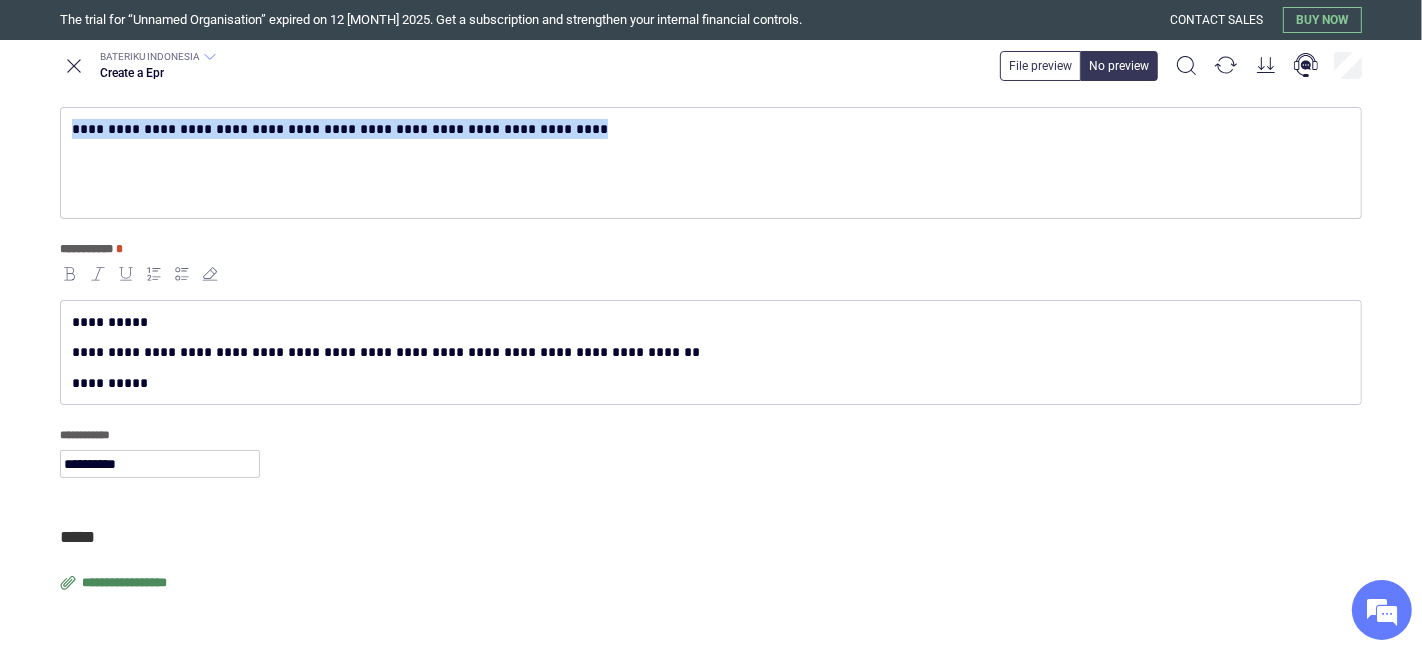 type on "**********" 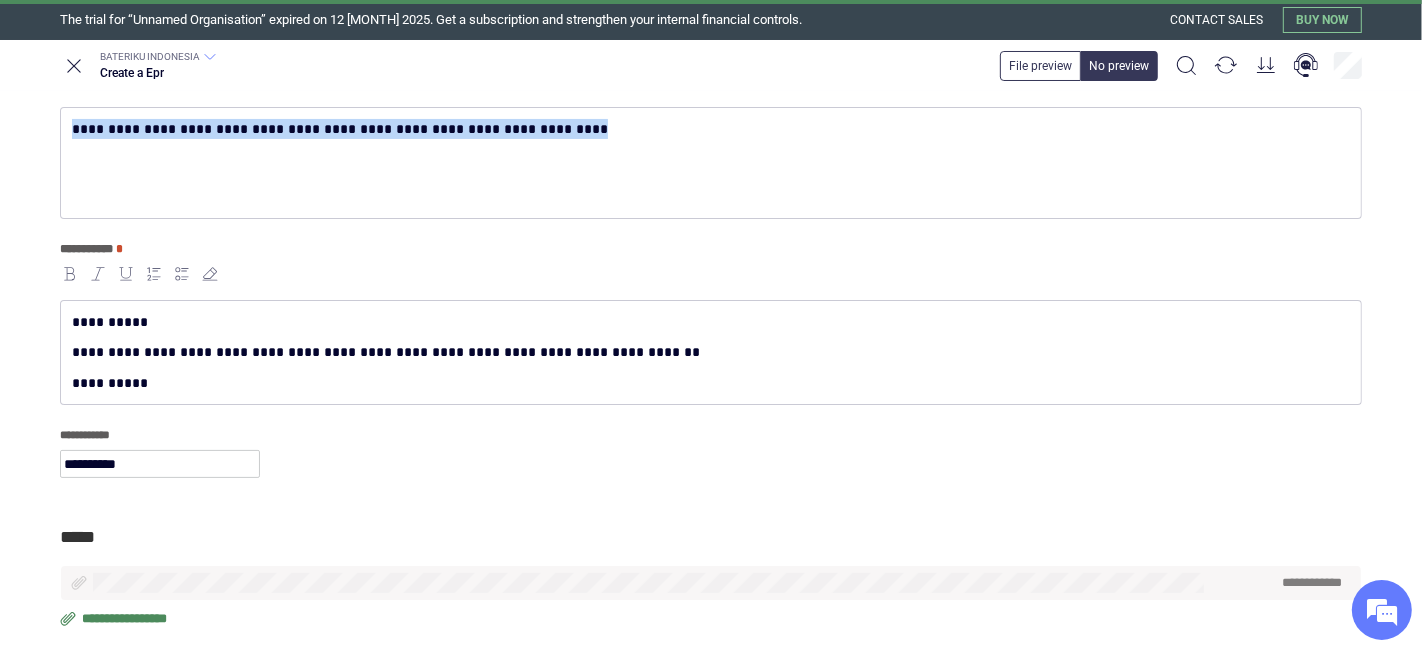 click on "**********" at bounding box center (711, 163) 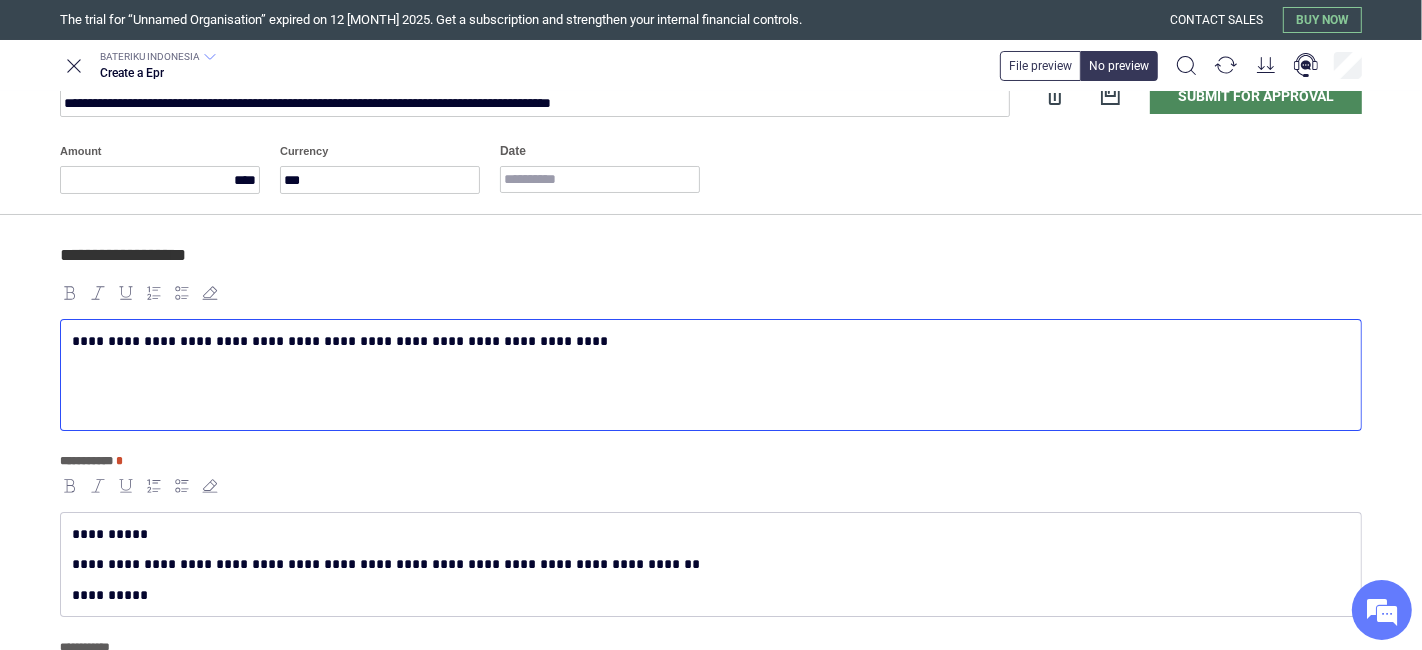 scroll, scrollTop: 0, scrollLeft: 0, axis: both 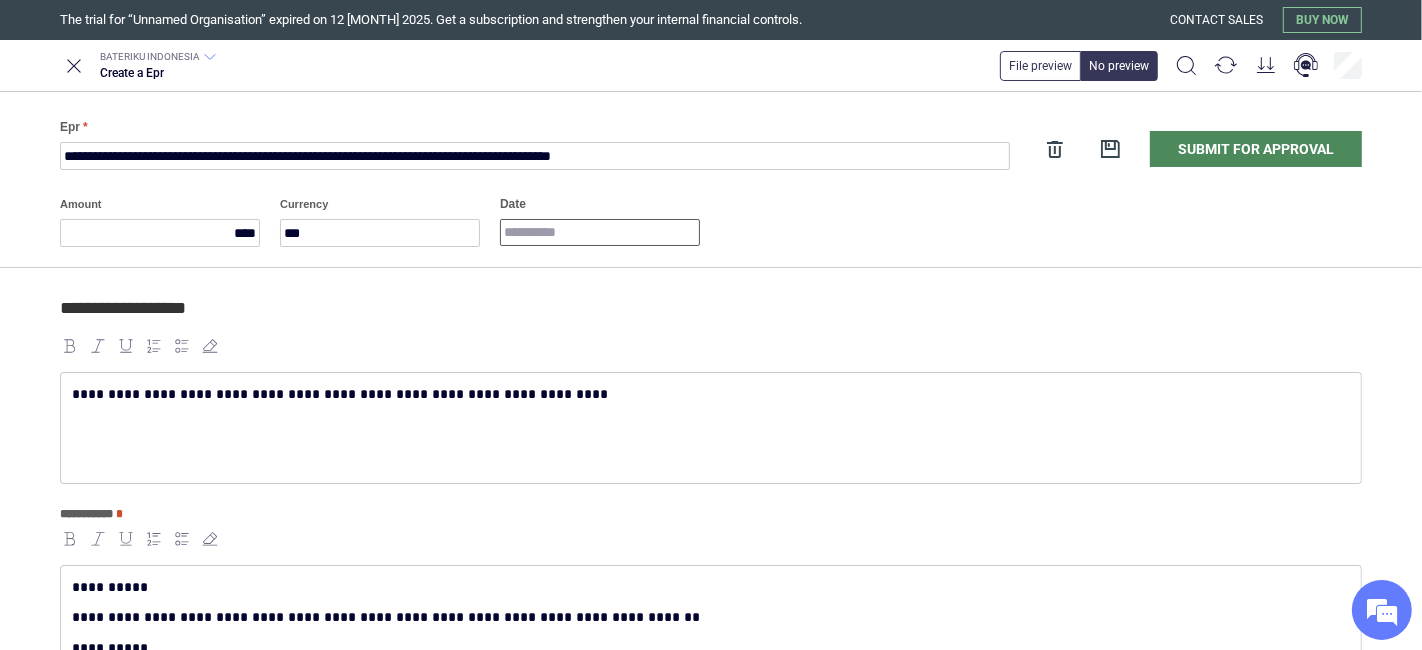 click on "Date" at bounding box center [600, 232] 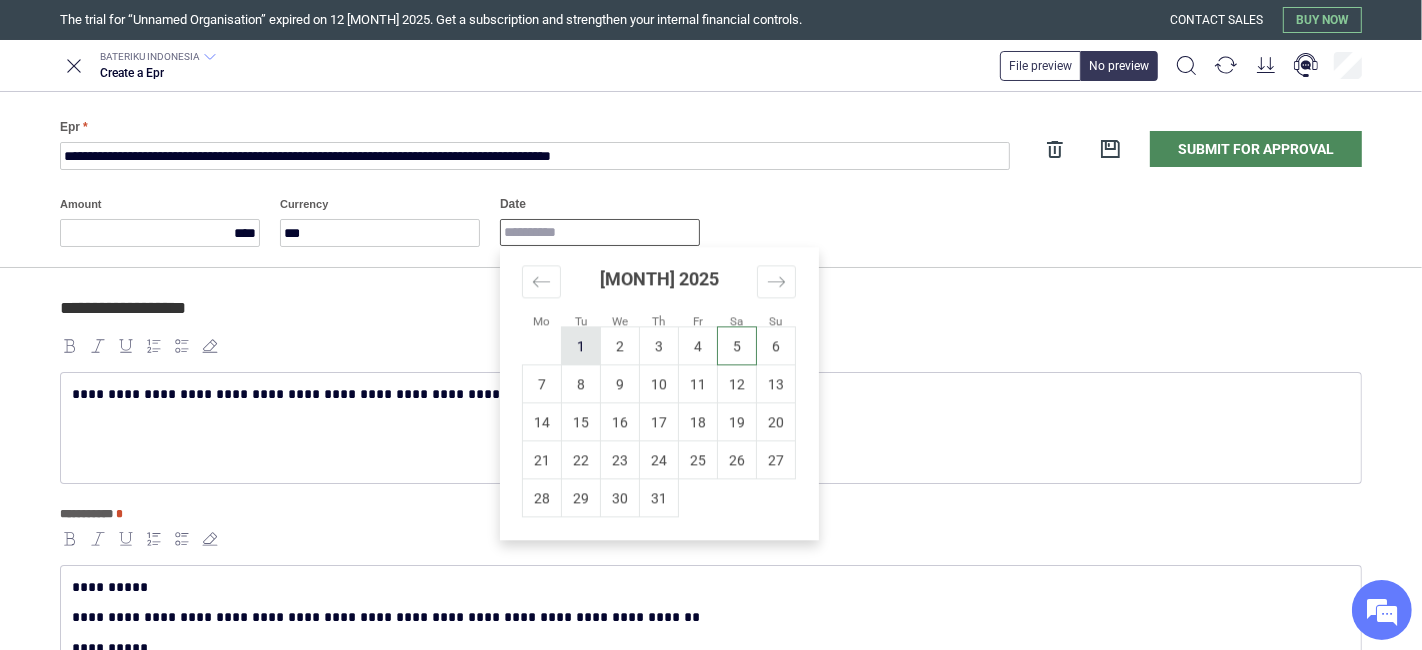click on "1" at bounding box center [581, 346] 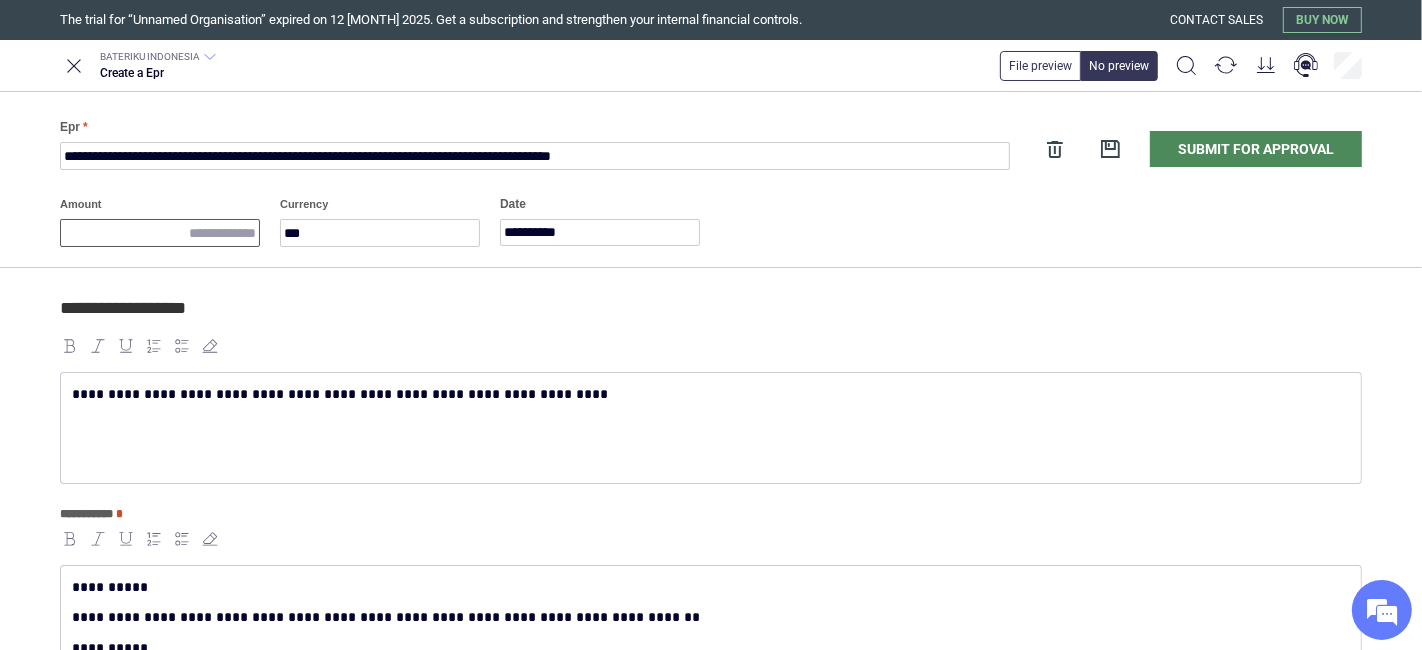 click on "Amount" at bounding box center [160, 233] 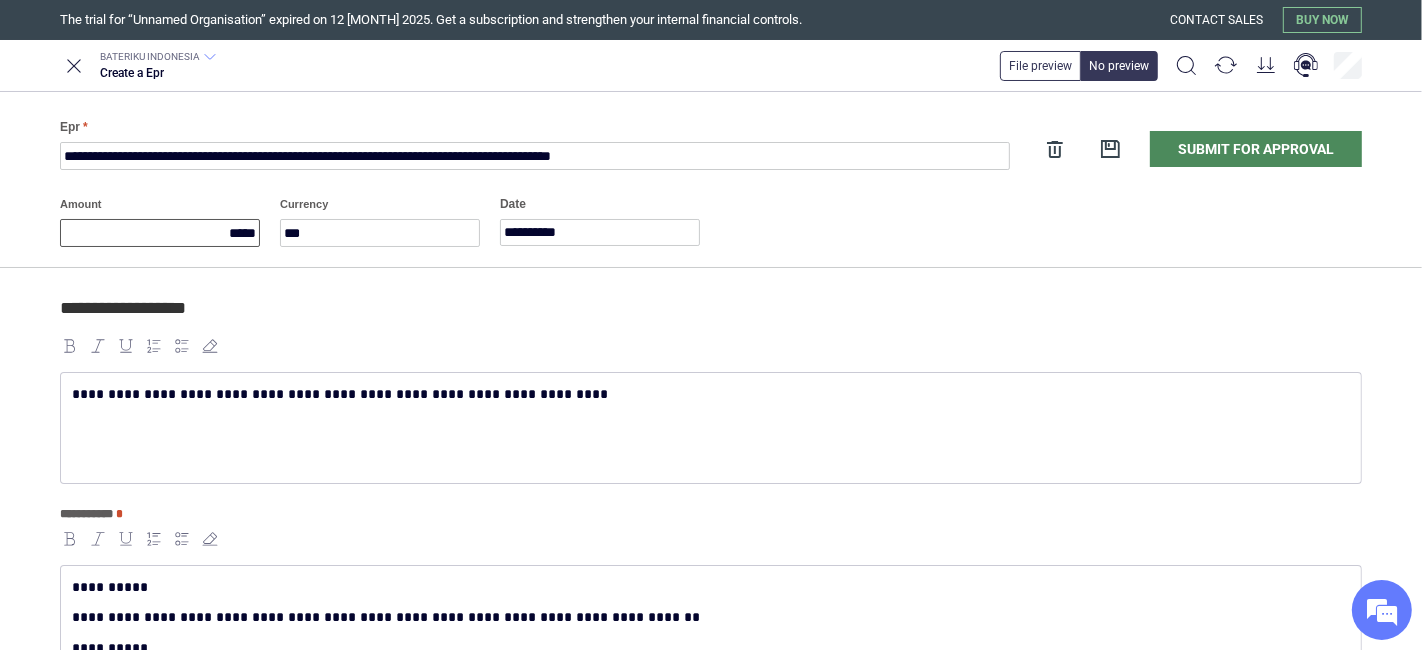 type on "*****" 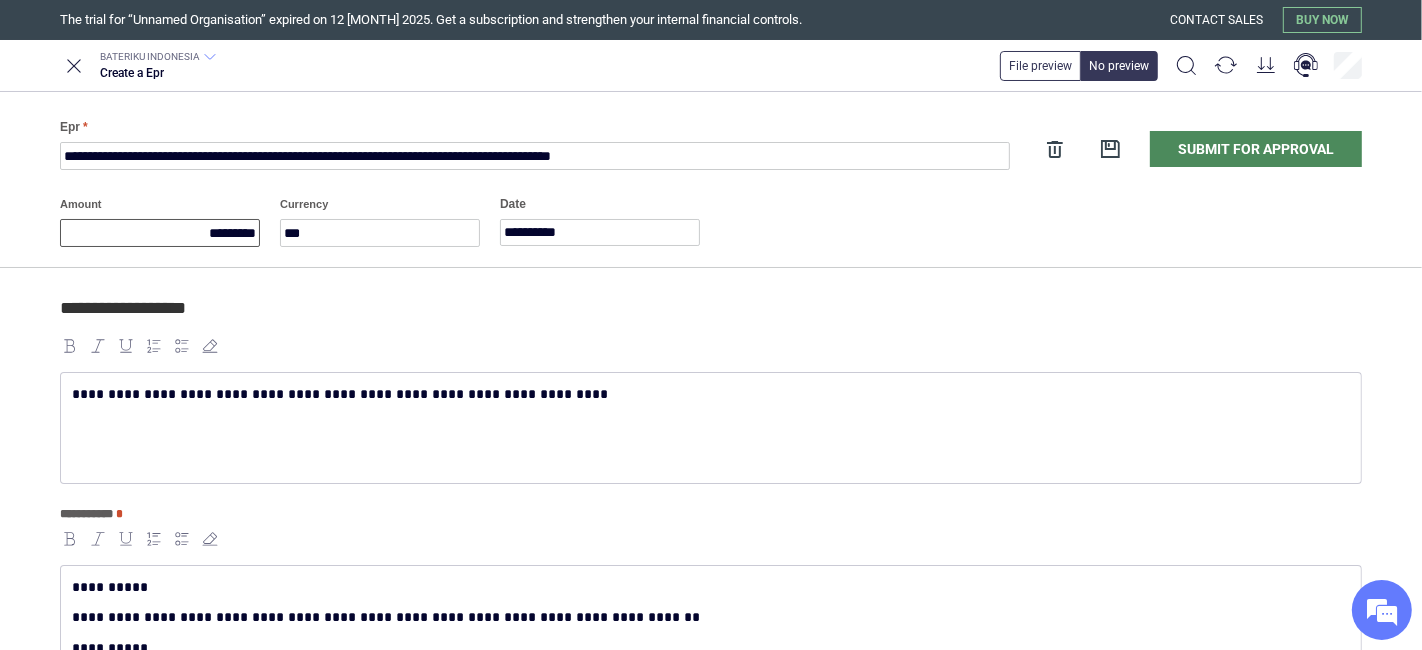 click on "**********" at bounding box center (711, 610) 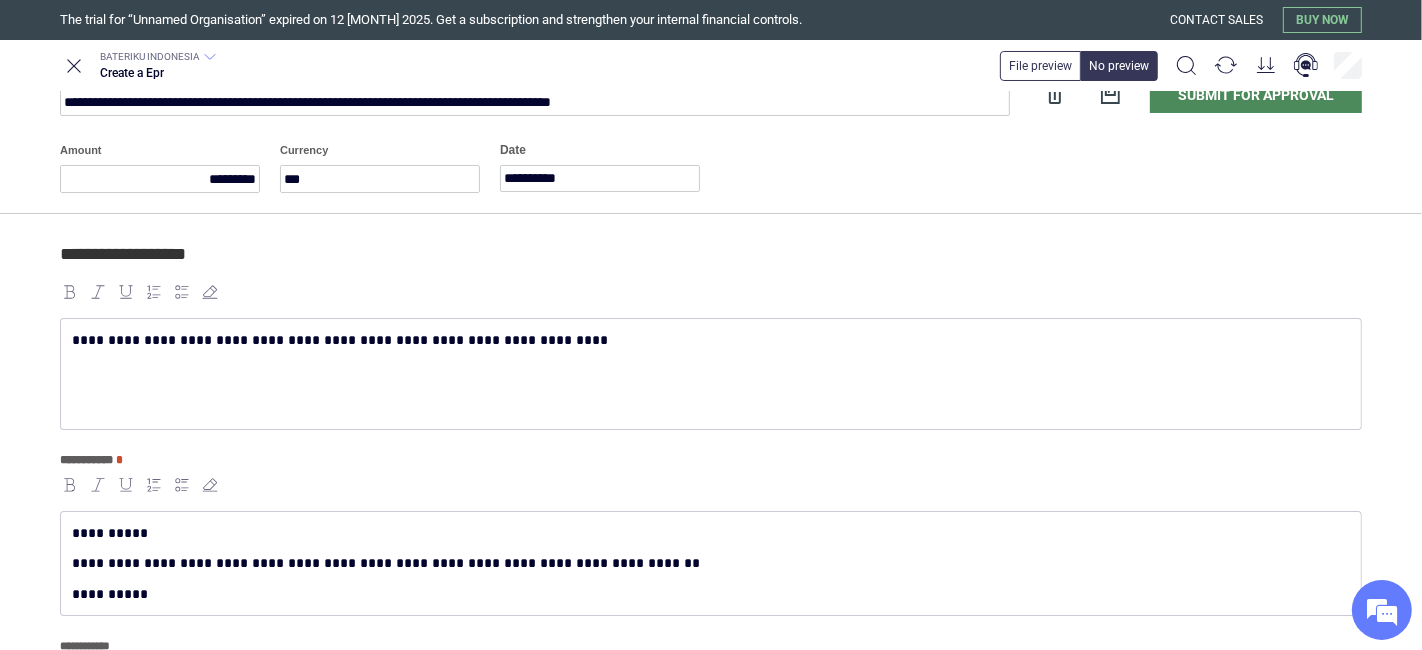 scroll, scrollTop: 0, scrollLeft: 0, axis: both 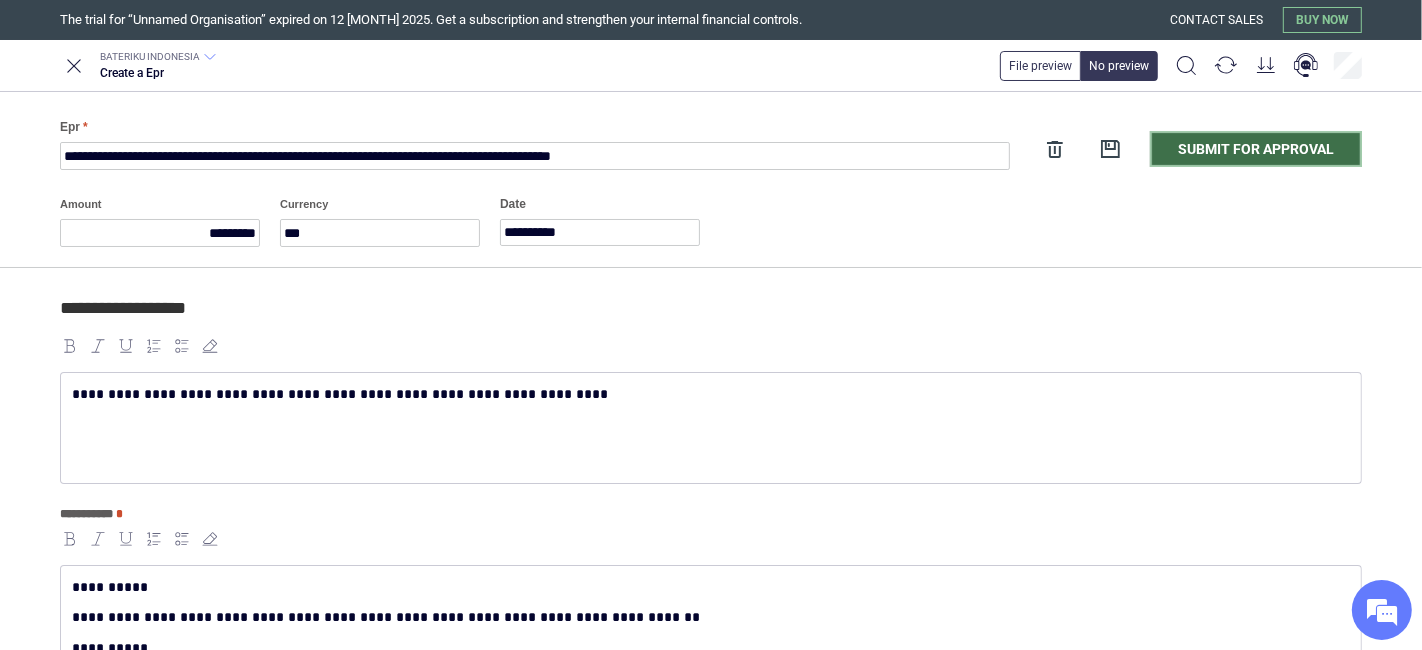 click on "Submit for approval" at bounding box center [1256, 149] 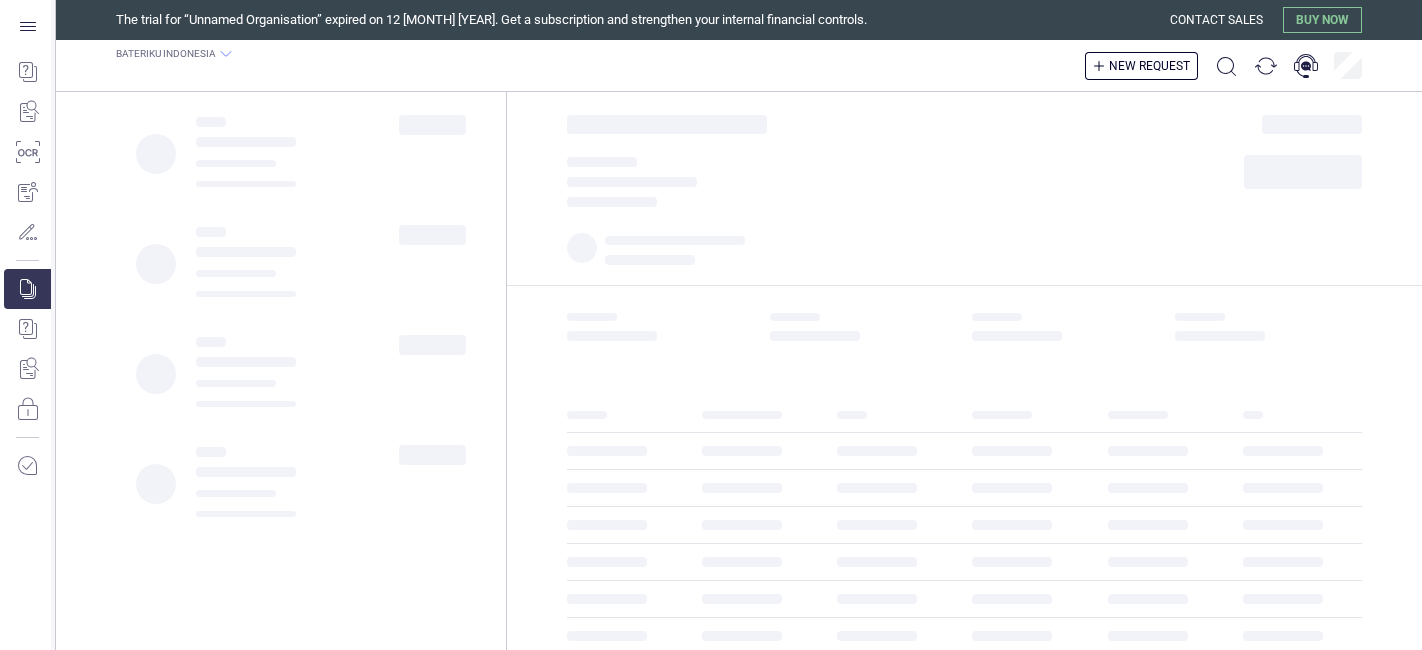 scroll, scrollTop: 0, scrollLeft: 0, axis: both 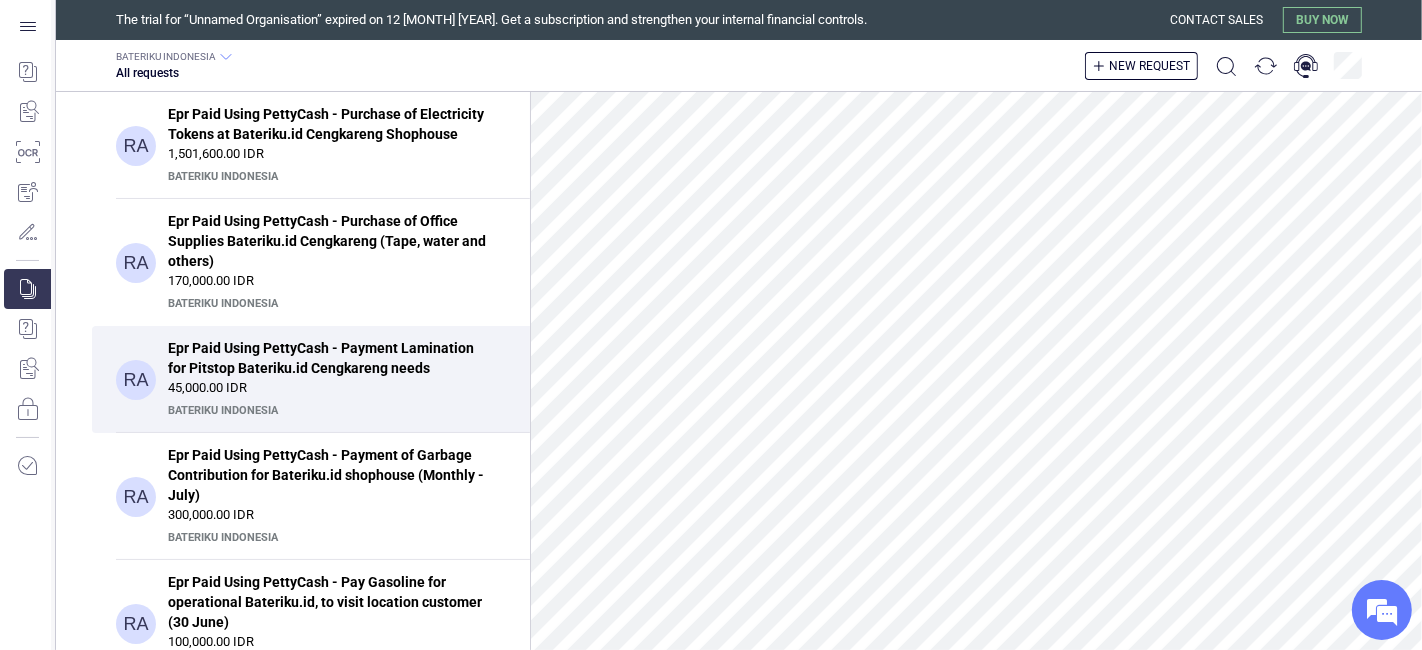 click on "BATERIKU INDONESIA All requests New request" at bounding box center (739, 66) 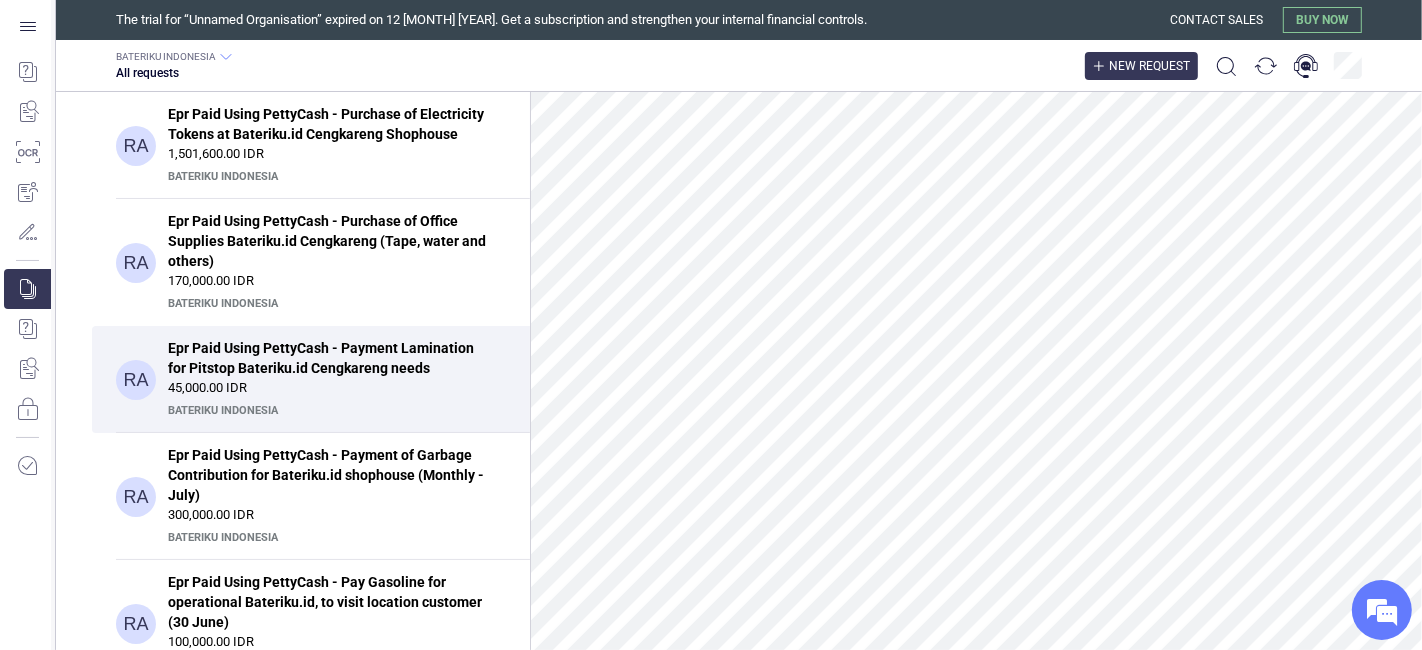 click on "New request" at bounding box center [1149, 66] 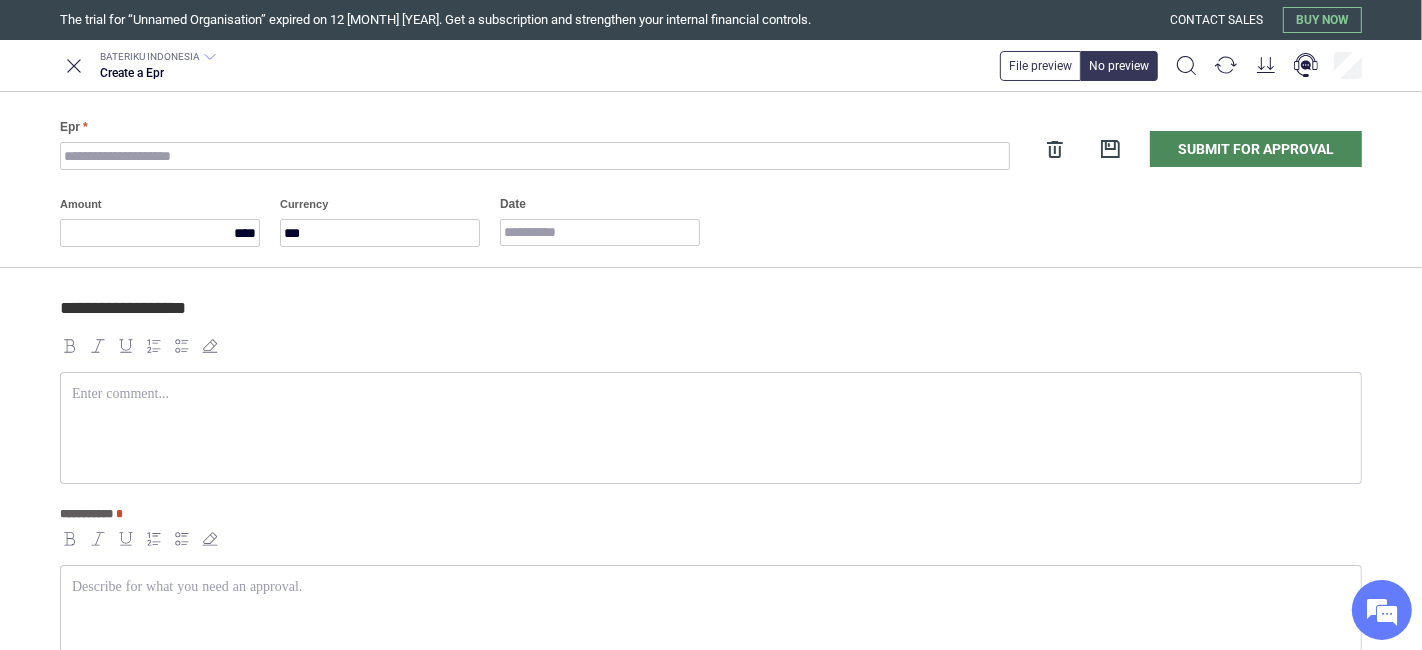 click at bounding box center (711, 587) 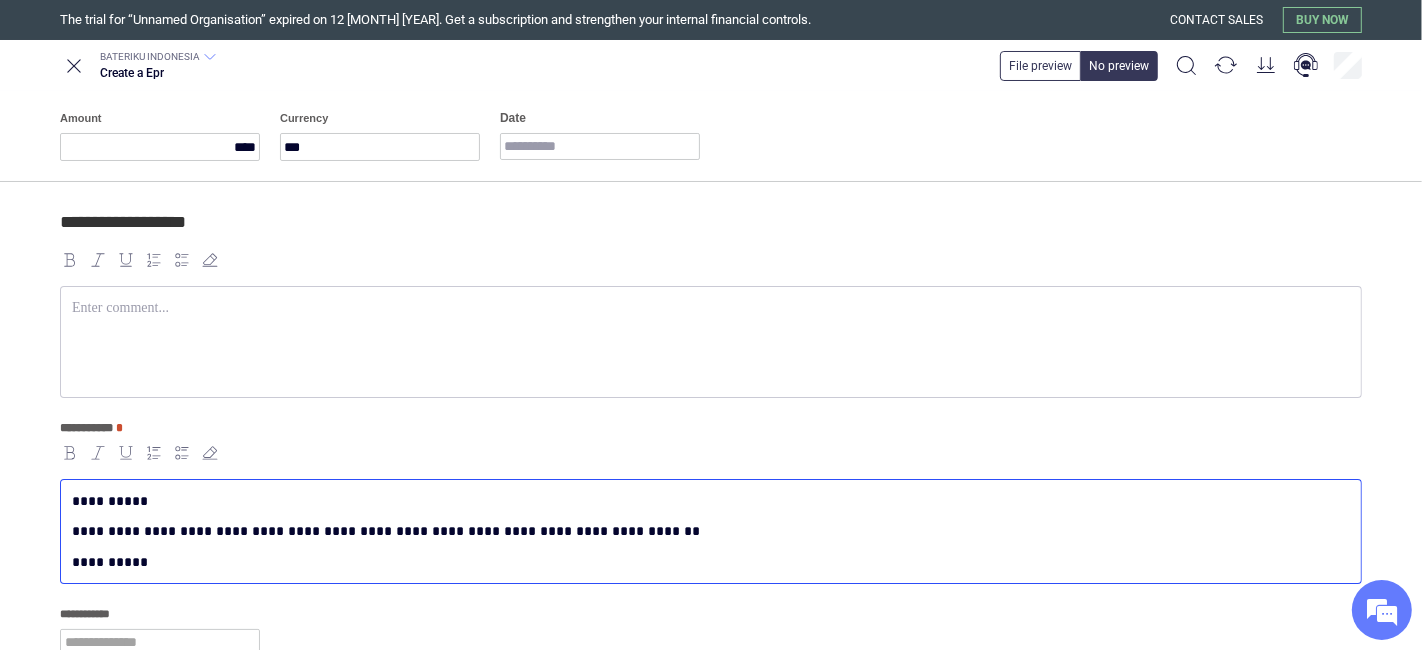 scroll, scrollTop: 121, scrollLeft: 0, axis: vertical 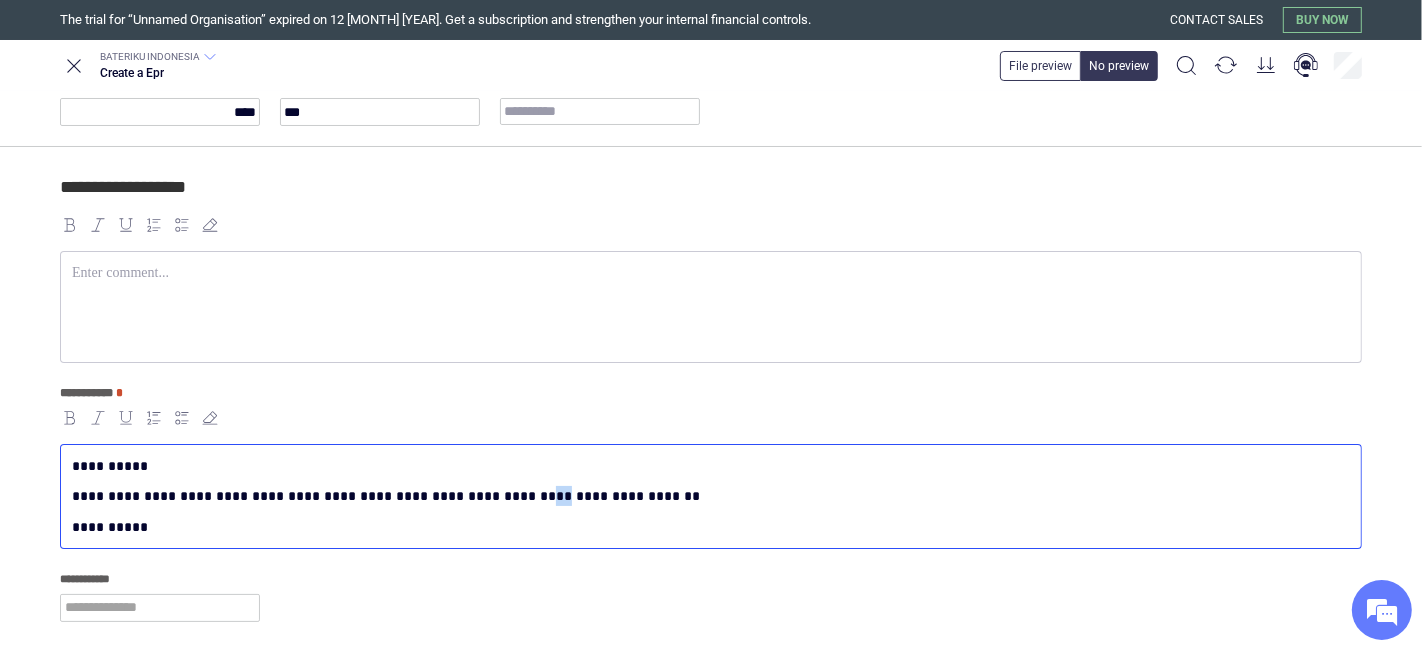 drag, startPoint x: 470, startPoint y: 490, endPoint x: 484, endPoint y: 489, distance: 14.035668 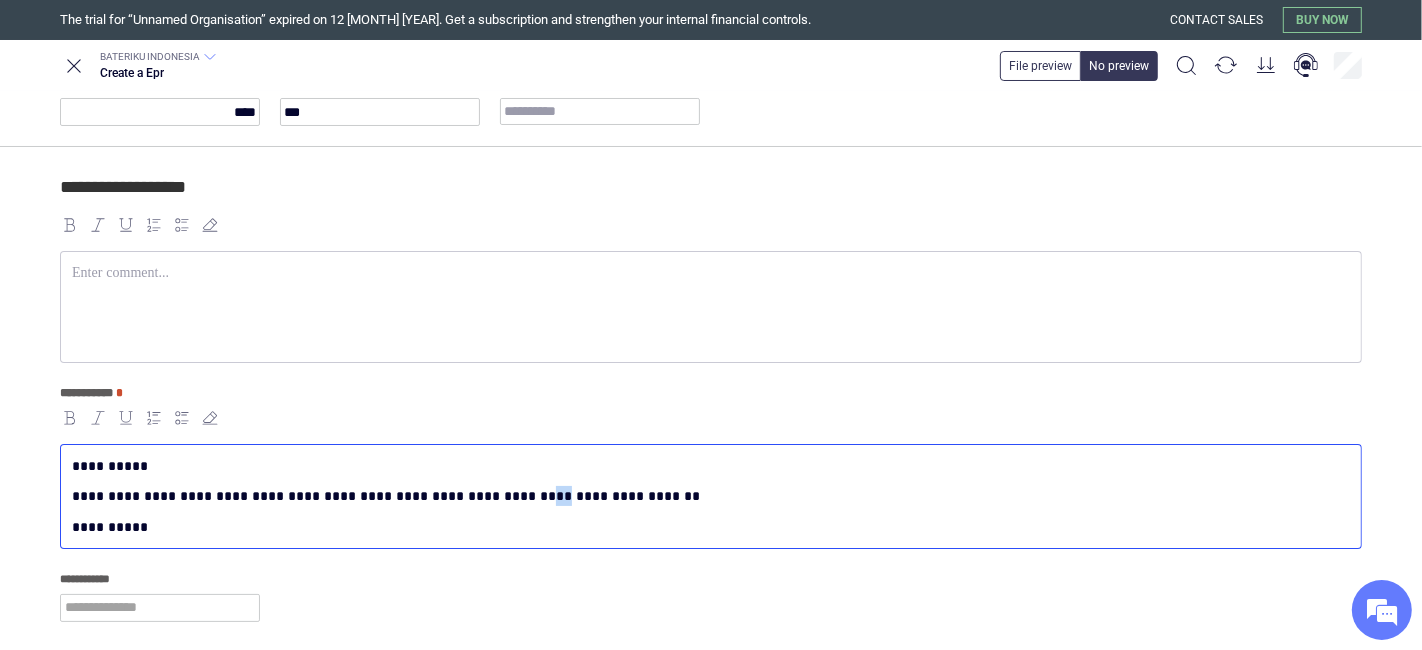 click on "**********" at bounding box center [707, 496] 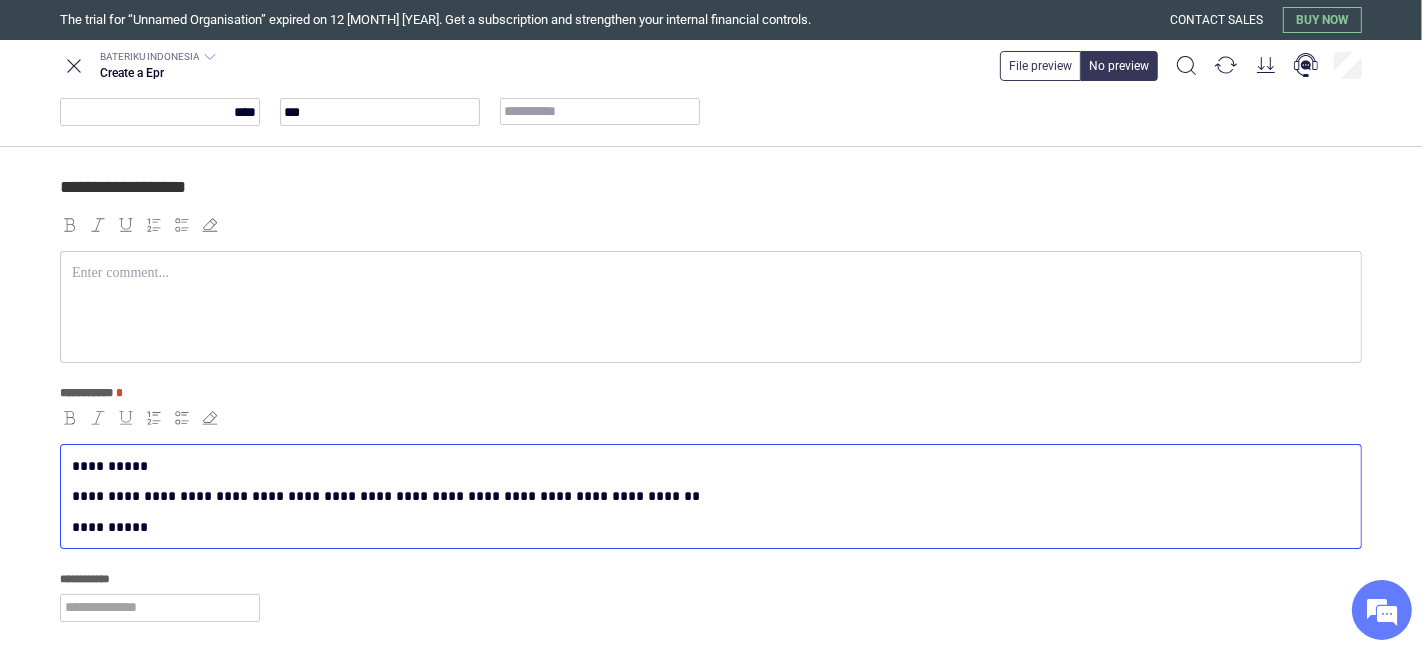 click on "**********" at bounding box center (707, 496) 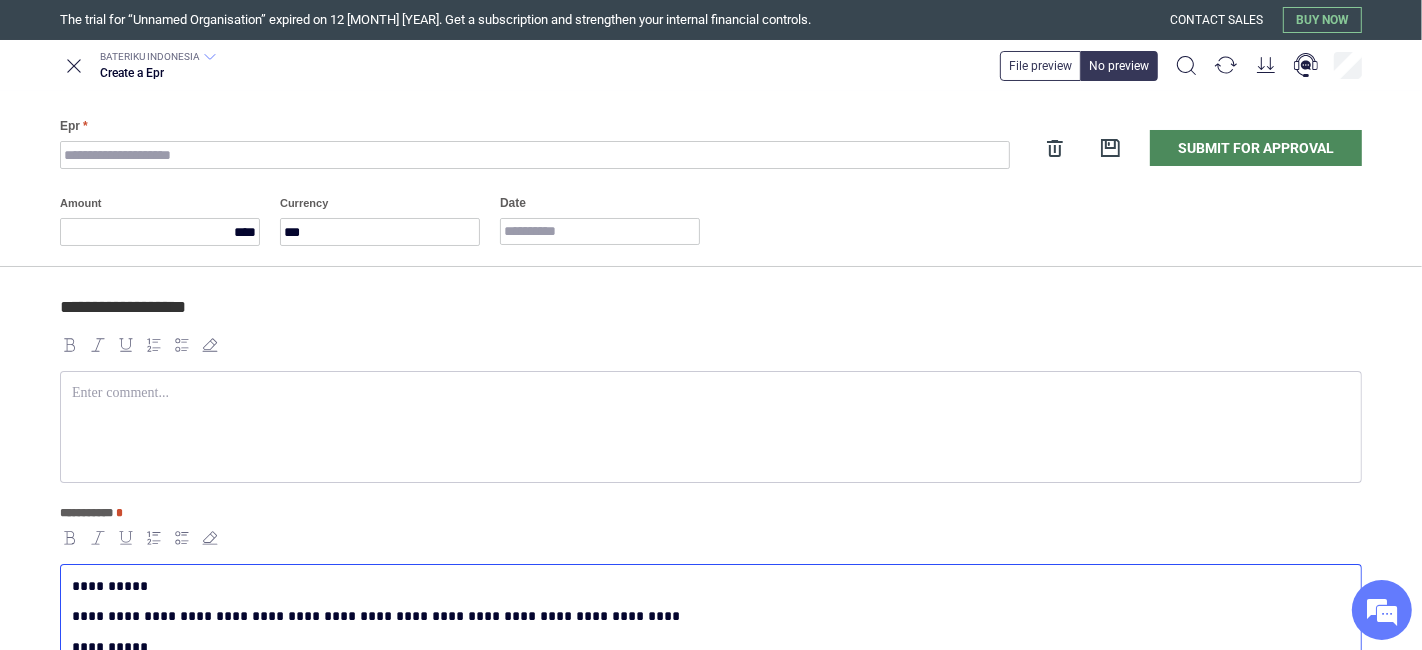 scroll, scrollTop: 0, scrollLeft: 0, axis: both 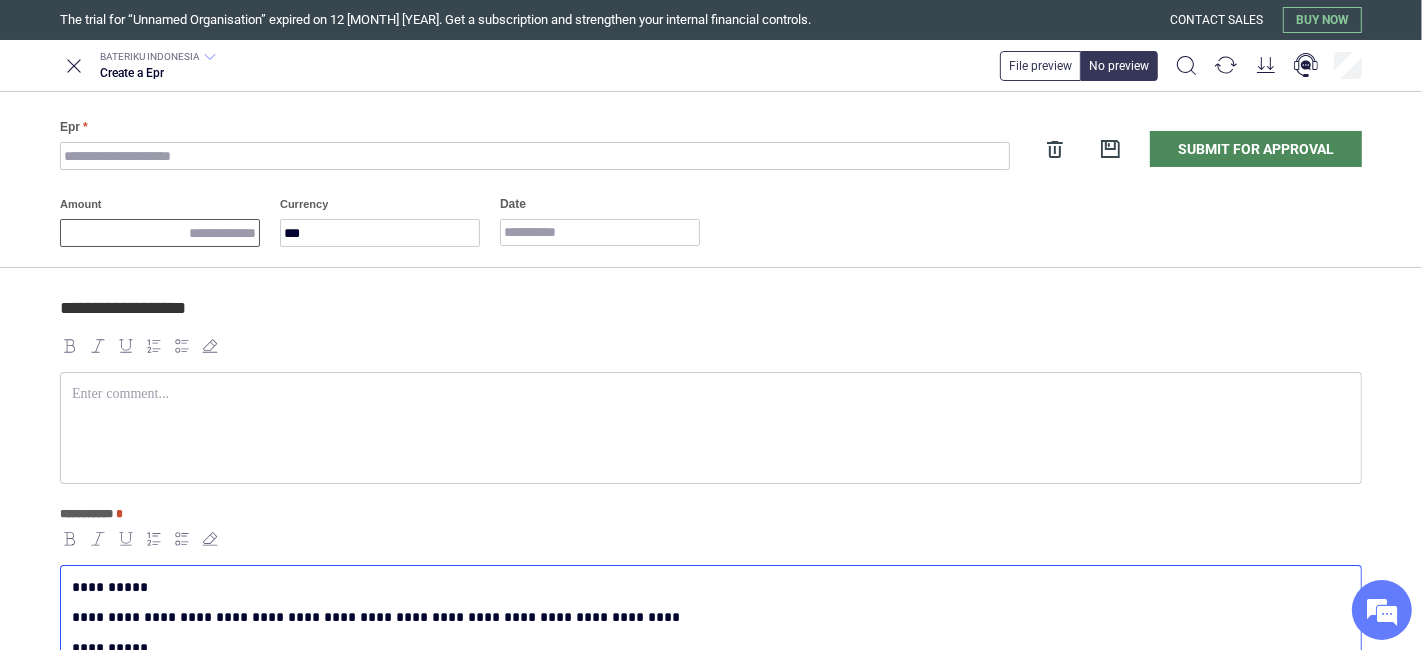click on "Amount" at bounding box center [160, 233] 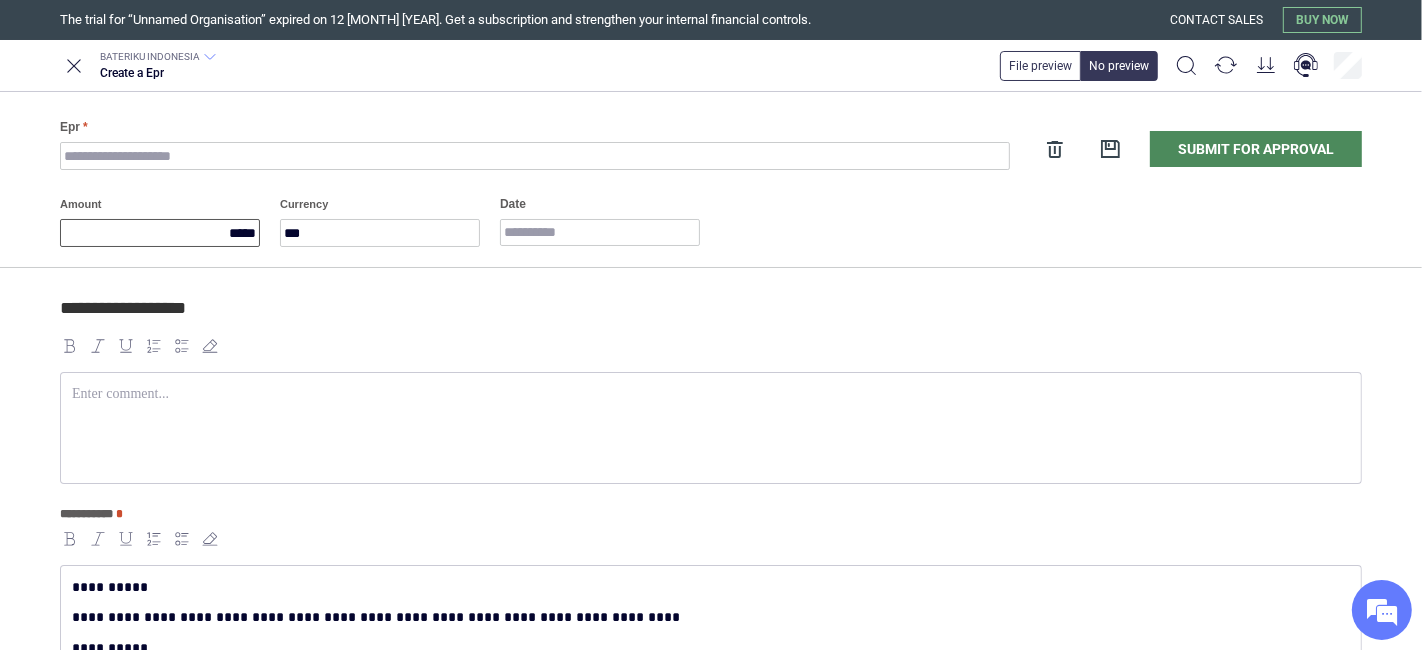 type on "*****" 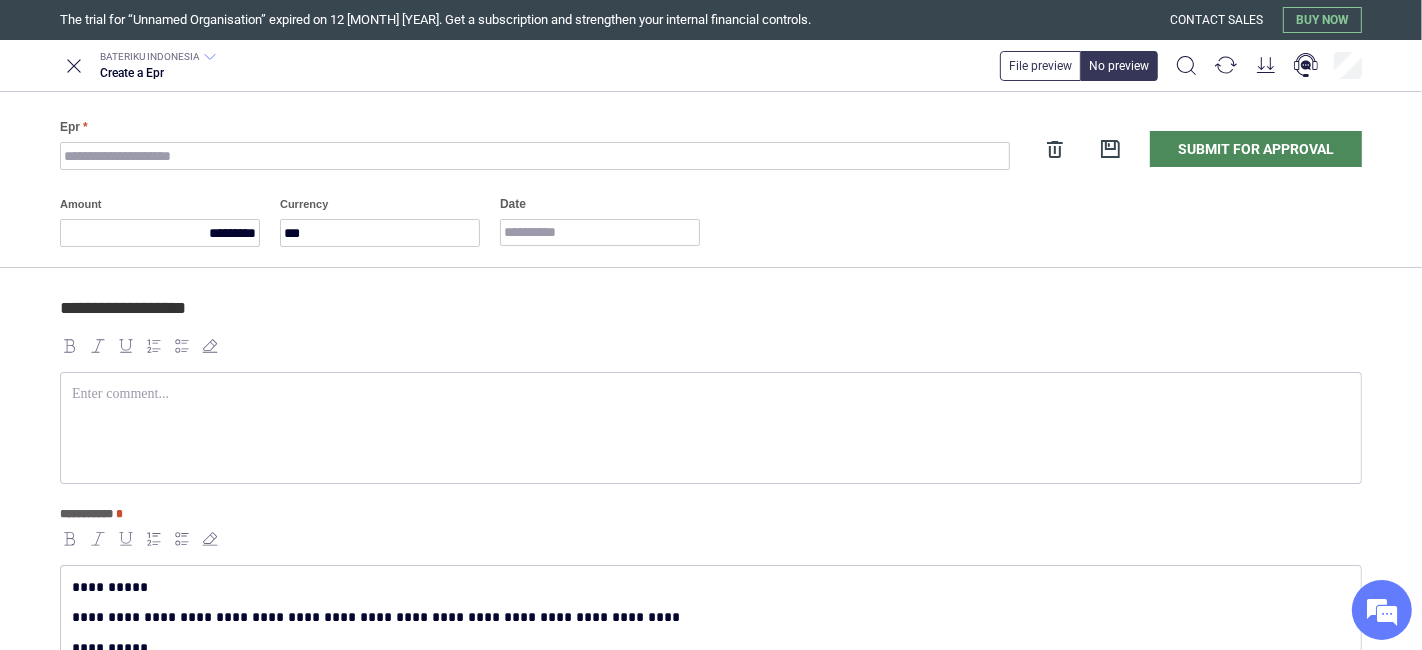 click on "Date" at bounding box center (600, 220) 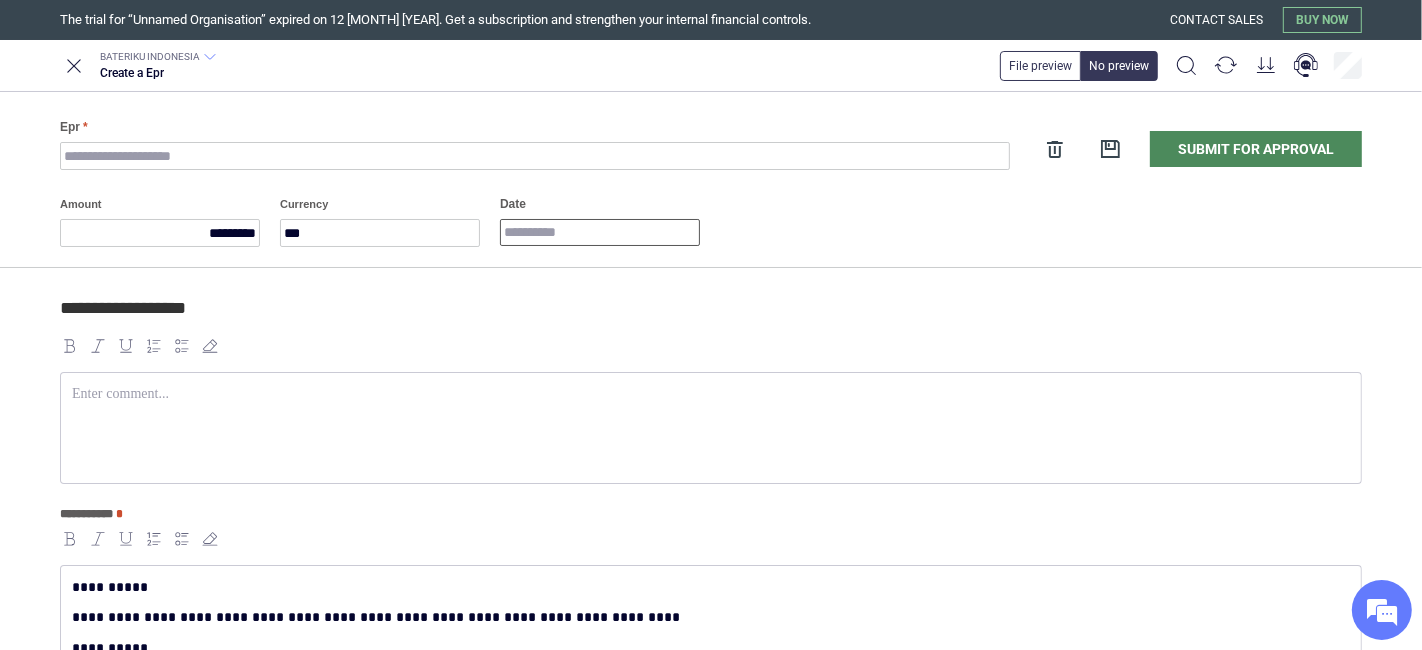 click on "Date" at bounding box center (600, 232) 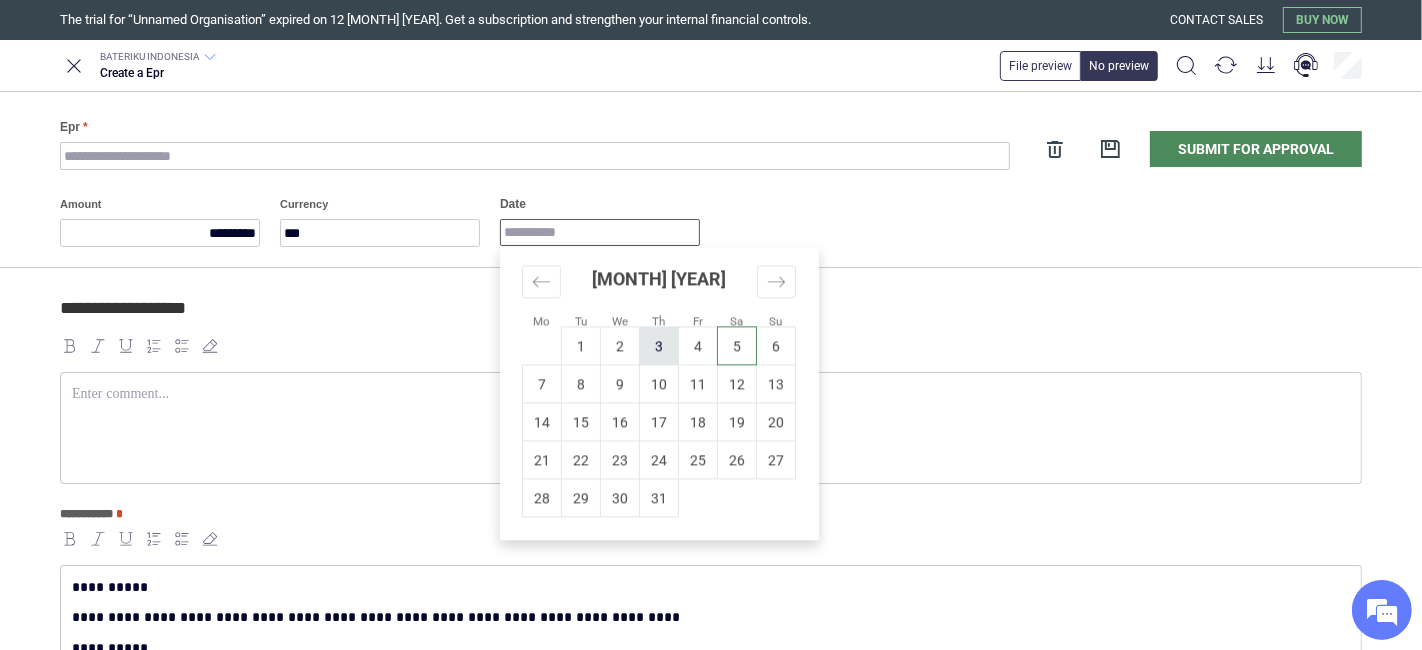 click on "3" at bounding box center [659, 346] 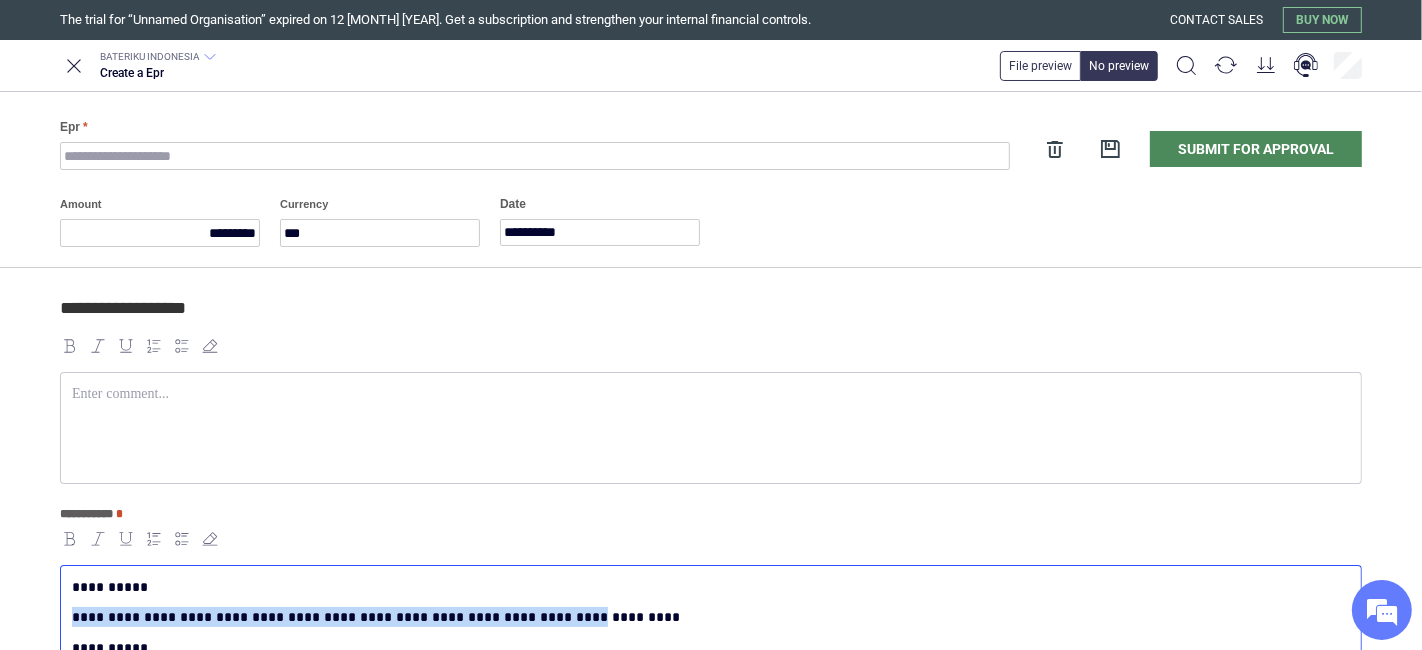 copy on "**********" 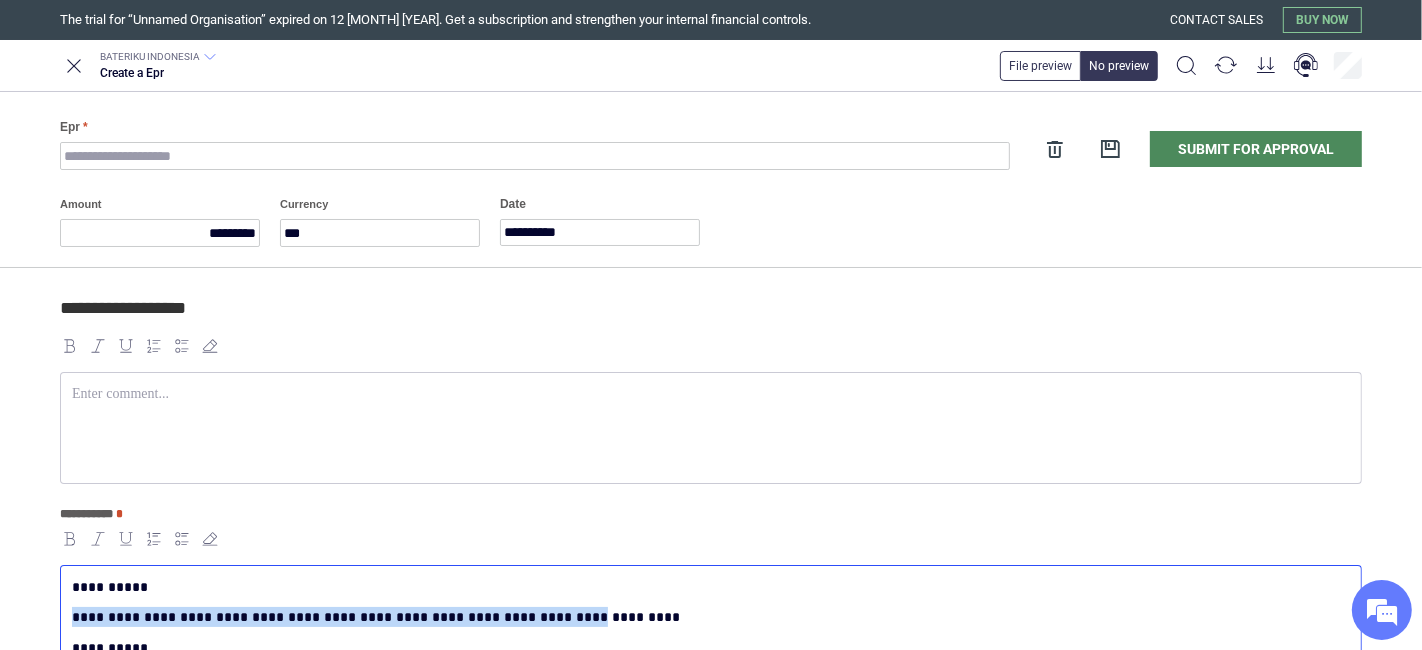 drag, startPoint x: 514, startPoint y: 620, endPoint x: 0, endPoint y: 616, distance: 514.01556 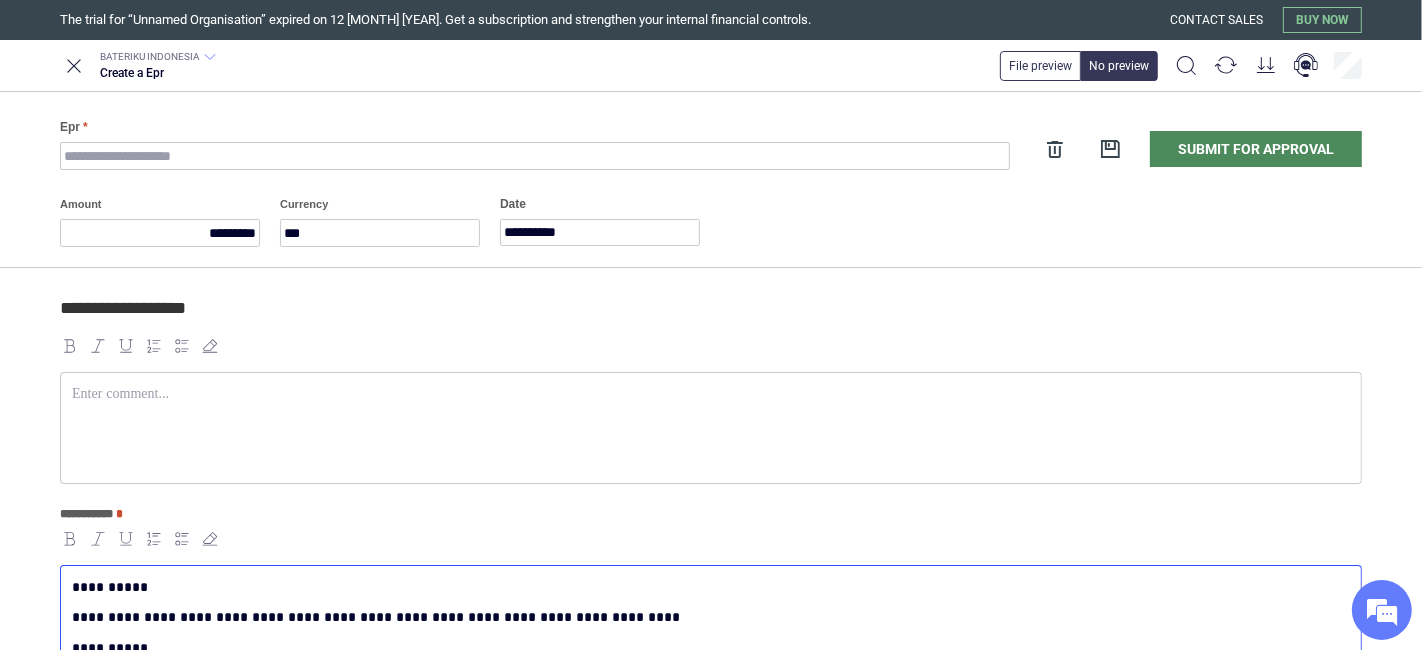 drag, startPoint x: 251, startPoint y: 413, endPoint x: 282, endPoint y: 344, distance: 75.643906 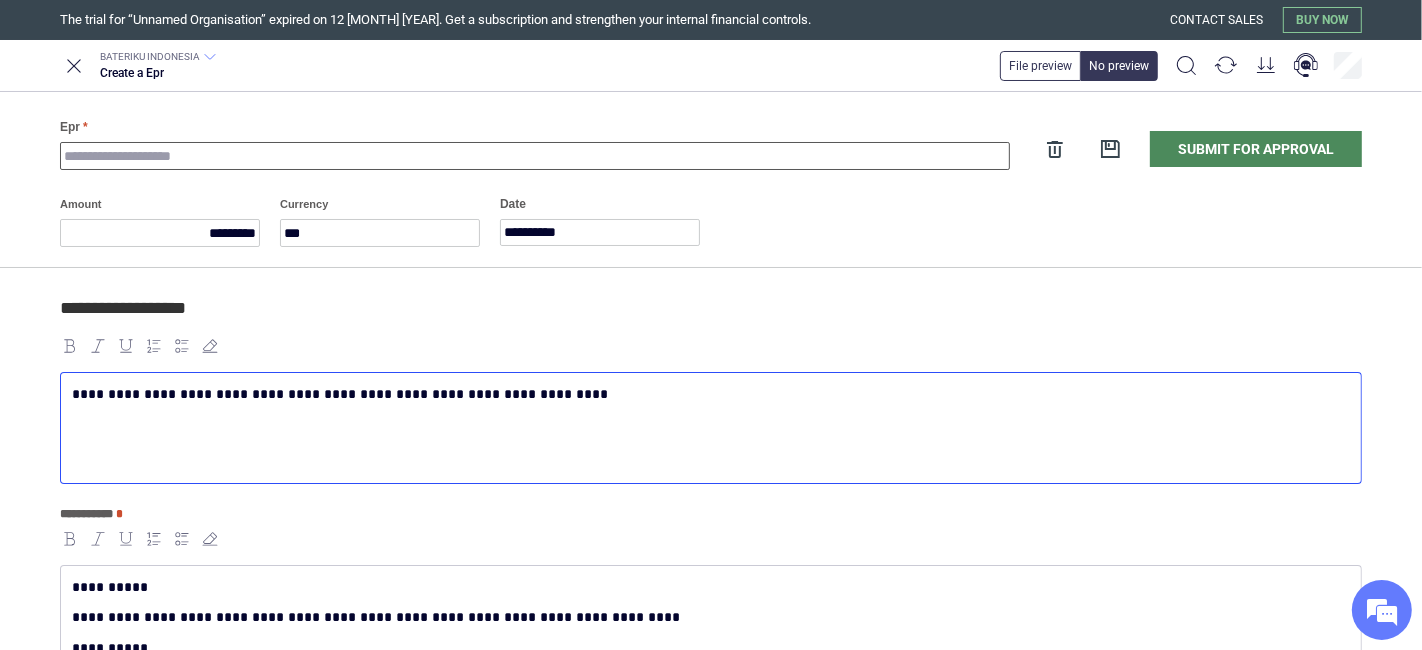 click on "Epr" at bounding box center (535, 156) 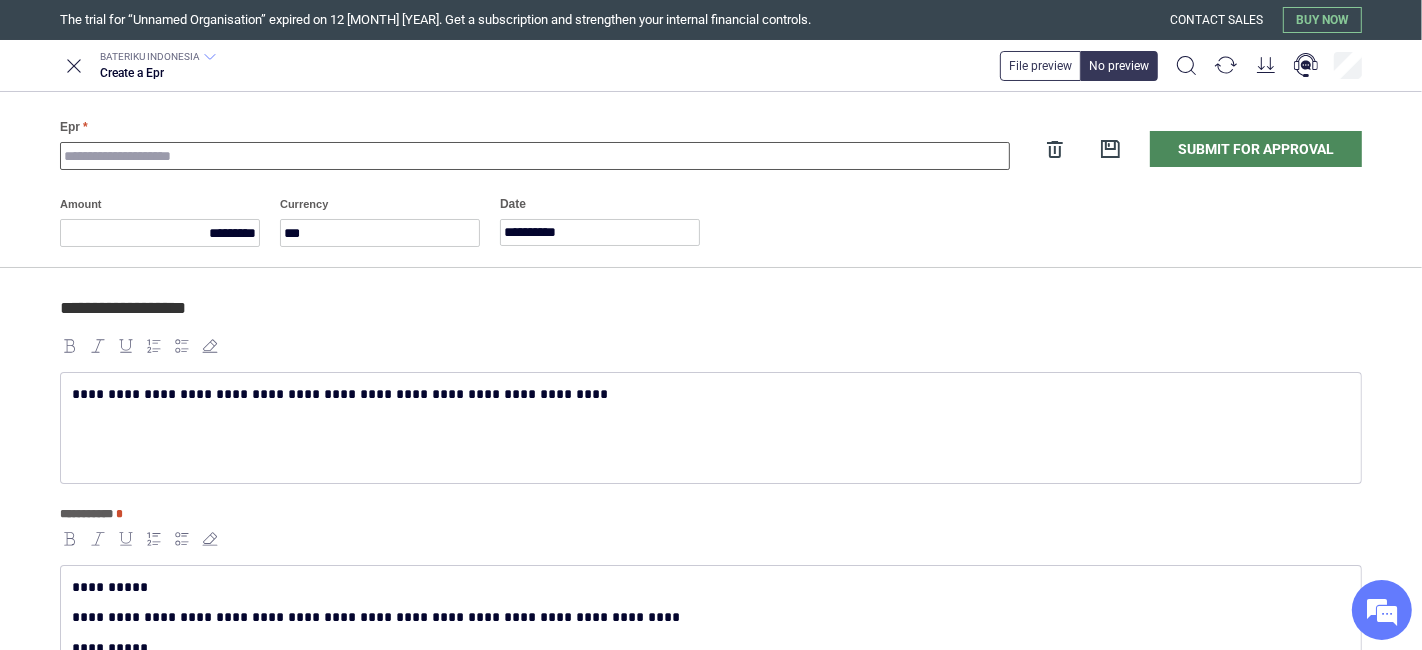 paste on "**********" 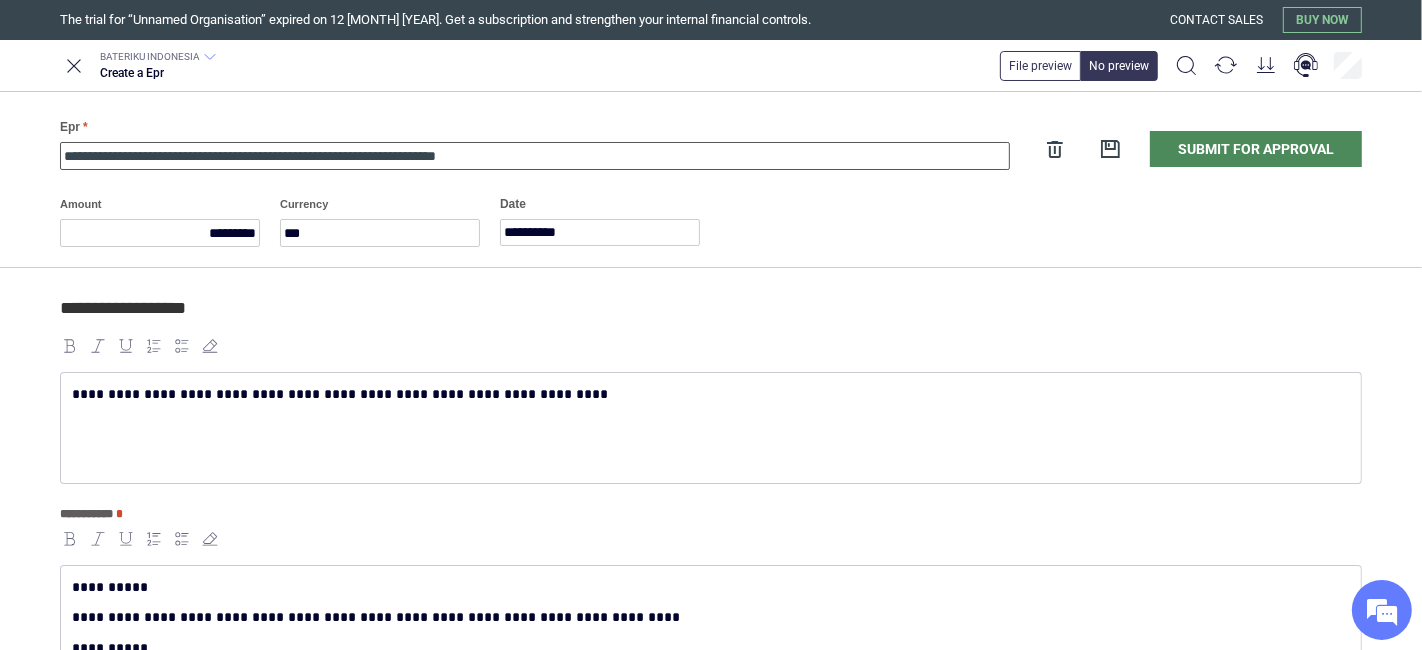 type on "**********" 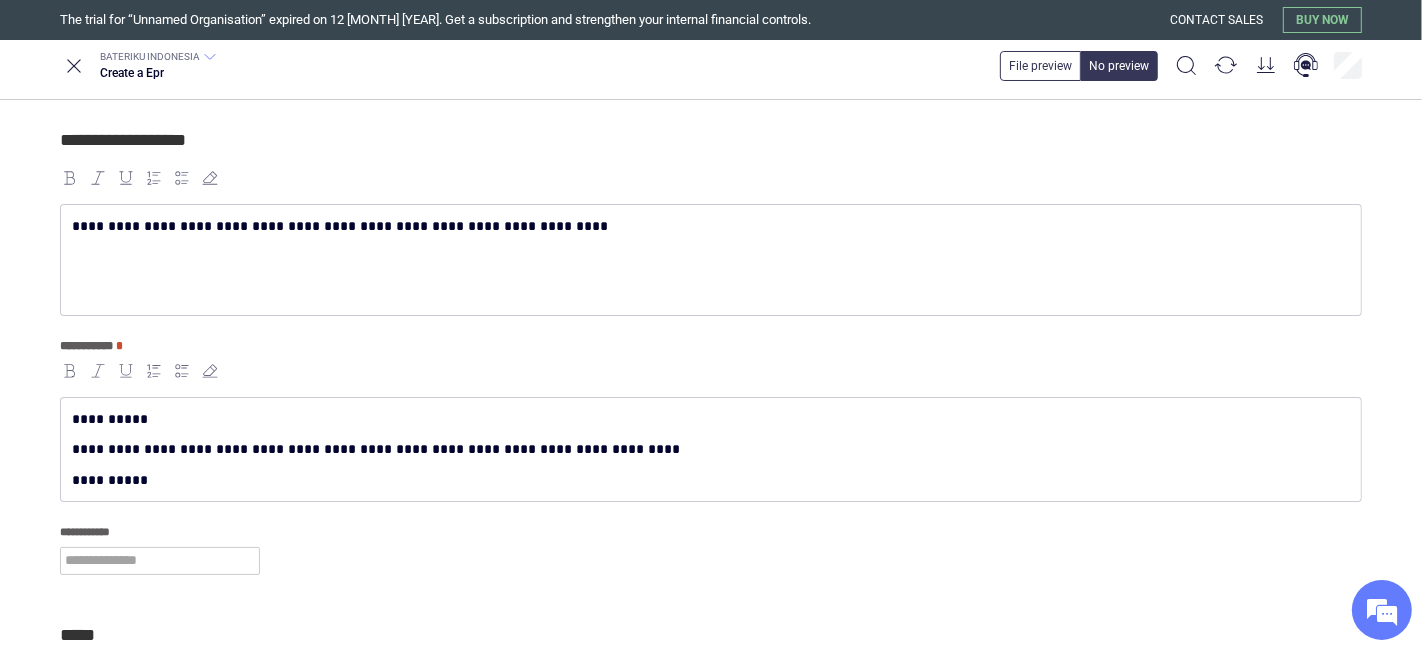 scroll, scrollTop: 222, scrollLeft: 0, axis: vertical 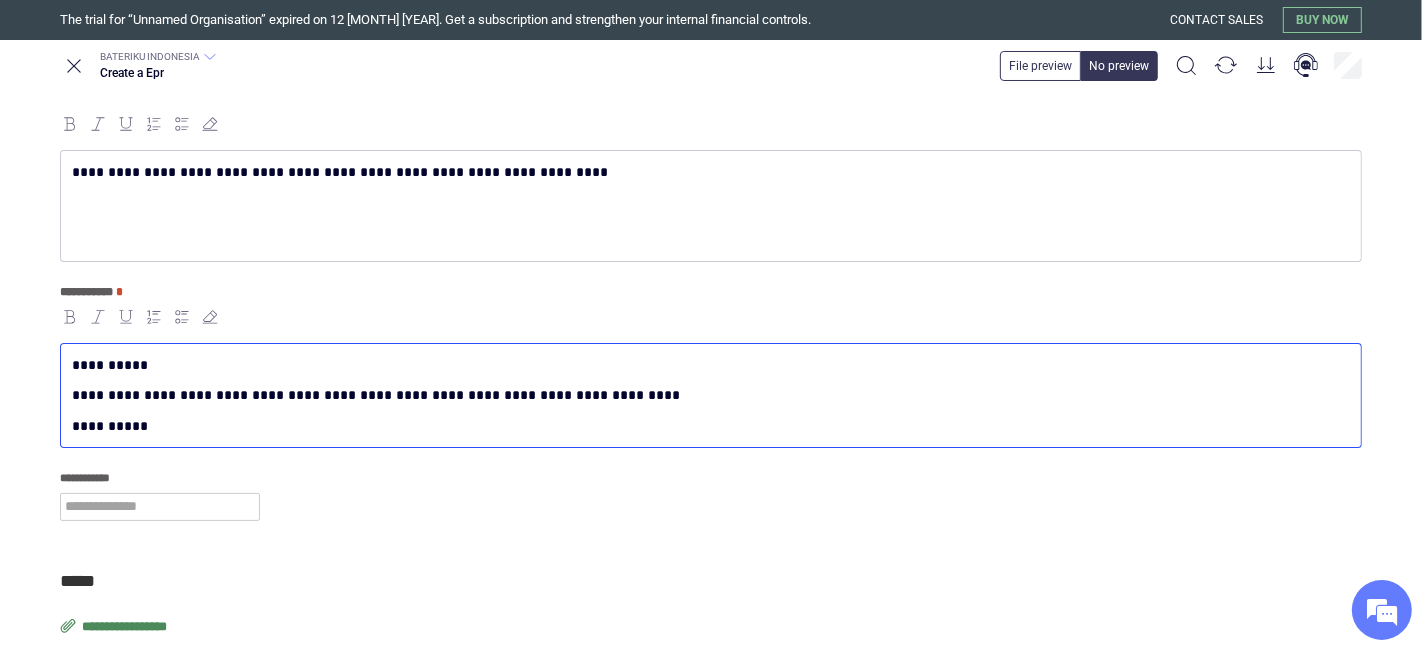 click on "**********" at bounding box center (711, 395) 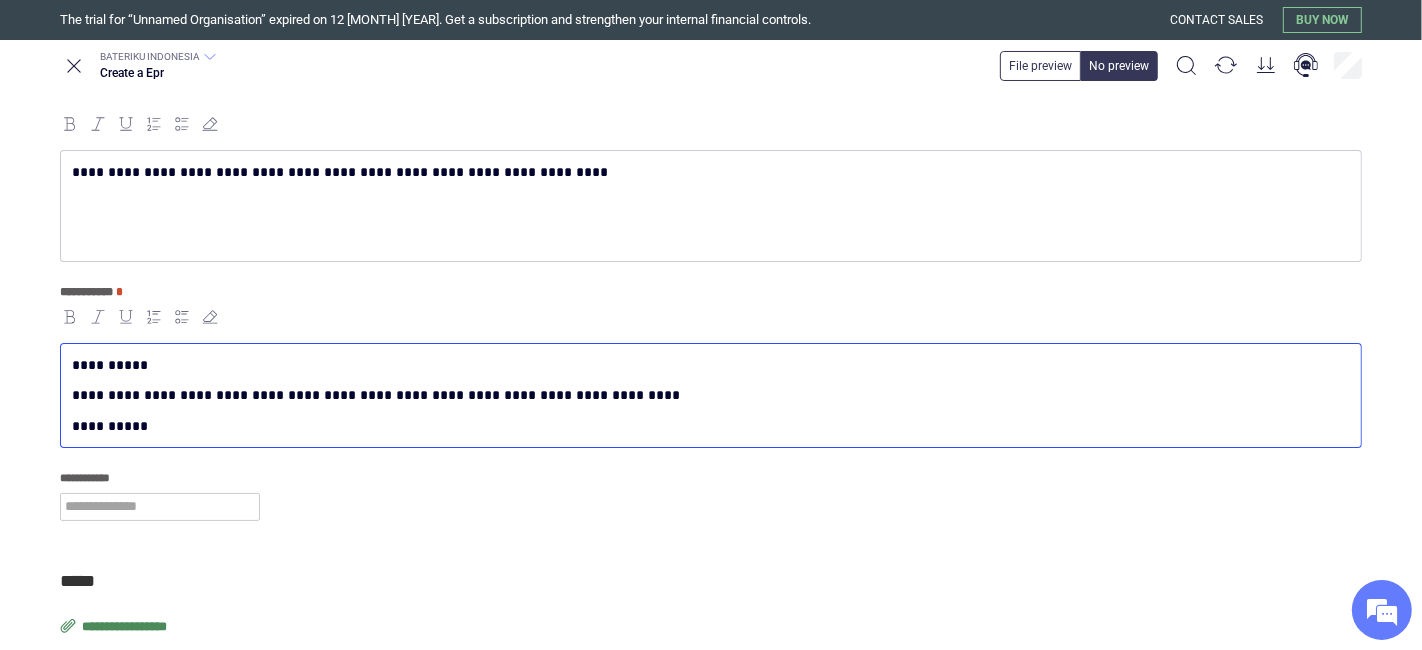 scroll, scrollTop: 0, scrollLeft: 0, axis: both 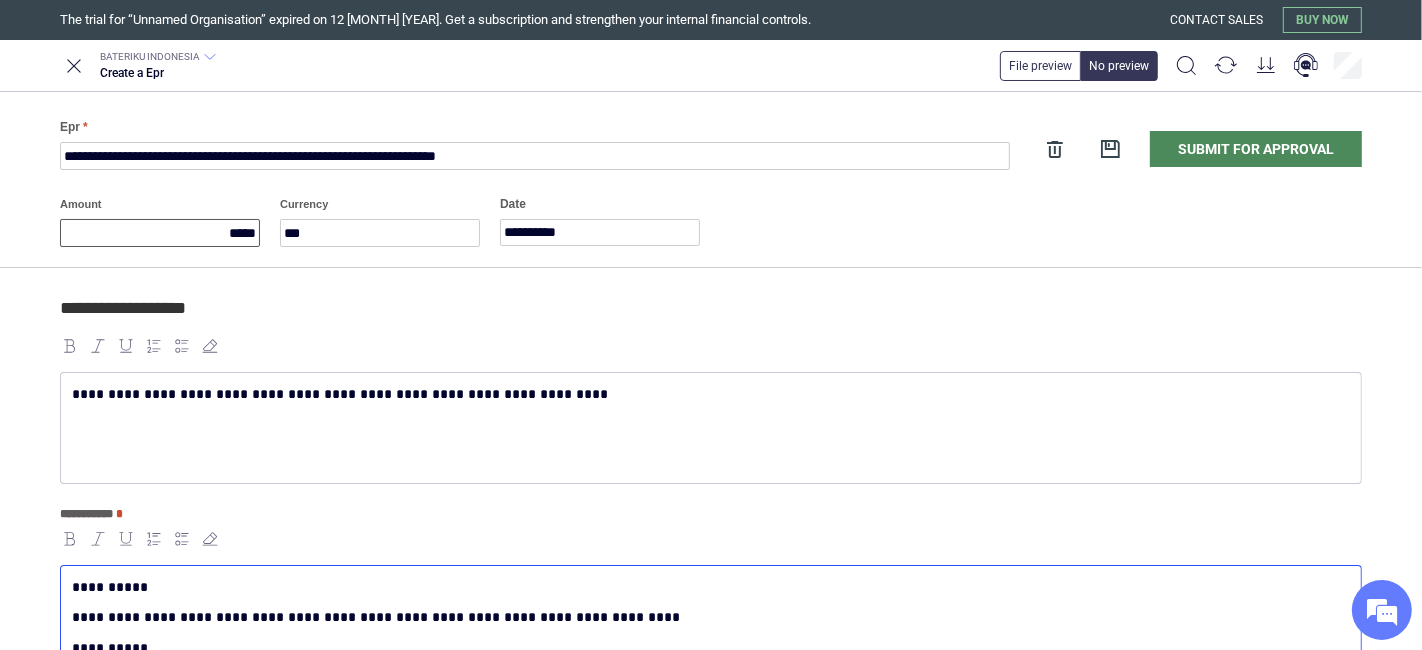 click on "*****" at bounding box center (160, 233) 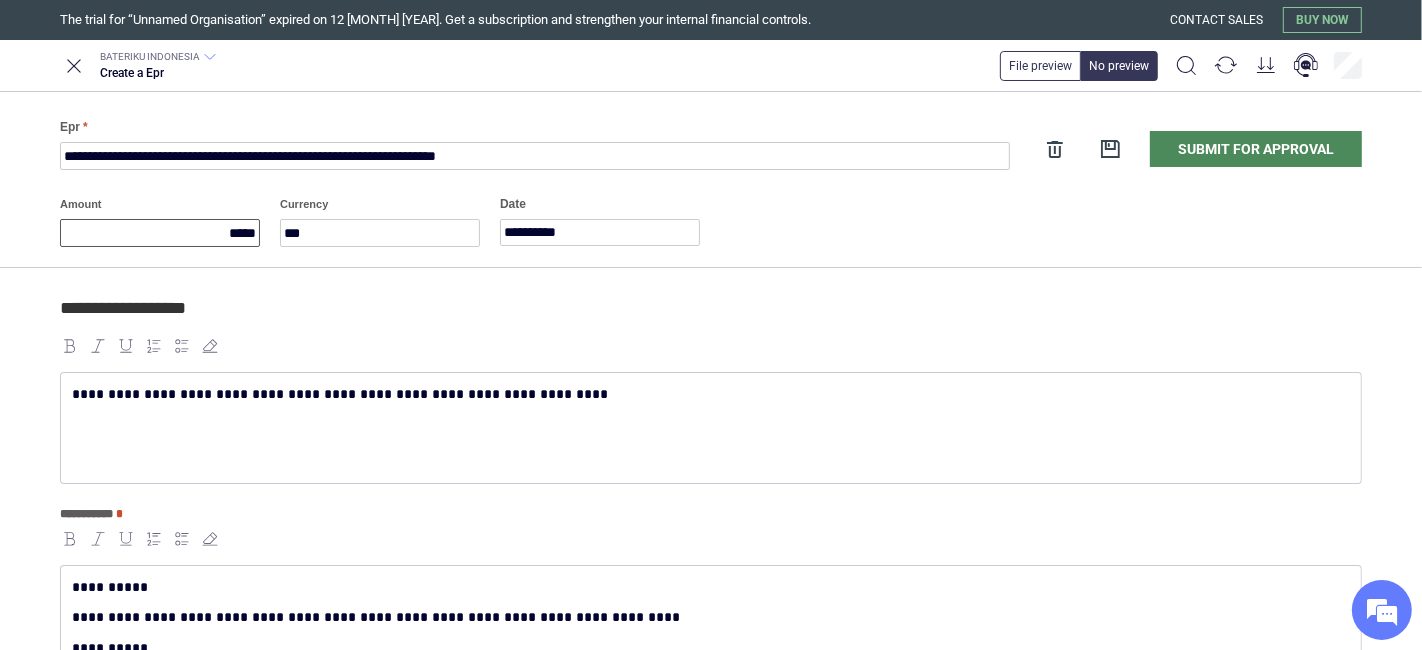 click on "*****" at bounding box center (160, 233) 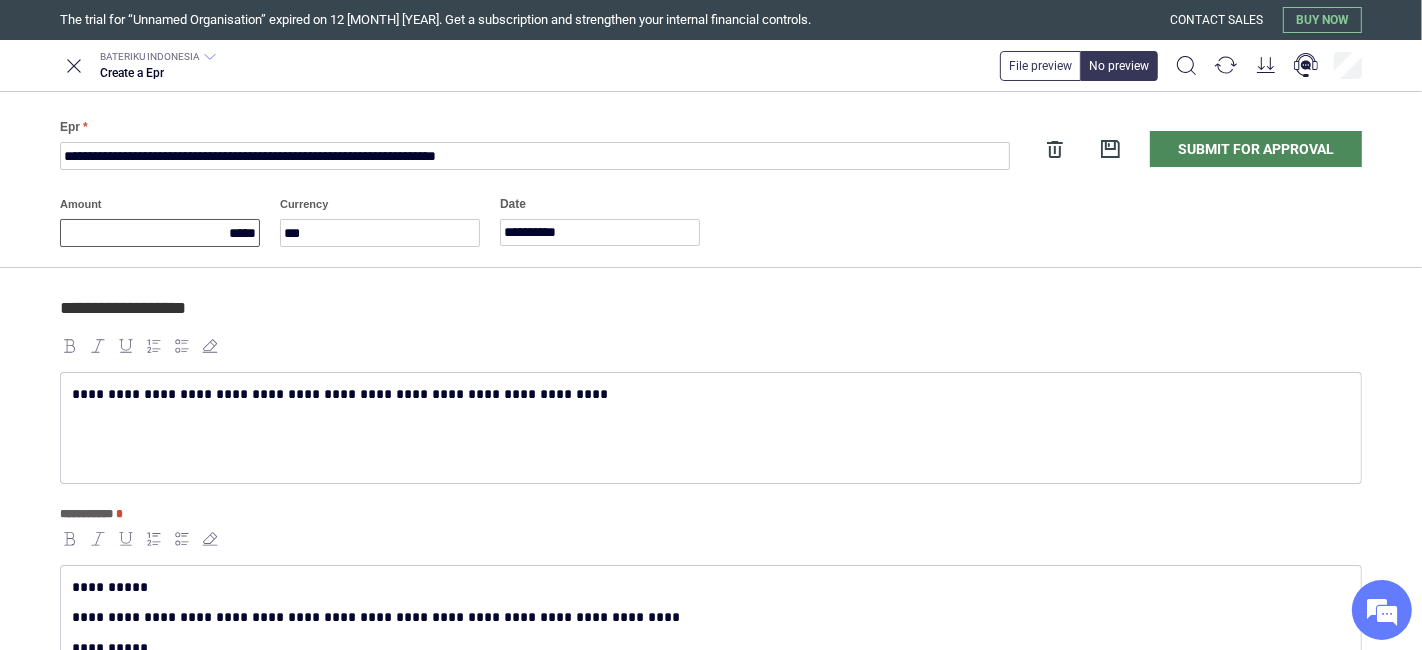 type on "*****" 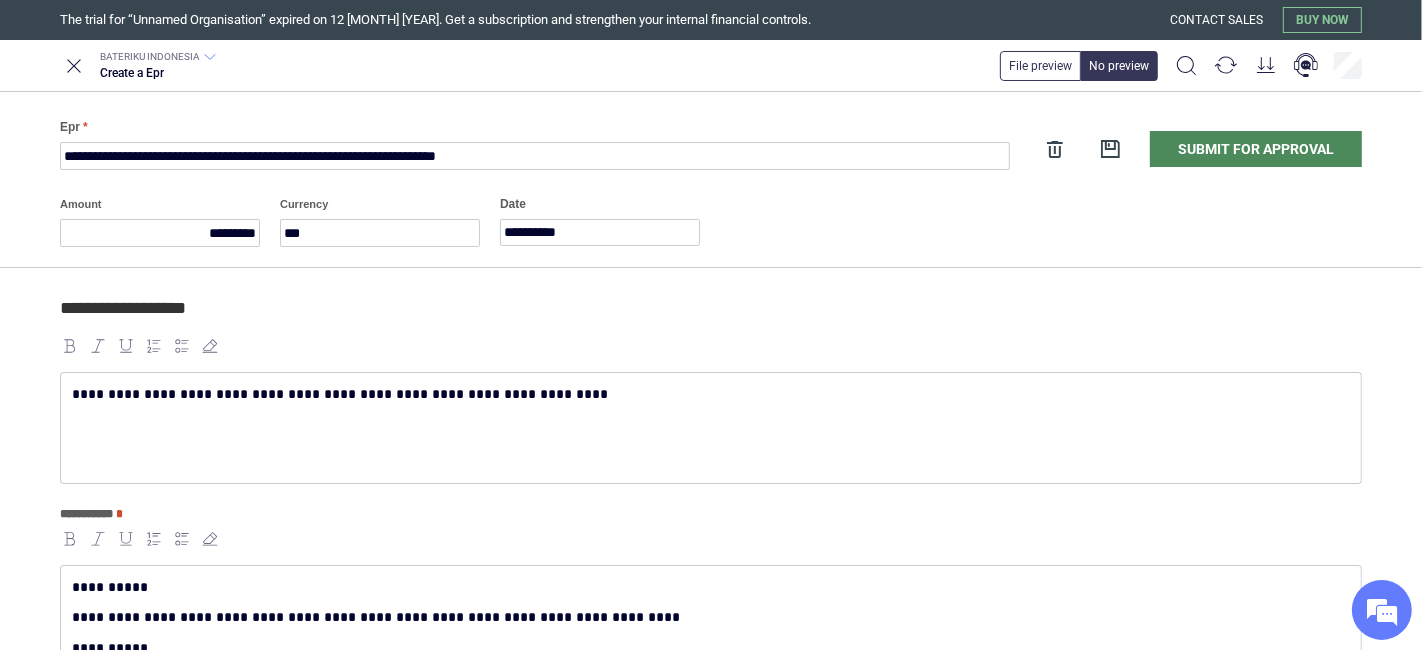 scroll, scrollTop: 265, scrollLeft: 0, axis: vertical 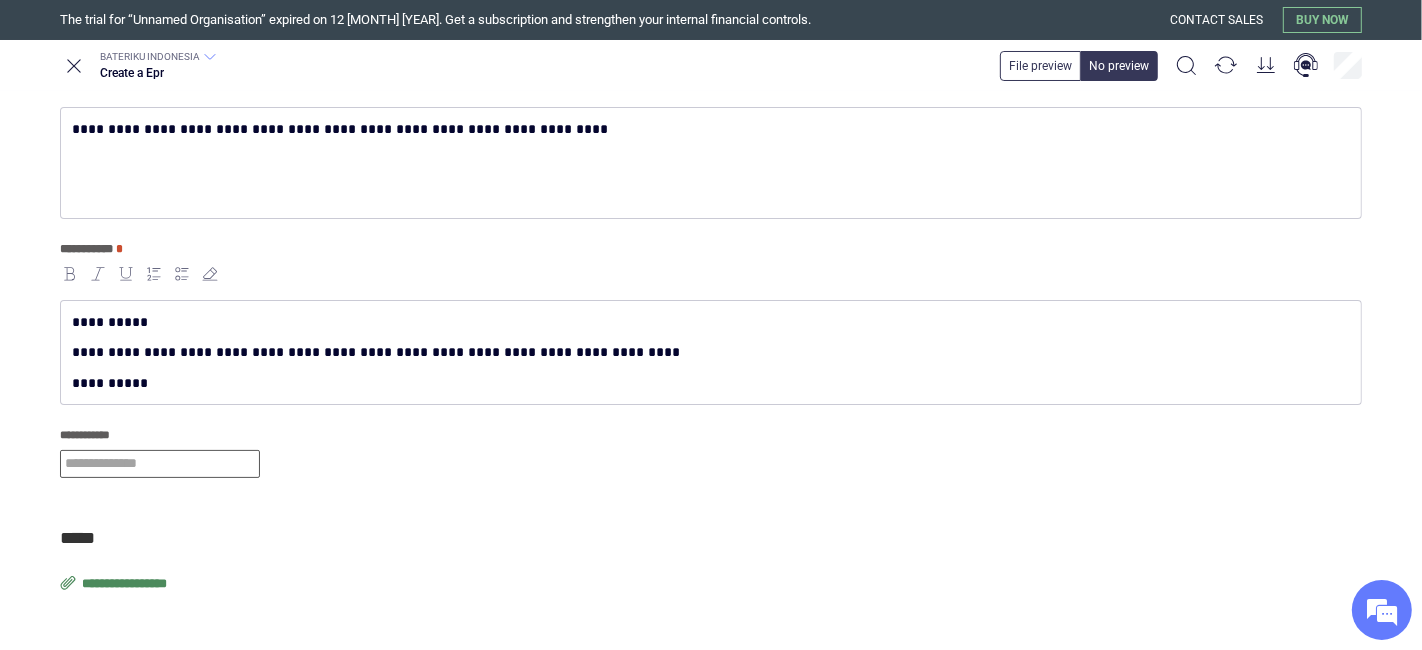 click at bounding box center (160, 464) 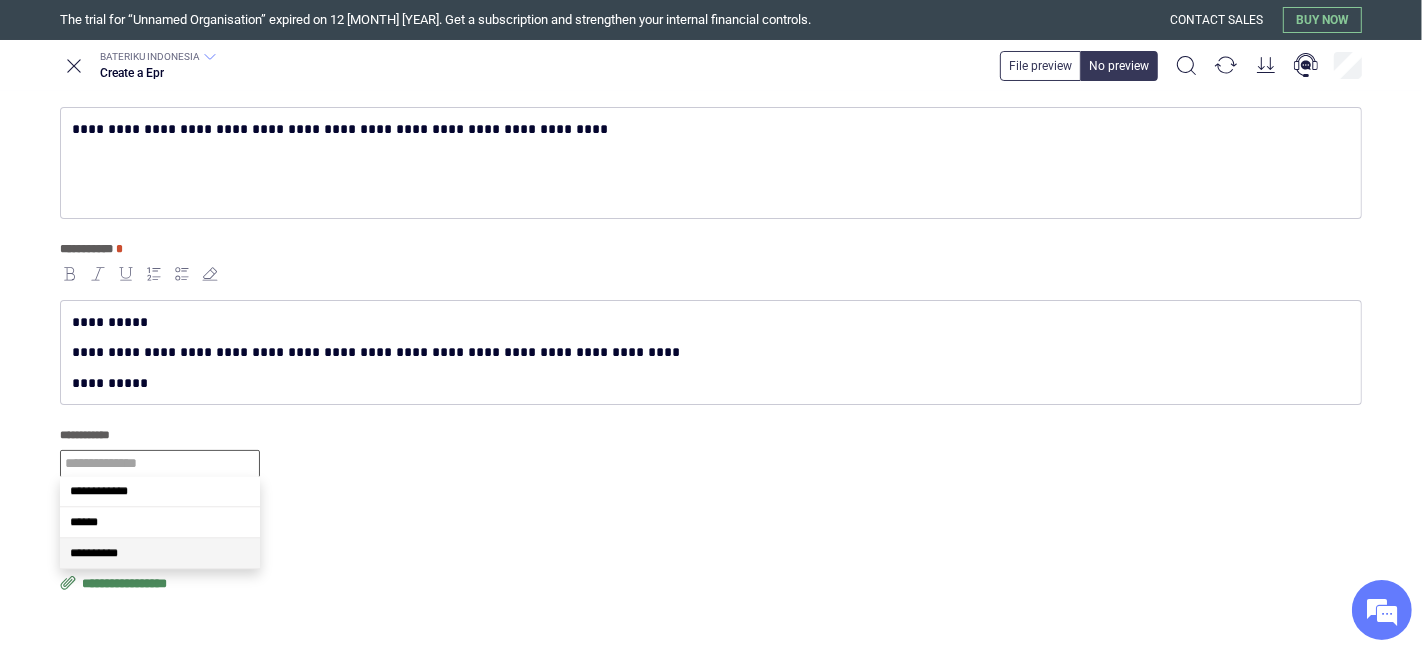 click on "**********" at bounding box center [160, 553] 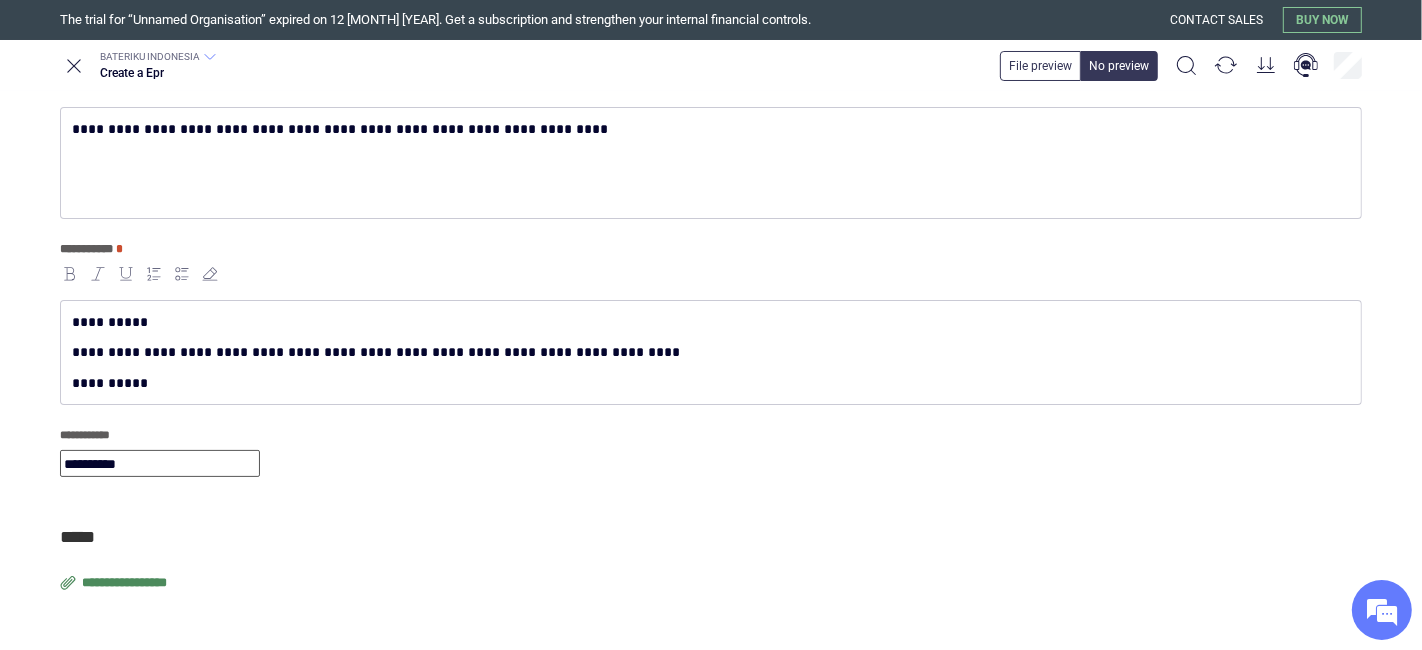click on "**********" at bounding box center (126, 583) 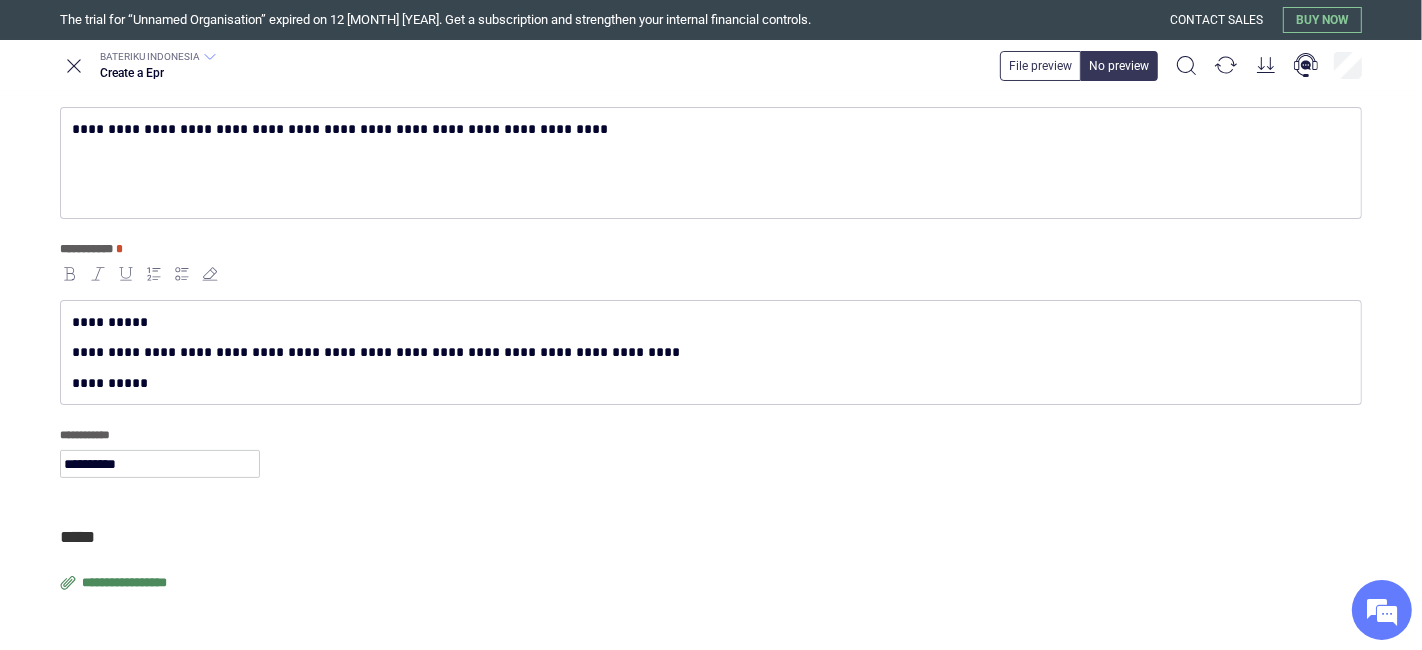 type on "**********" 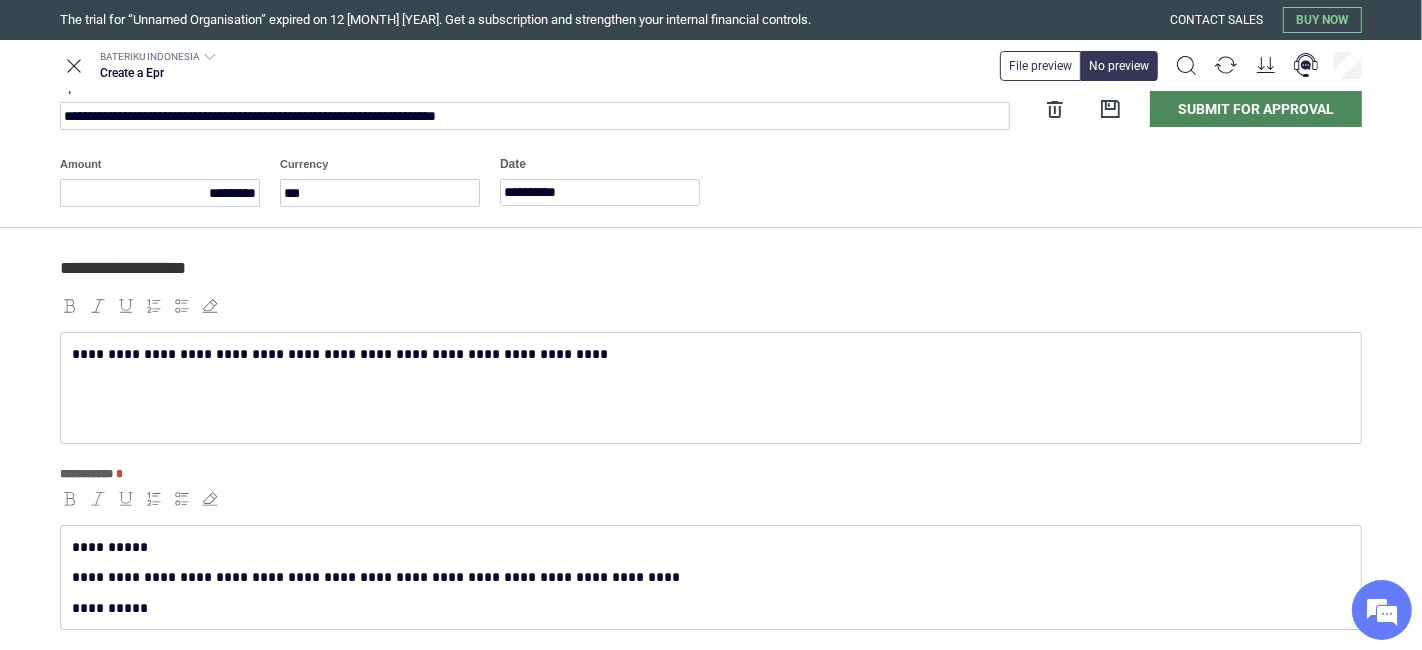scroll, scrollTop: 0, scrollLeft: 0, axis: both 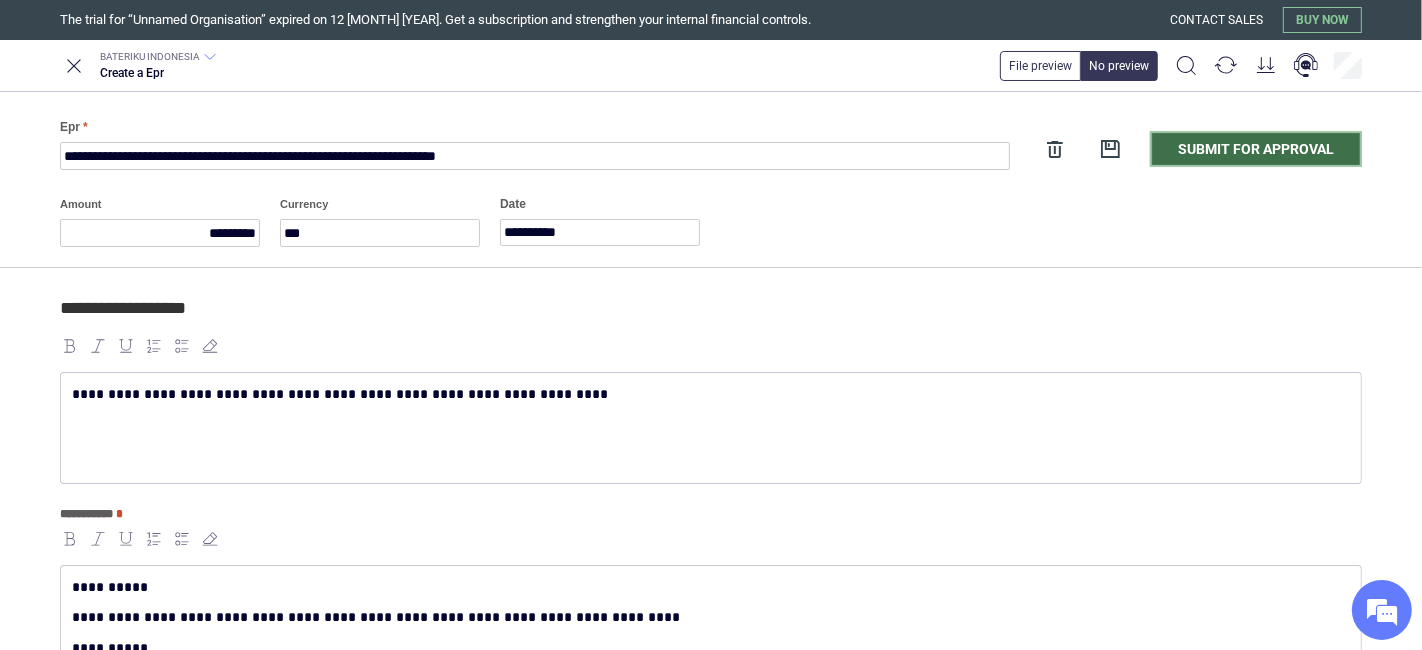 click on "Submit for approval" at bounding box center (1256, 149) 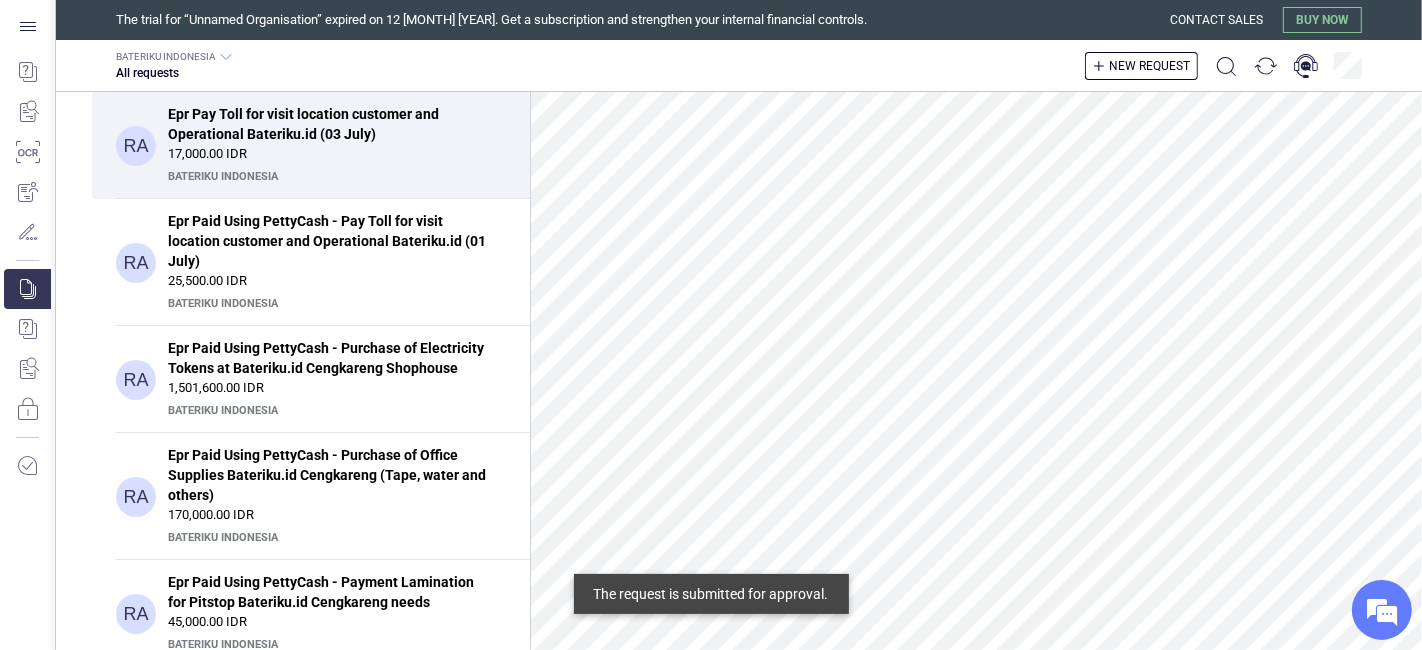 click on "17,000.00 IDR" at bounding box center (337, 154) 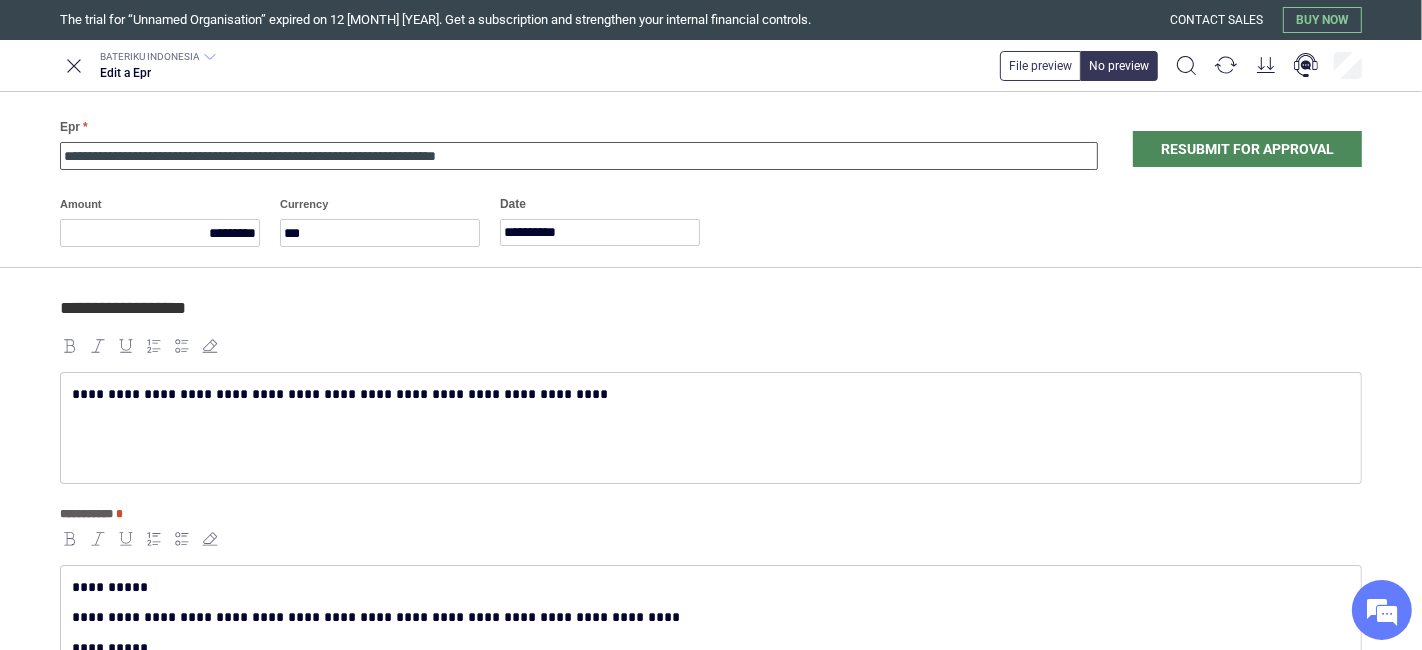 click on "**********" at bounding box center [579, 156] 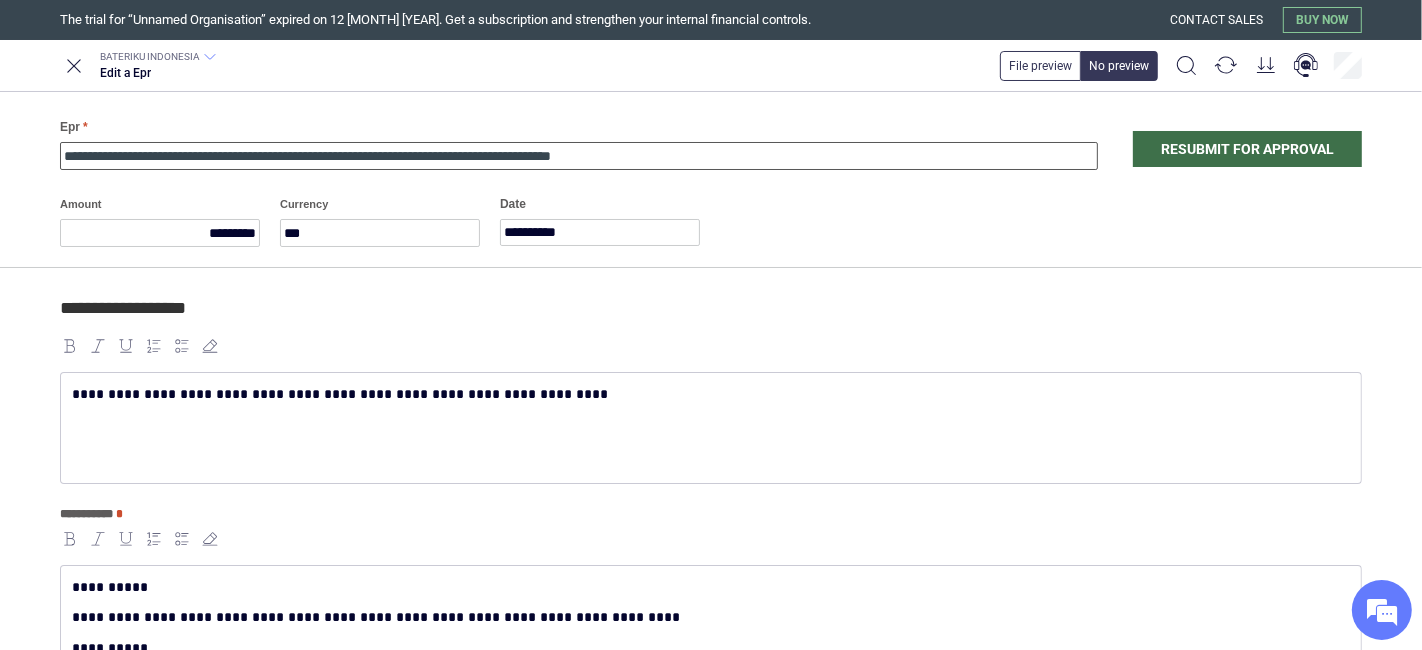 type on "**********" 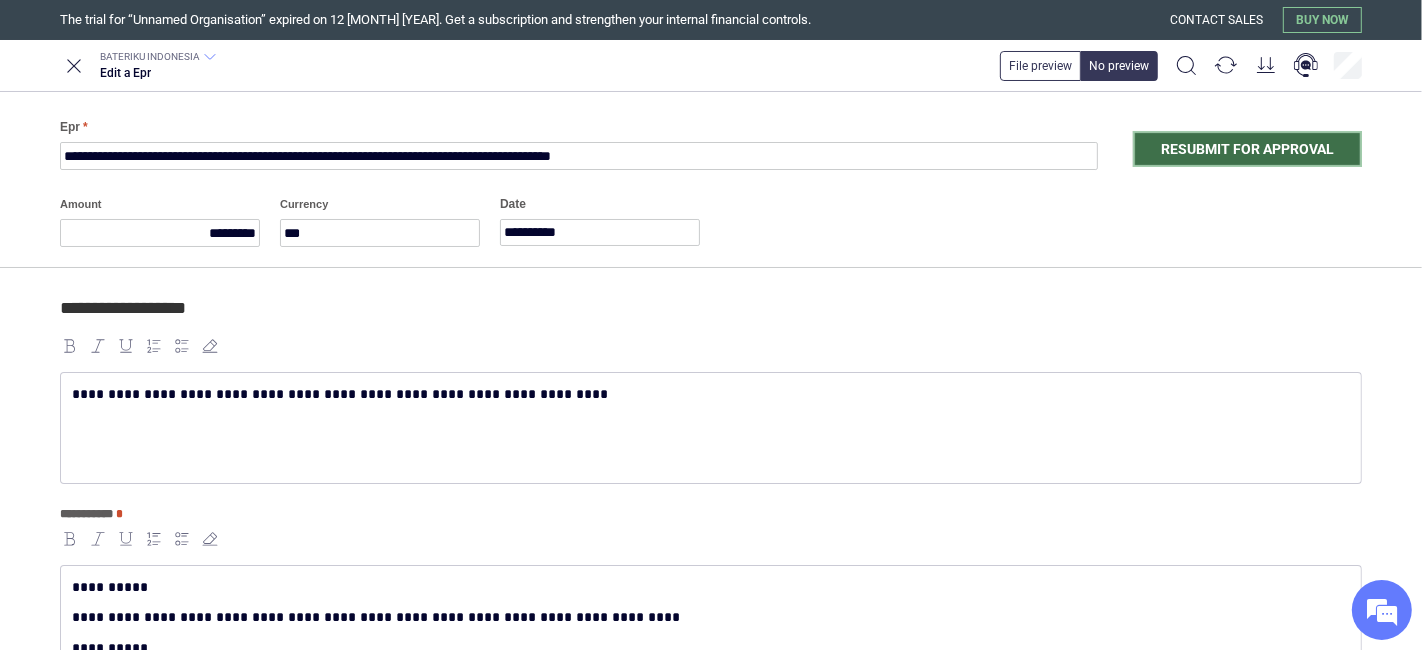 click on "Resubmit for approval" at bounding box center (1247, 149) 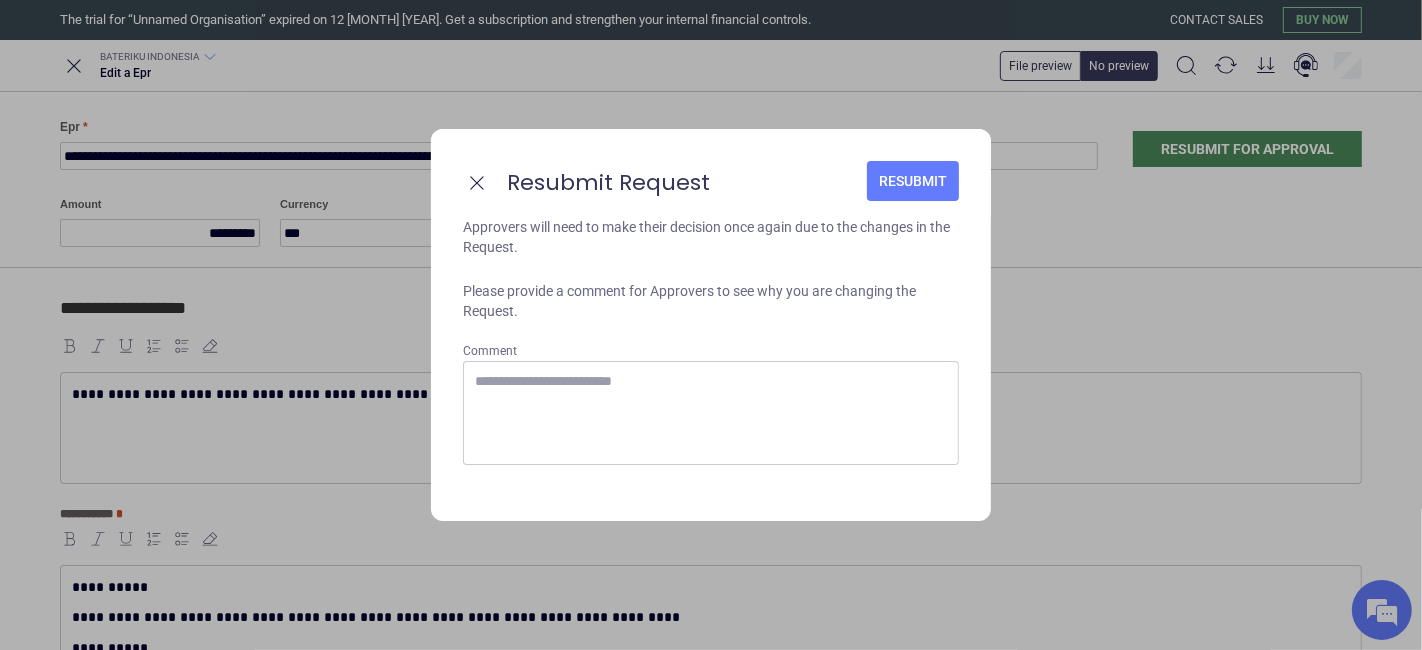 click on "Resubmit" at bounding box center [913, 181] 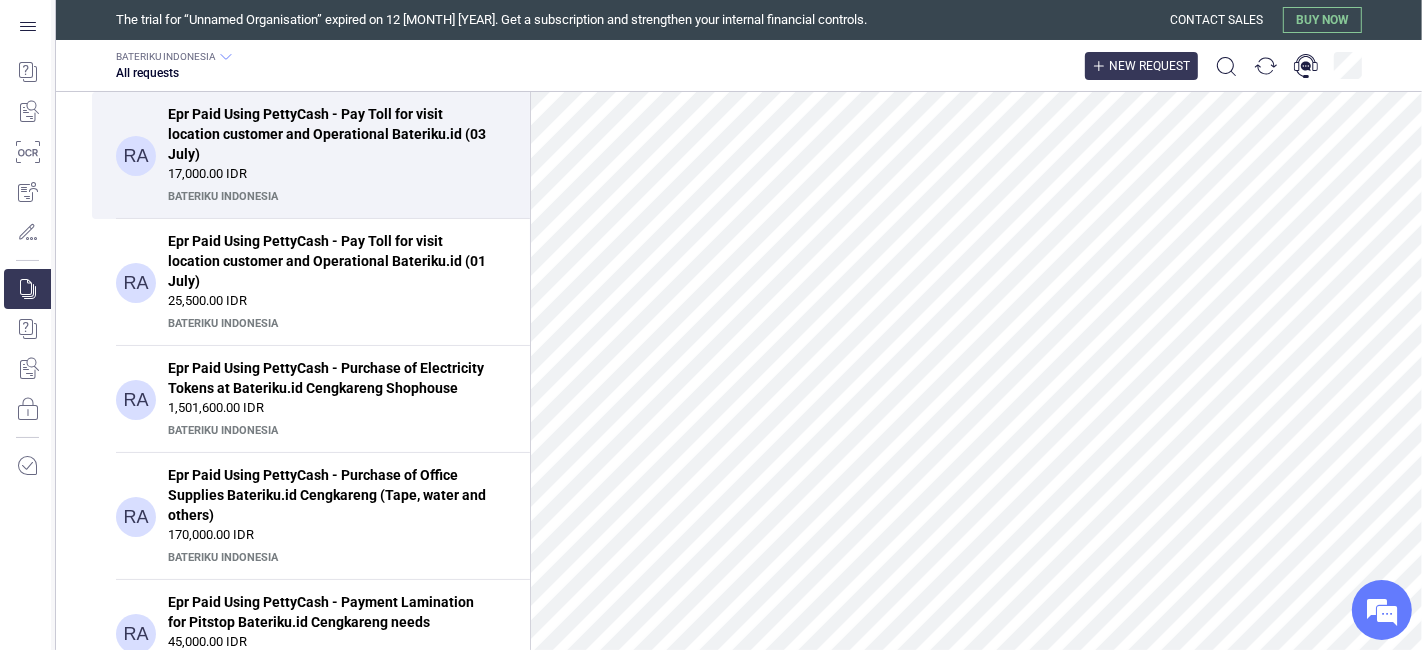 click on "New request" at bounding box center (1149, 66) 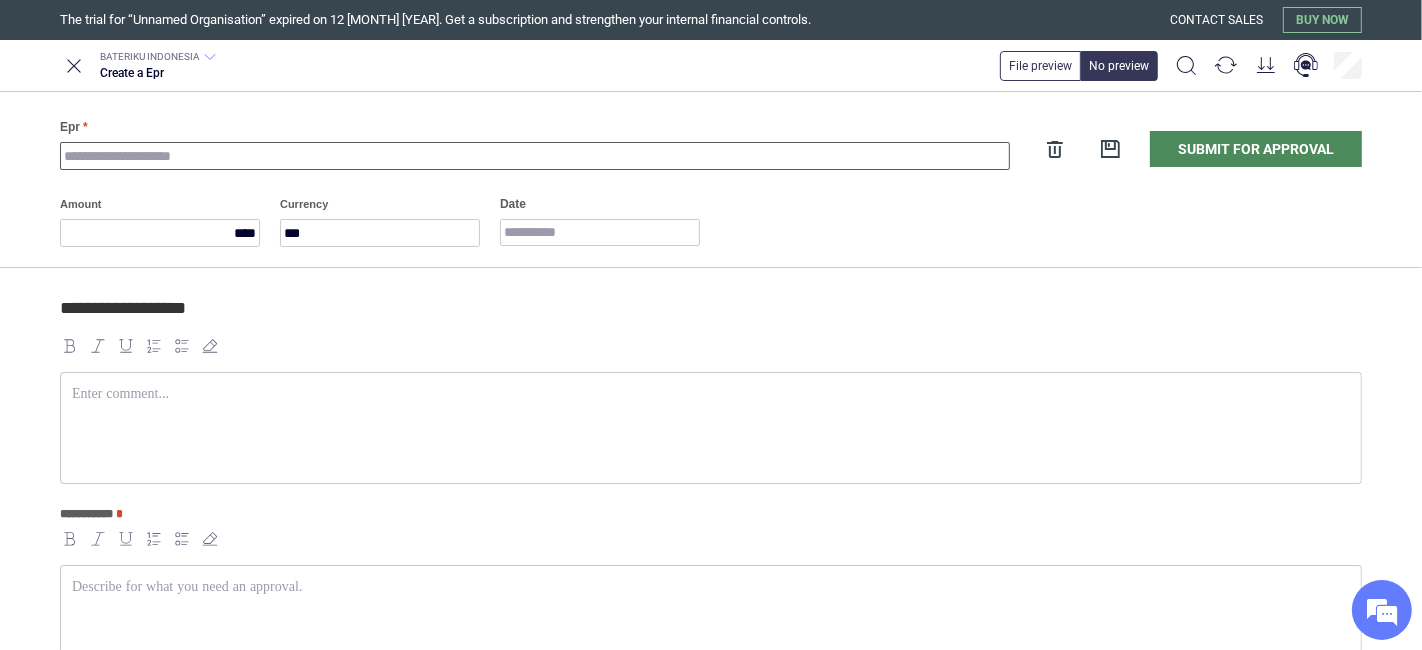 click on "Epr" at bounding box center (535, 156) 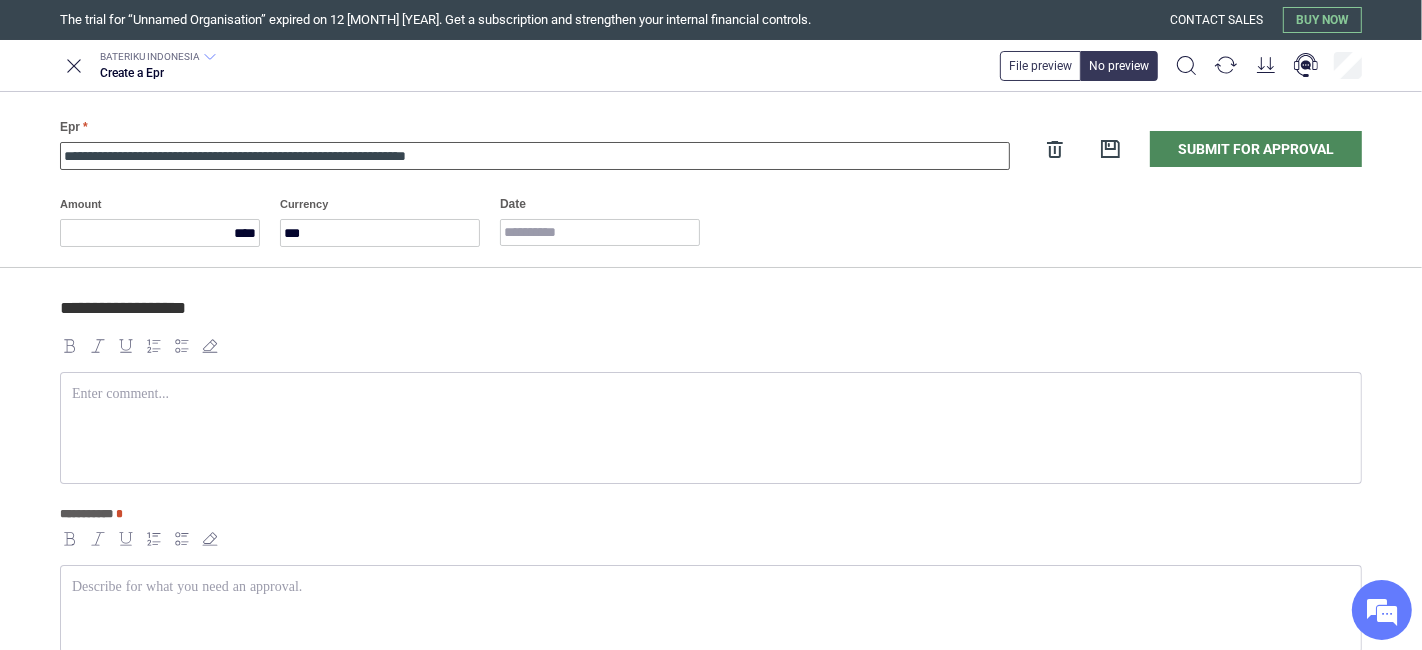 type on "**********" 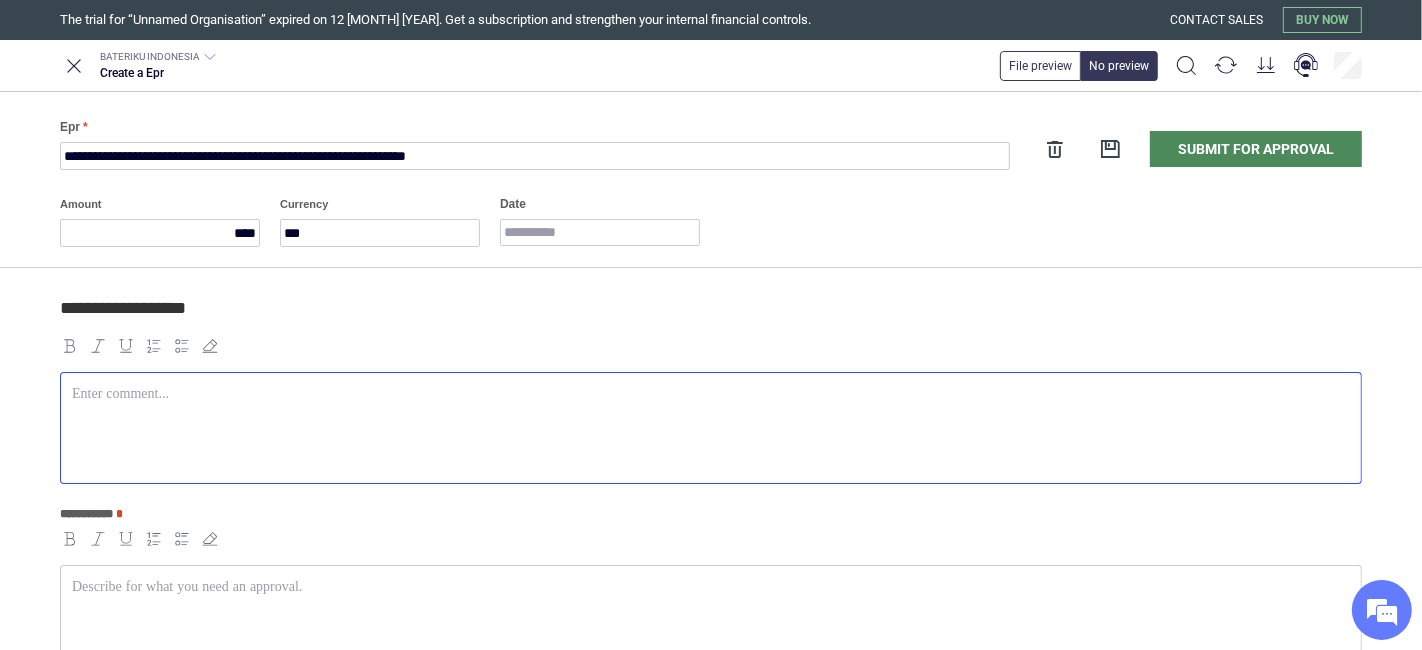 click at bounding box center [711, 428] 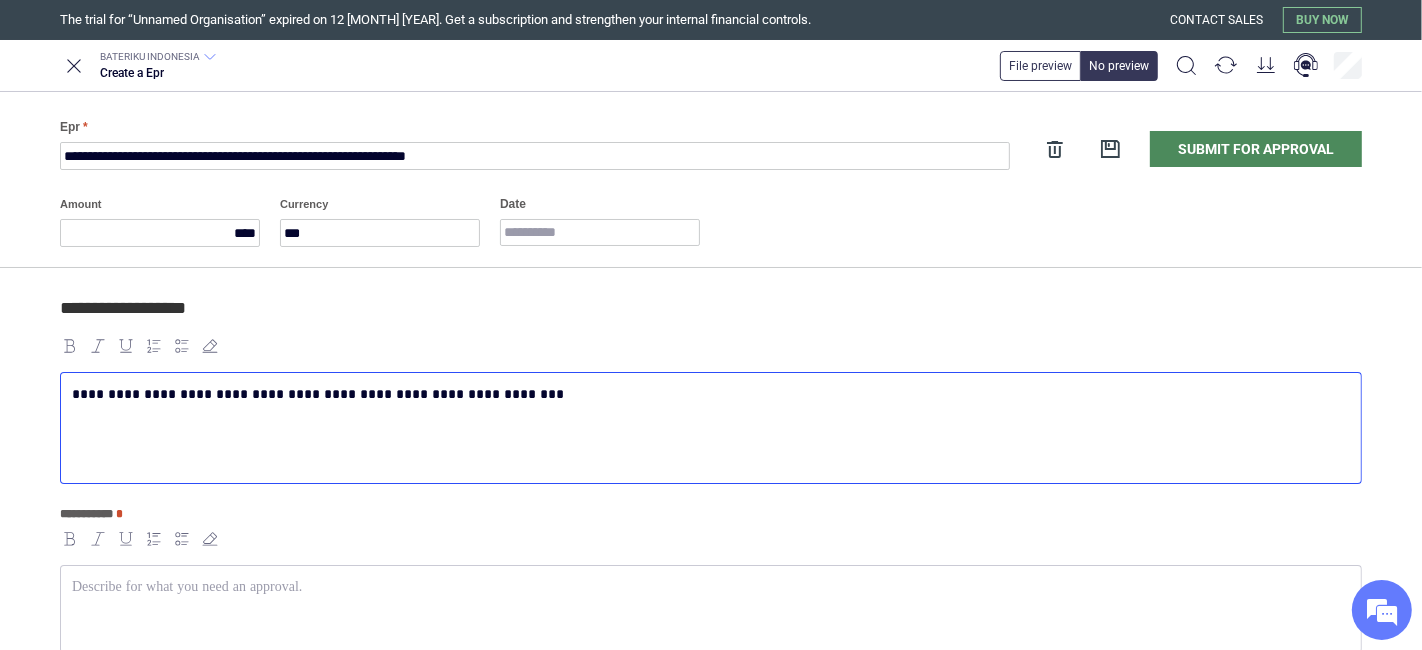 click at bounding box center (711, 587) 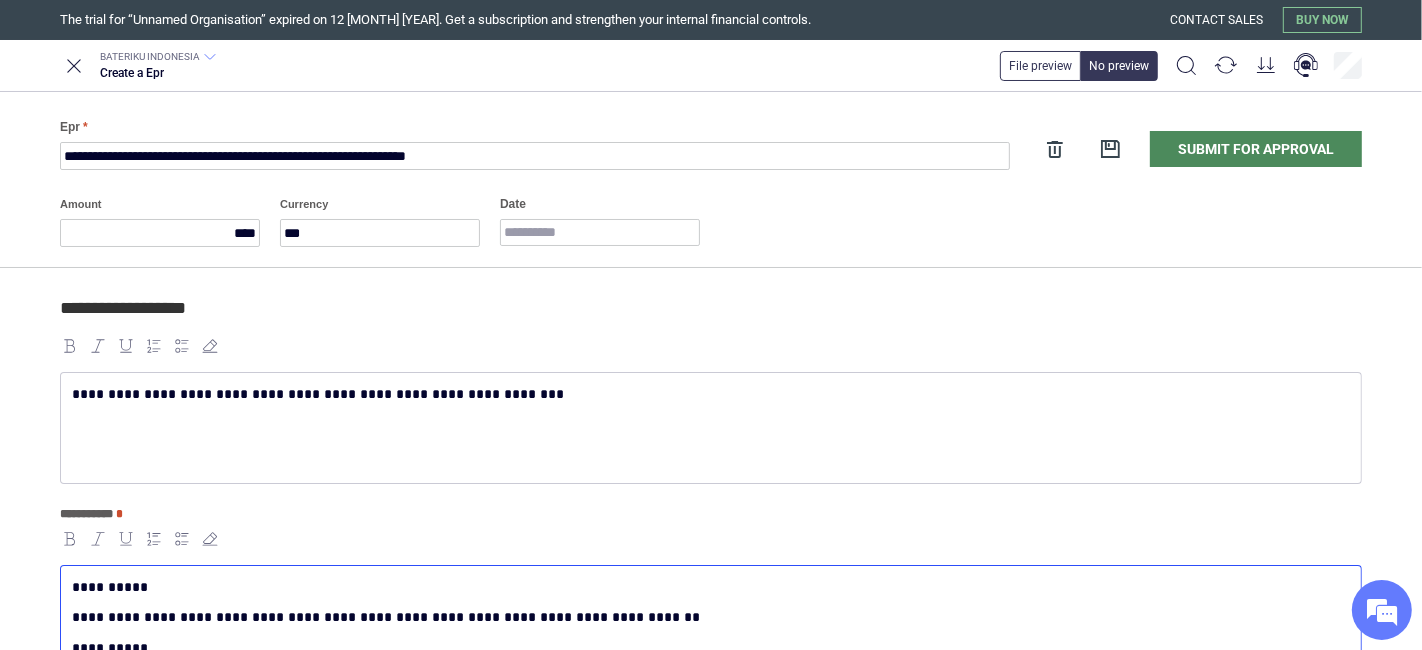 scroll, scrollTop: 10, scrollLeft: 0, axis: vertical 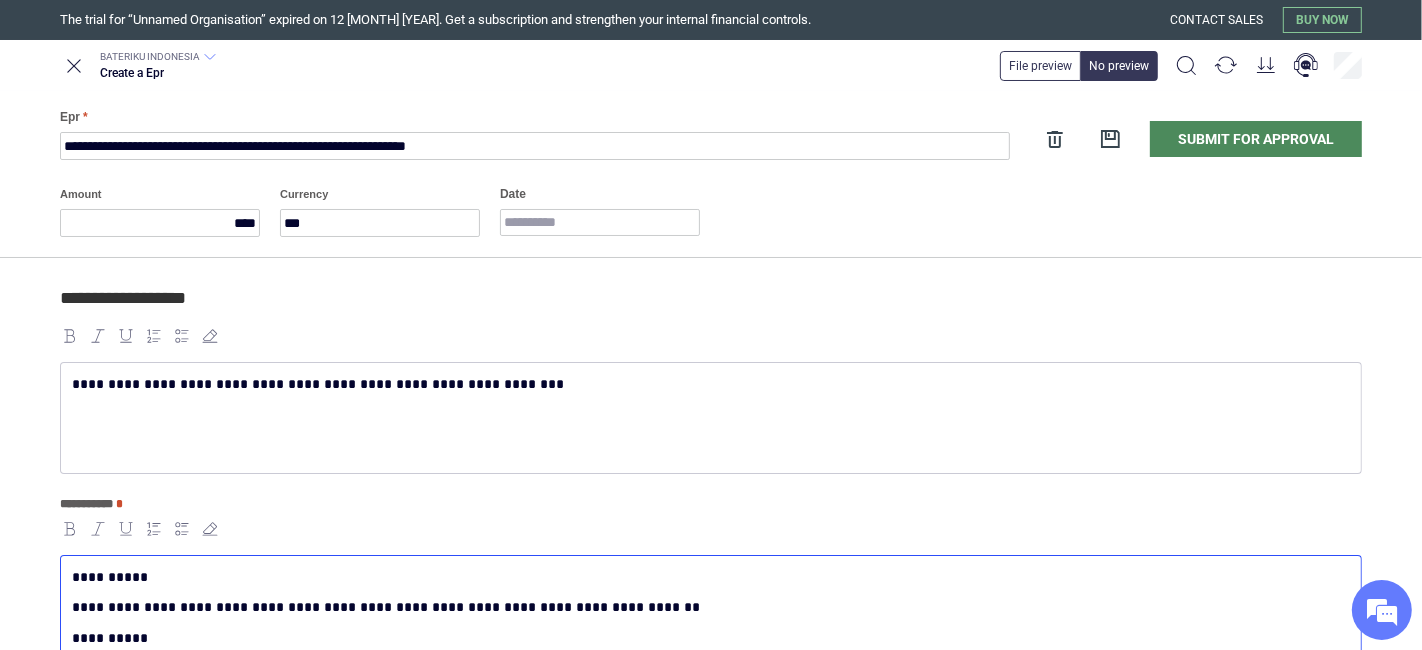 click on "**********" at bounding box center [711, 418] 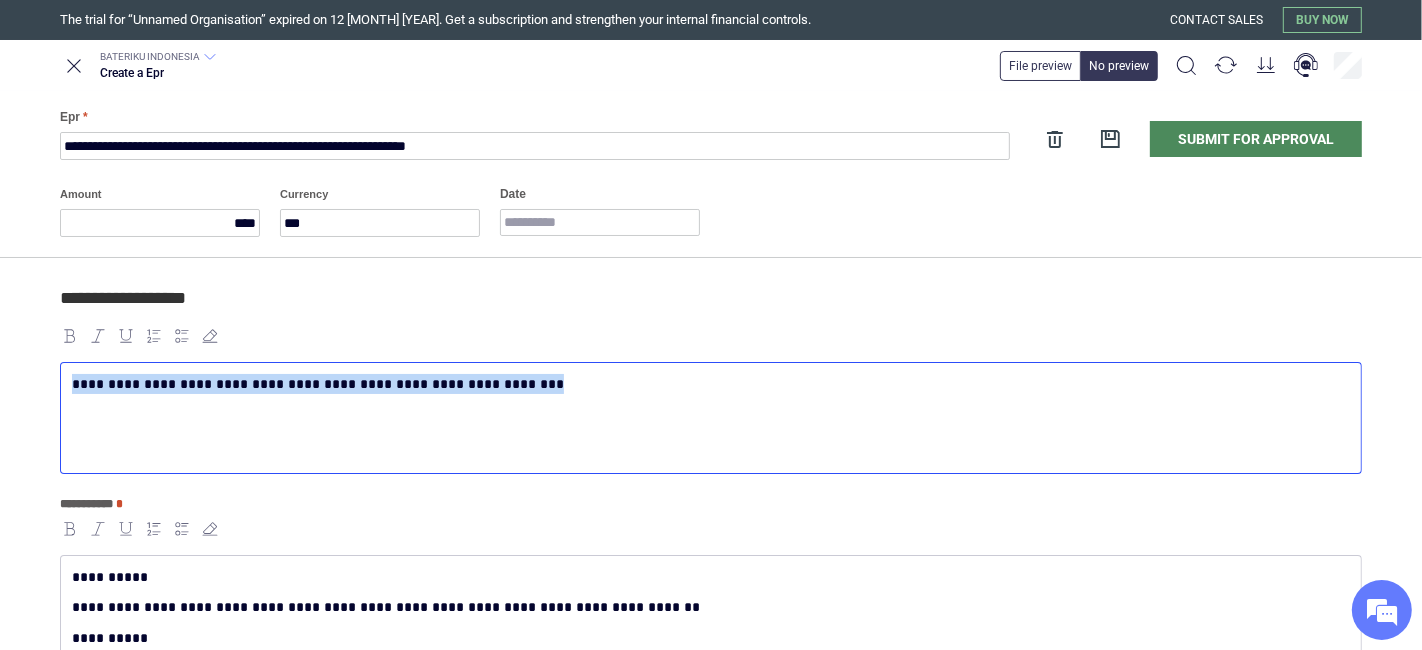 copy on "**********" 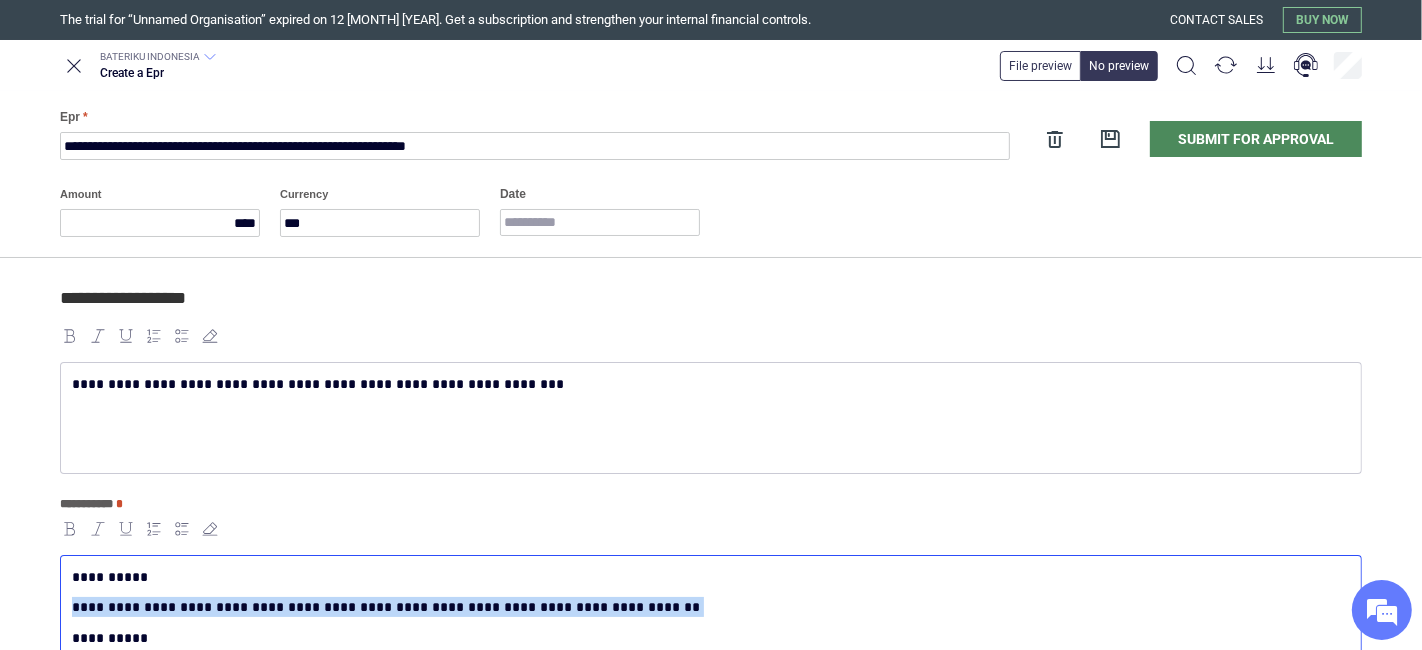drag, startPoint x: 631, startPoint y: 601, endPoint x: 28, endPoint y: 610, distance: 603.06714 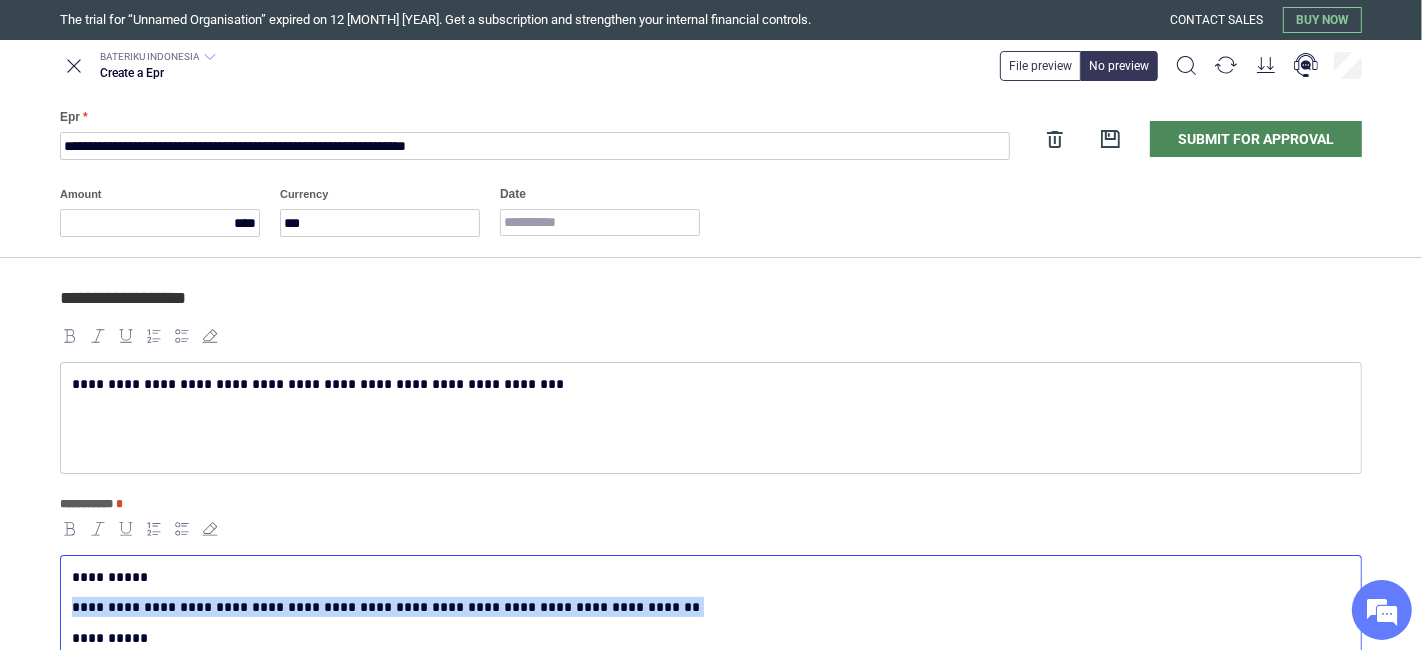 click on "**********" at bounding box center (711, 613) 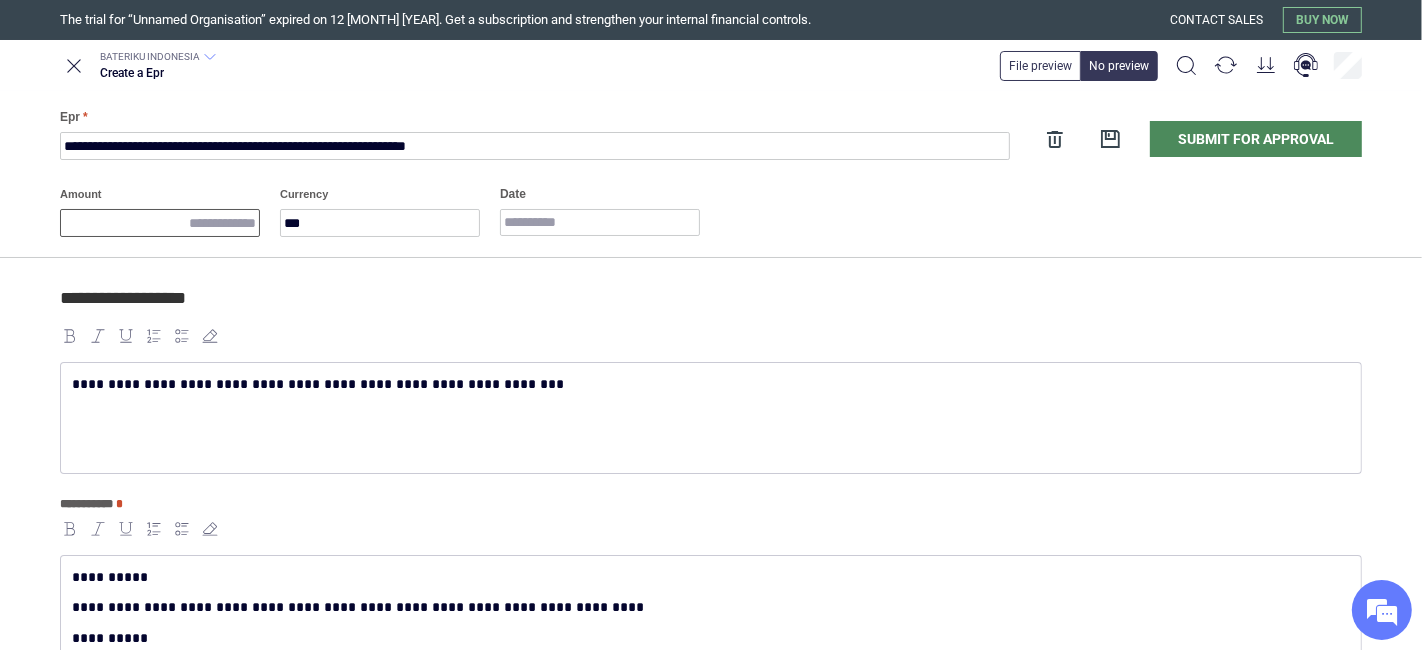 click on "Amount" at bounding box center [160, 223] 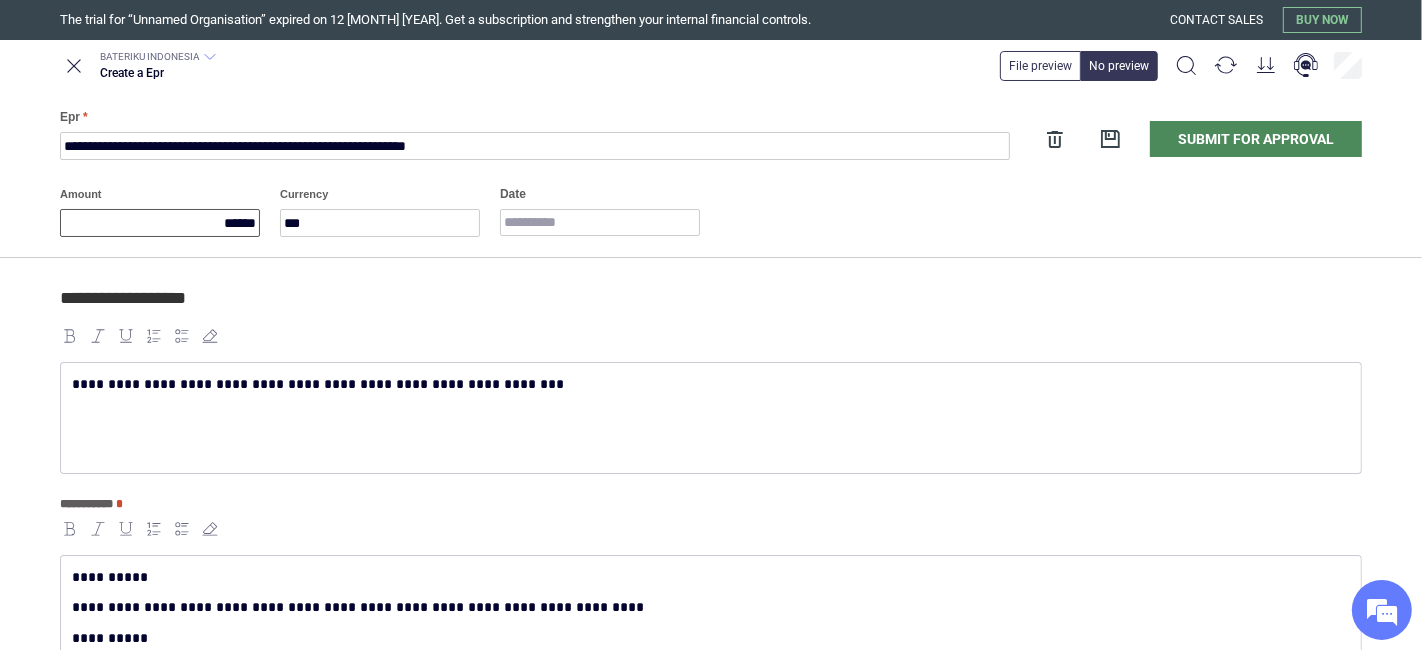 type on "******" 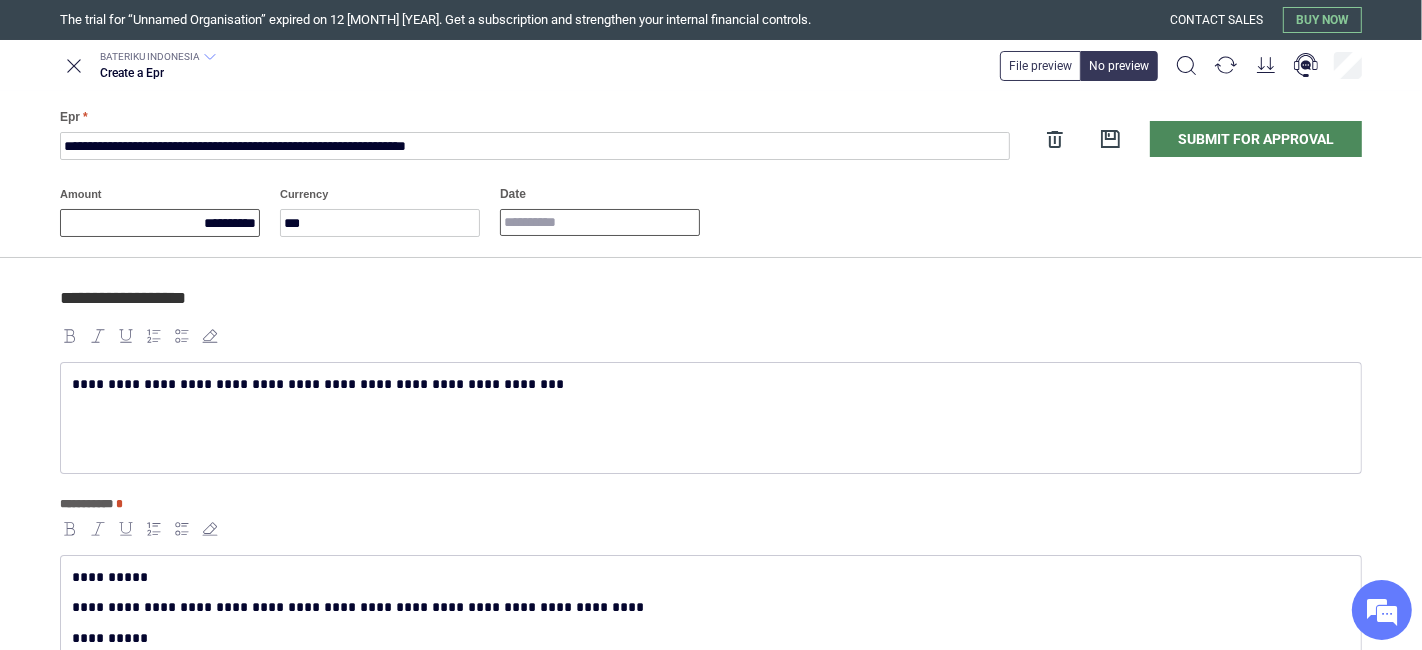 click on "Date" at bounding box center (600, 222) 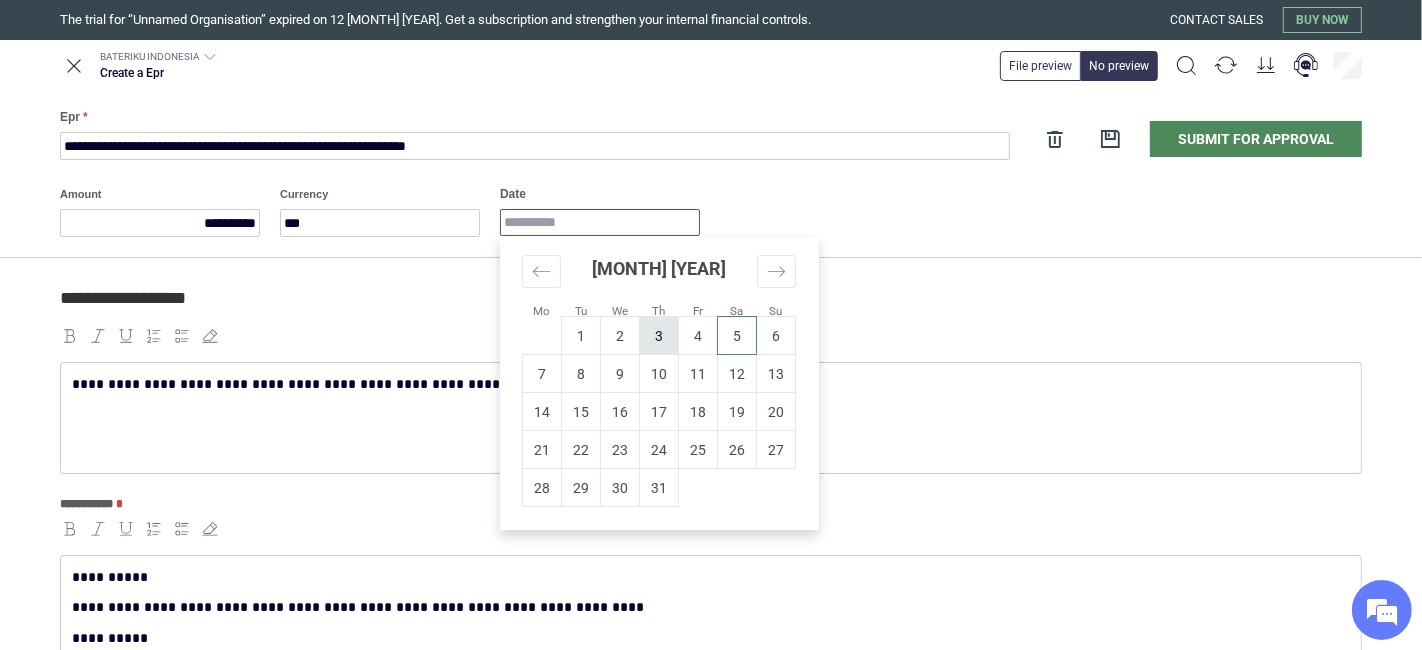 click on "3" at bounding box center [659, 336] 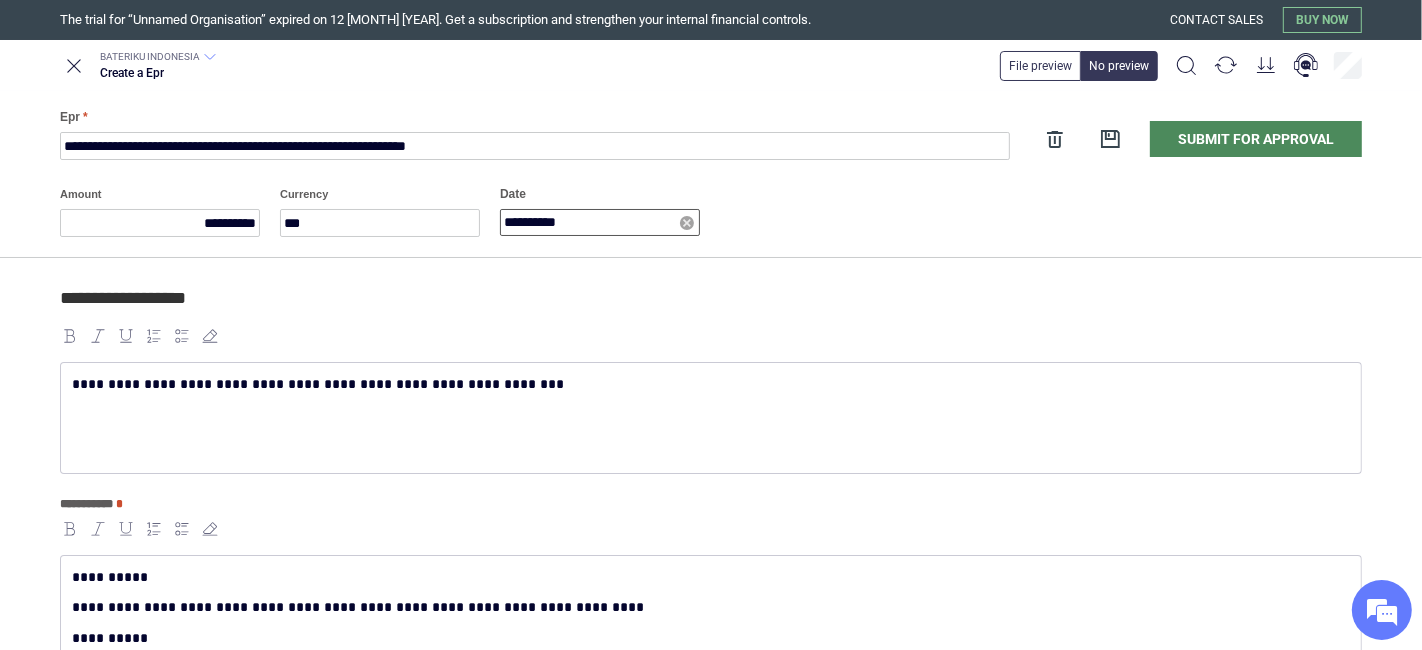 click on "**********" at bounding box center (600, 222) 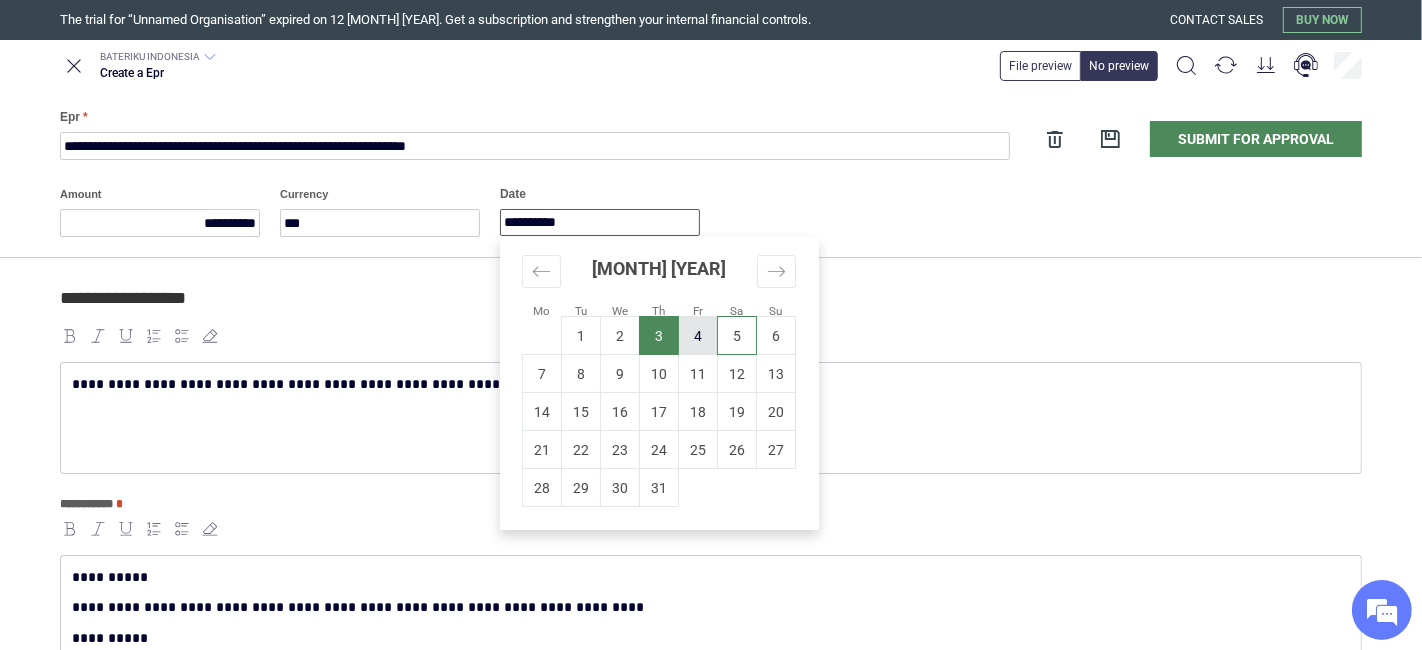click on "4" at bounding box center (698, 336) 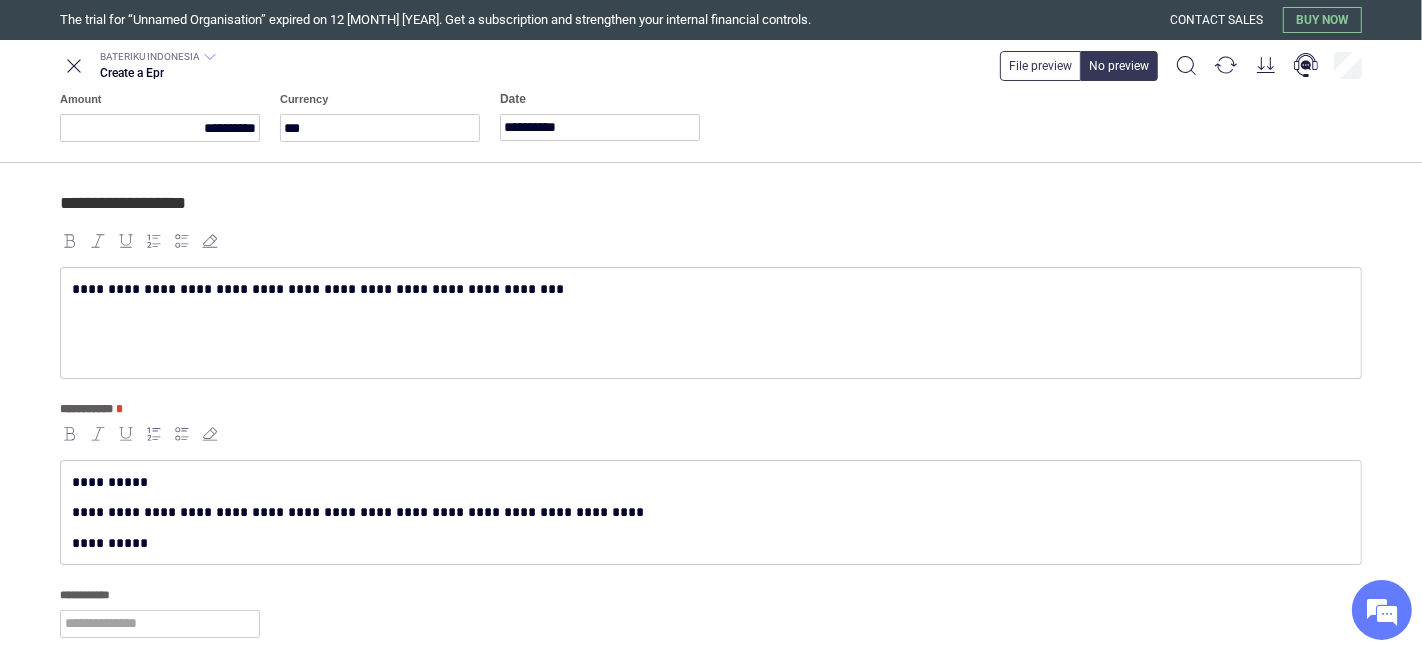 scroll, scrollTop: 232, scrollLeft: 0, axis: vertical 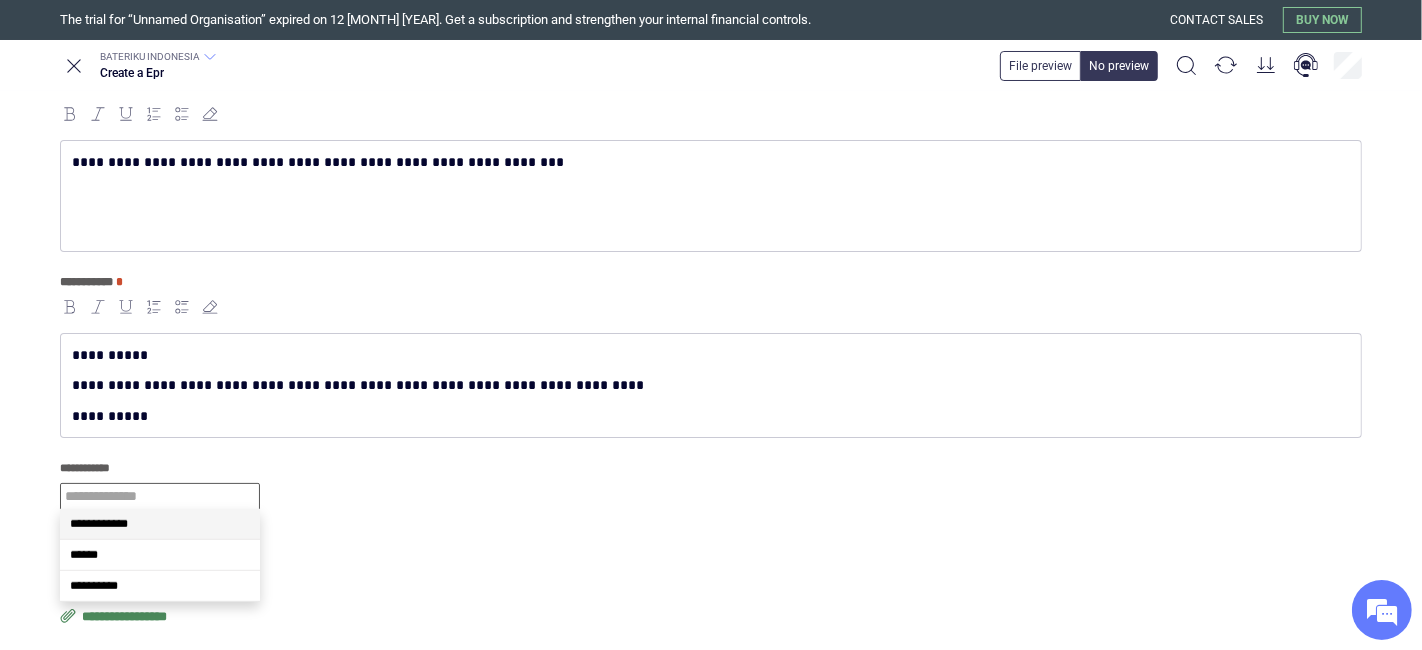 click at bounding box center (160, 497) 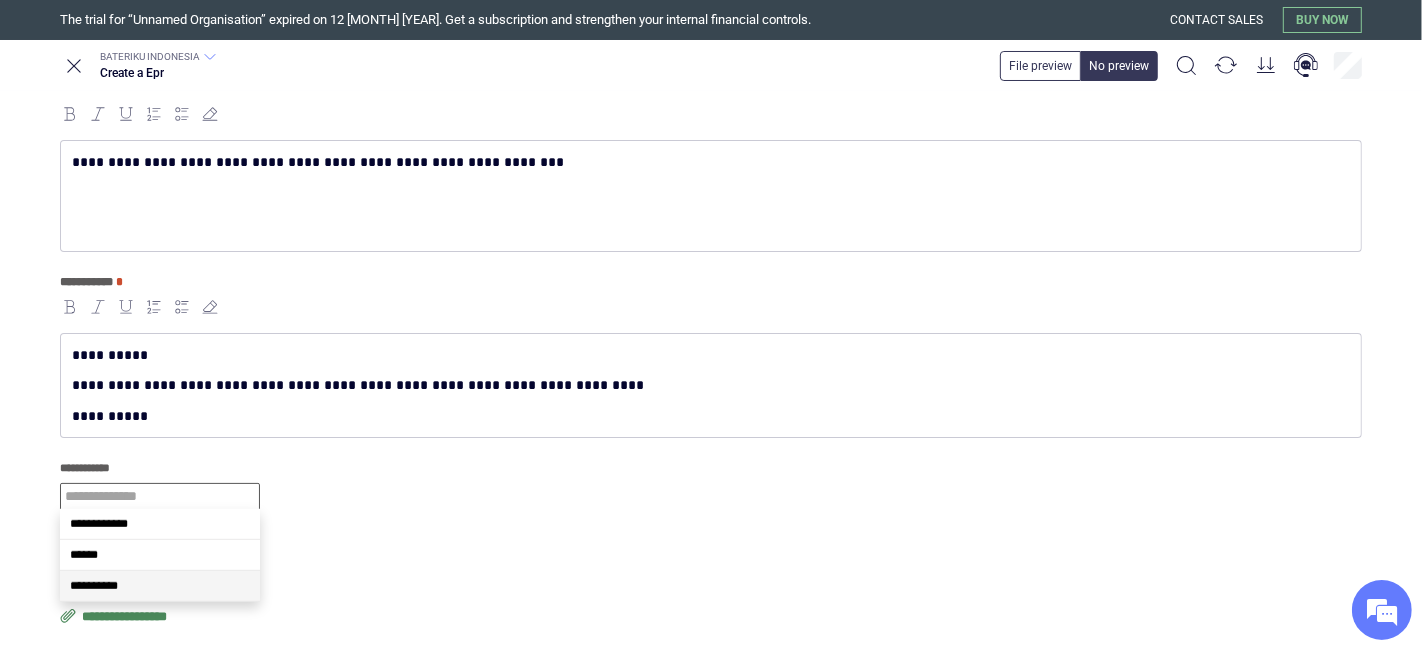 click on "**********" at bounding box center [160, 586] 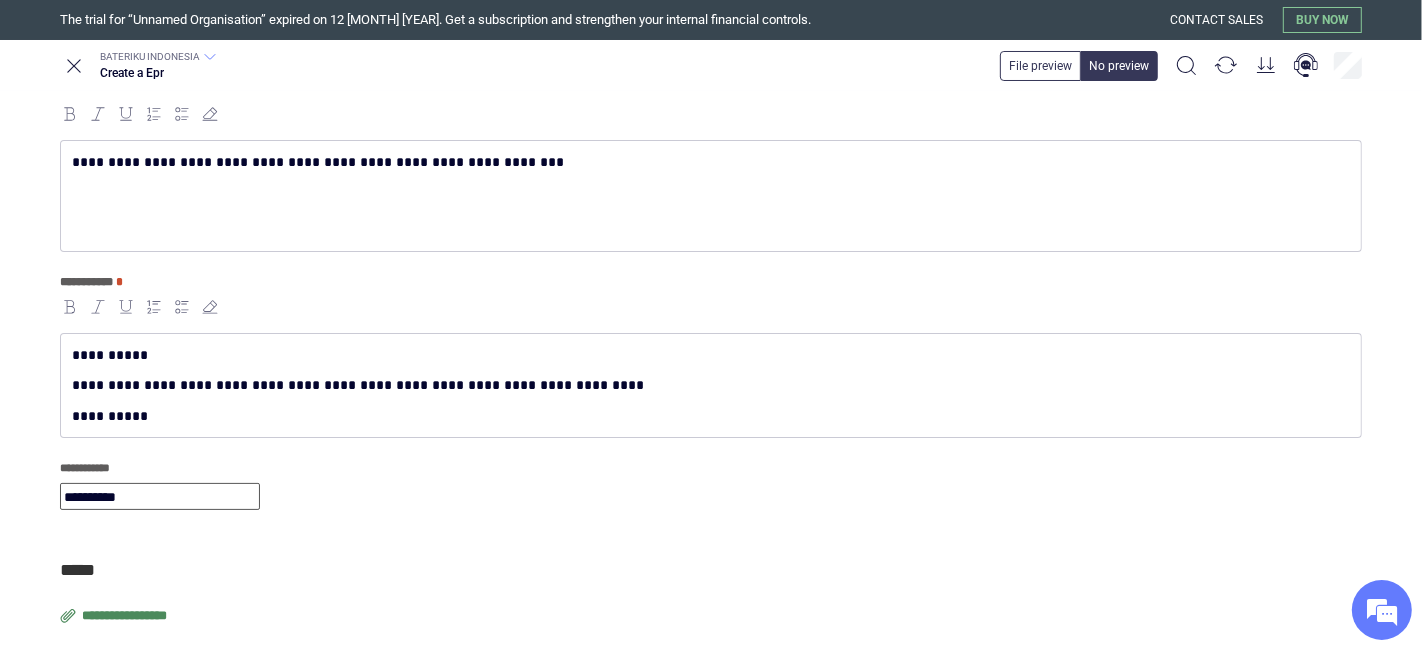 click on "**********" at bounding box center (126, 616) 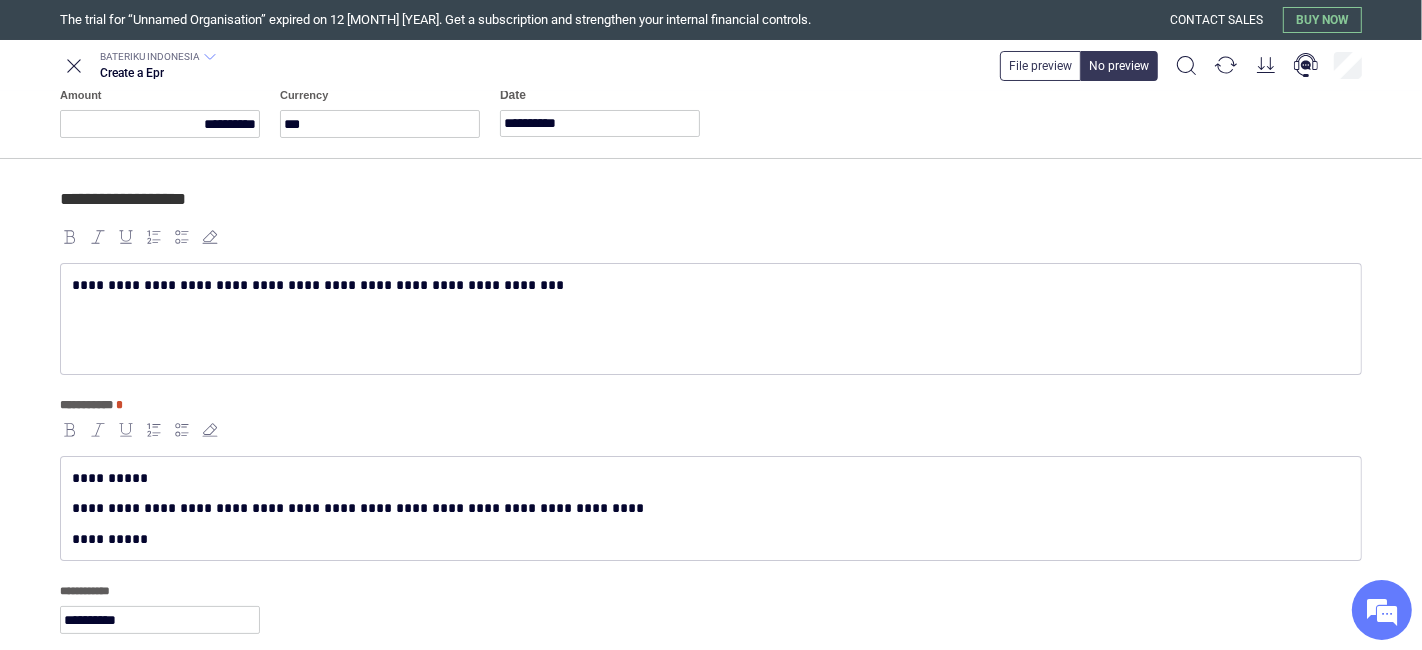 scroll, scrollTop: 10, scrollLeft: 0, axis: vertical 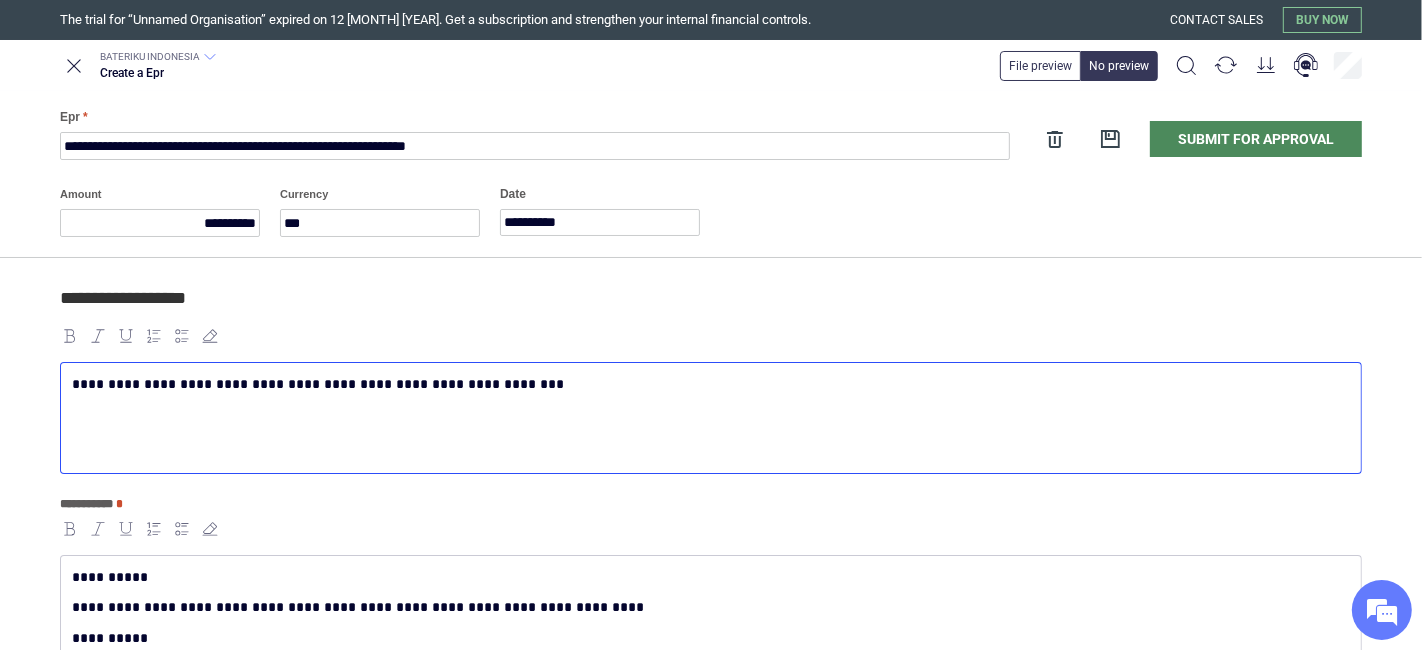 click on "**********" at bounding box center [707, 384] 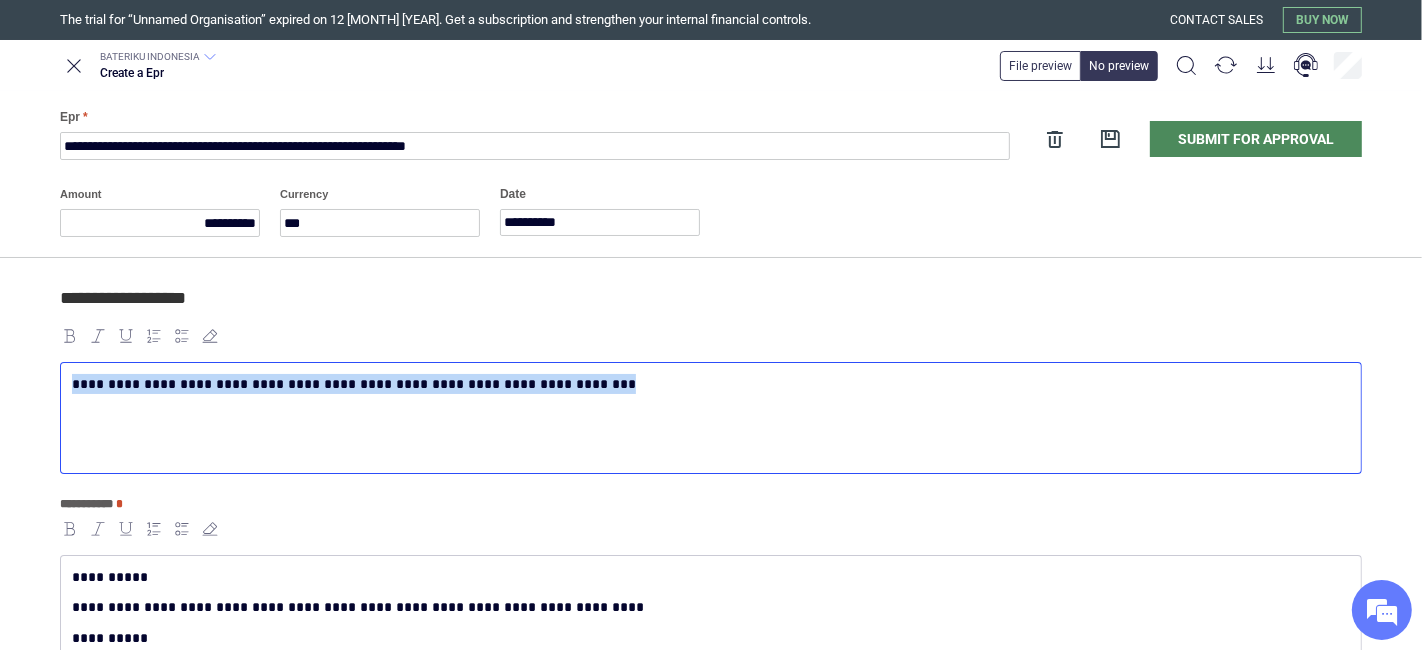 copy on "**********" 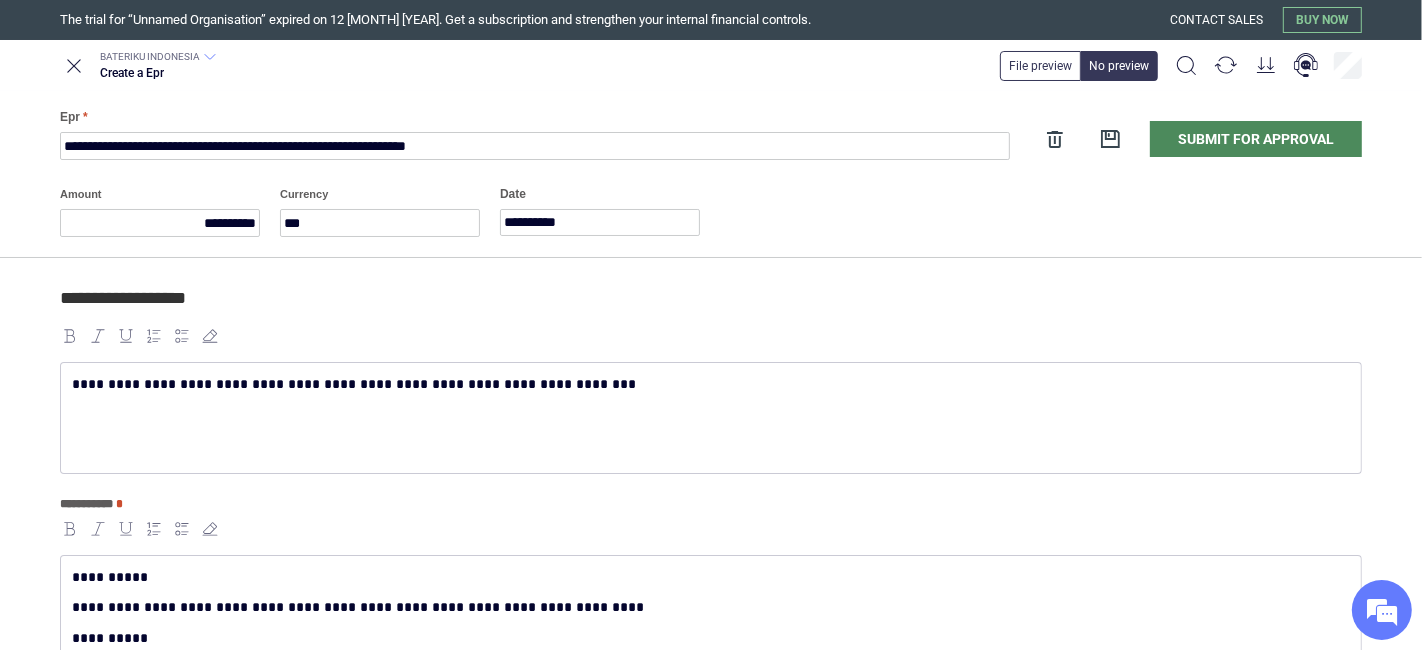 click on "**********" at bounding box center (535, 133) 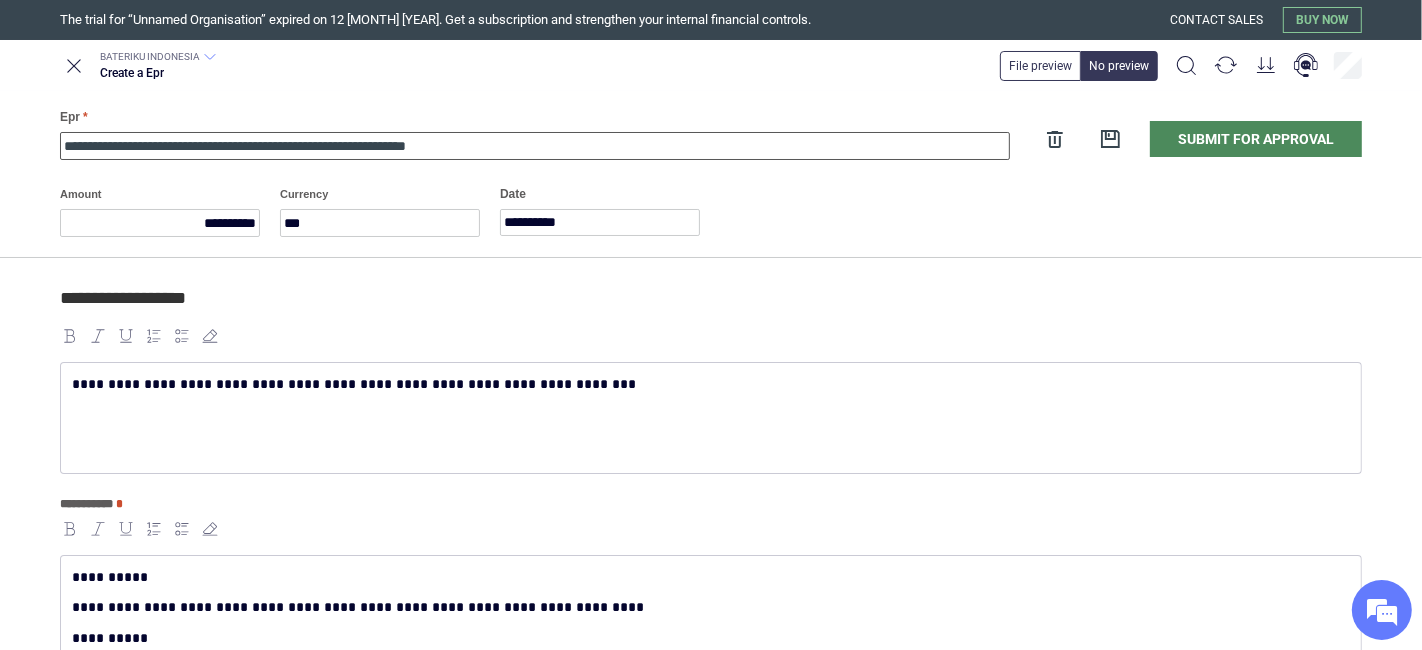 click on "**********" at bounding box center [535, 146] 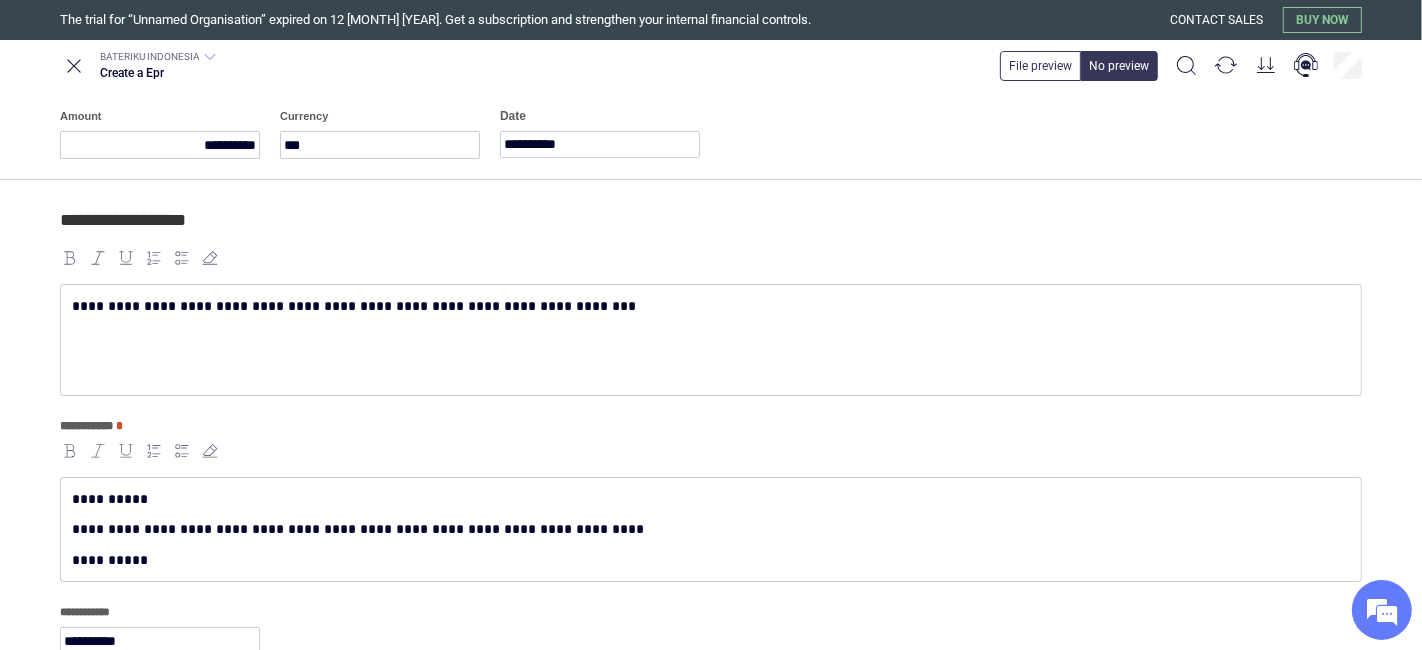 scroll, scrollTop: 121, scrollLeft: 0, axis: vertical 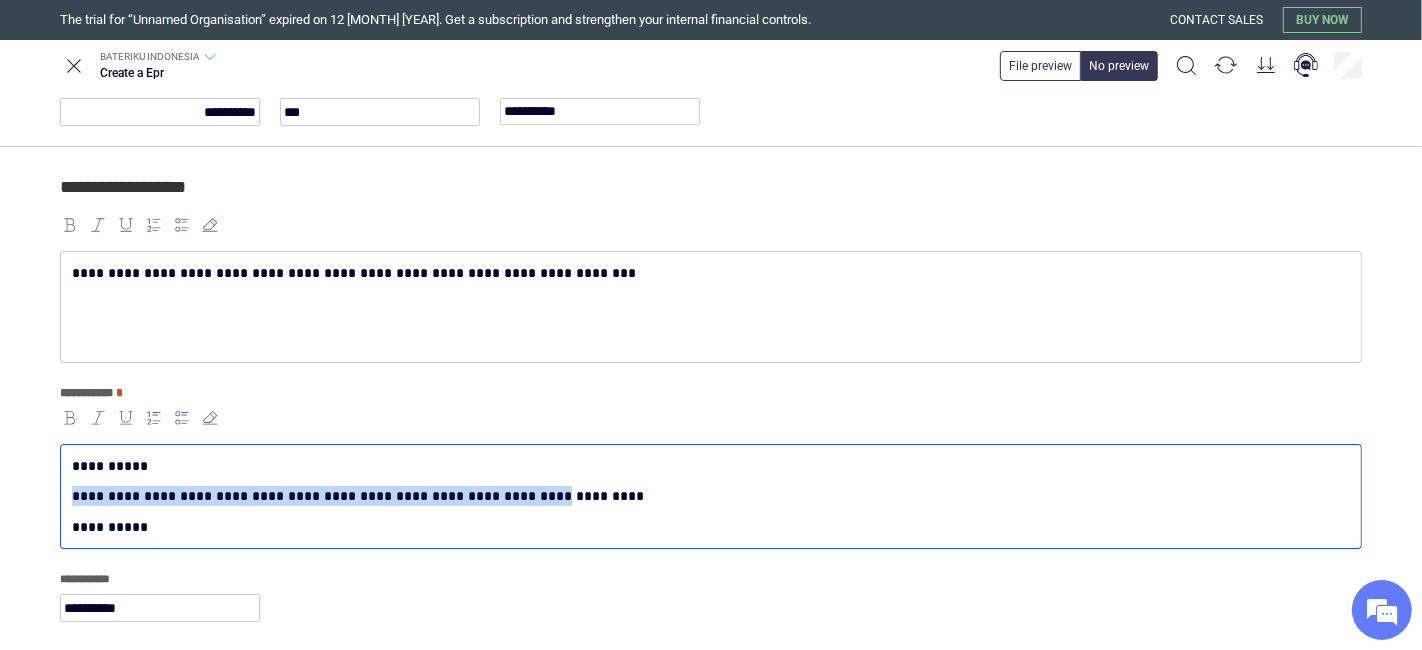 drag, startPoint x: 482, startPoint y: 495, endPoint x: 3, endPoint y: 481, distance: 479.20456 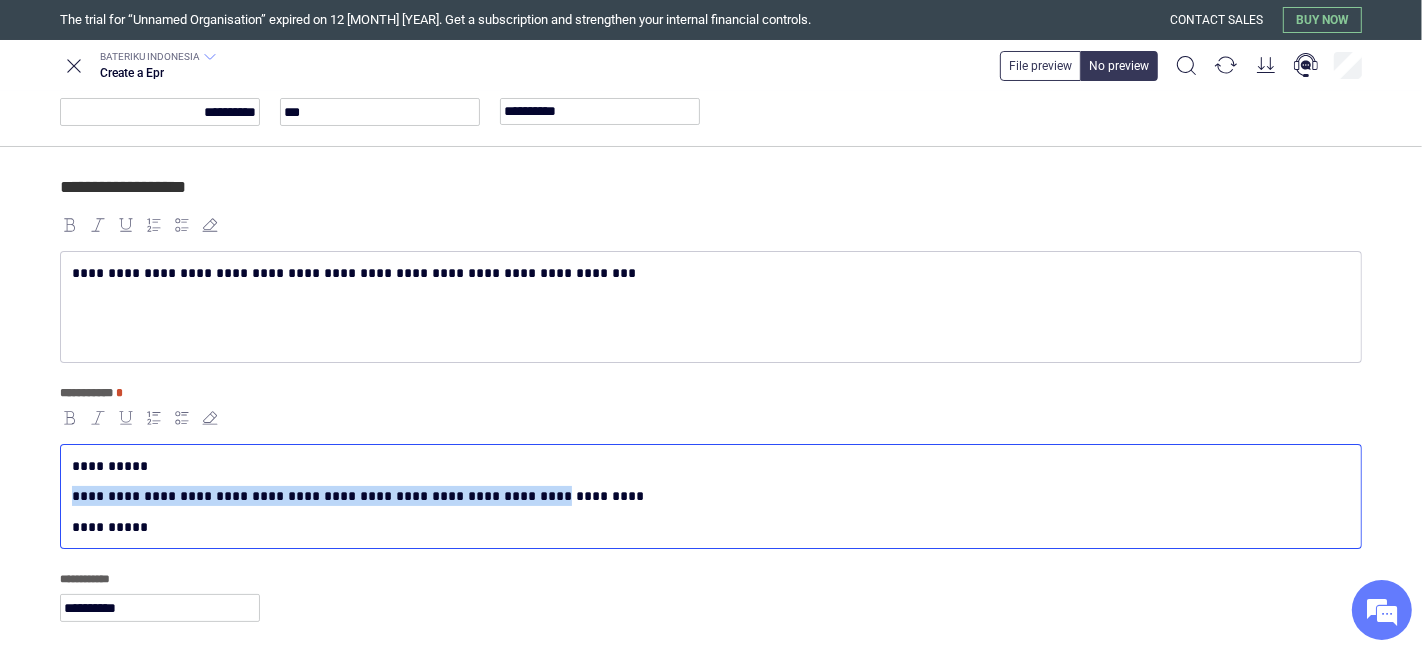 click on "**********" at bounding box center [711, 502] 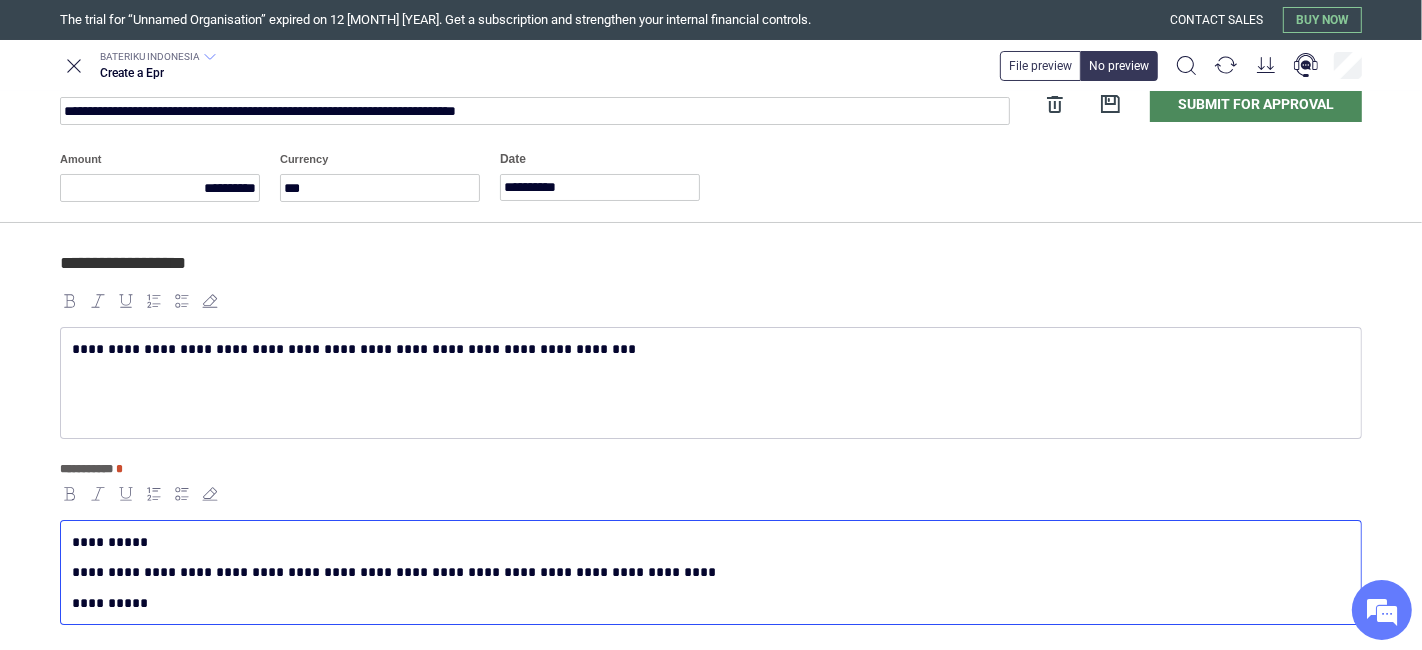 scroll, scrollTop: 10, scrollLeft: 0, axis: vertical 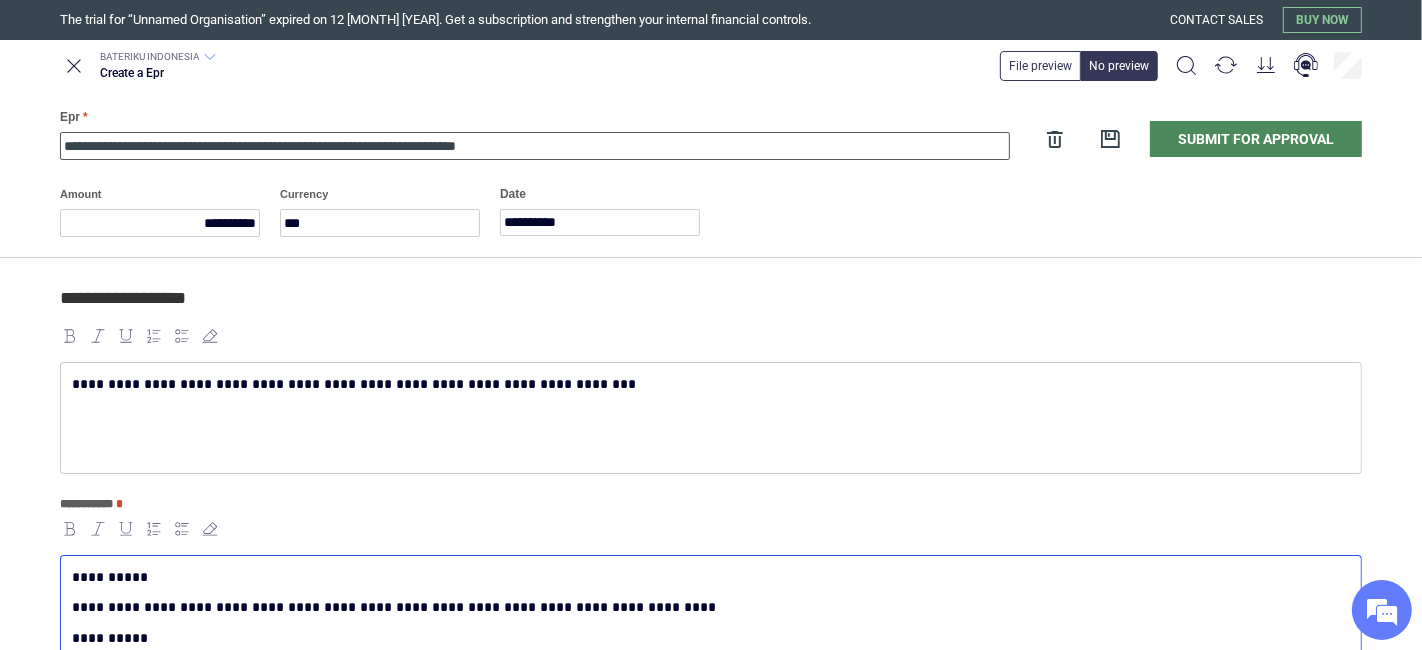click on "**********" at bounding box center (535, 146) 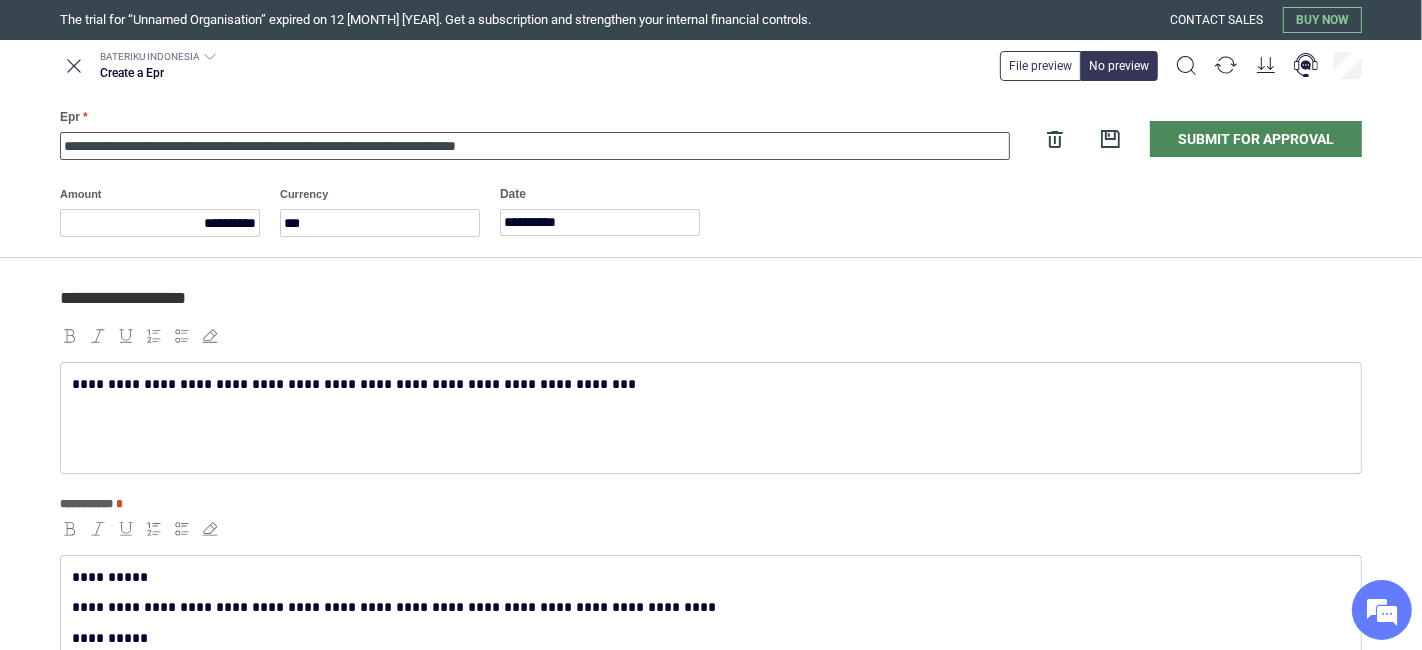 paste on "**********" 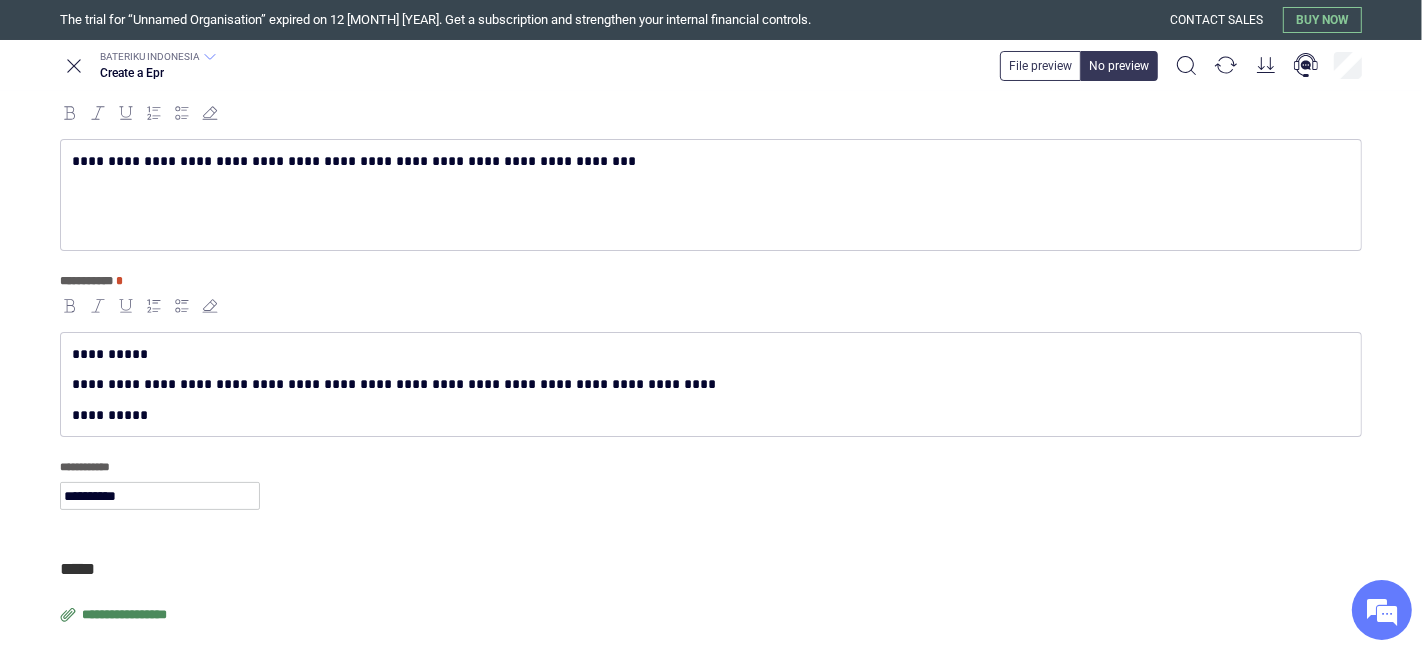 scroll, scrollTop: 265, scrollLeft: 0, axis: vertical 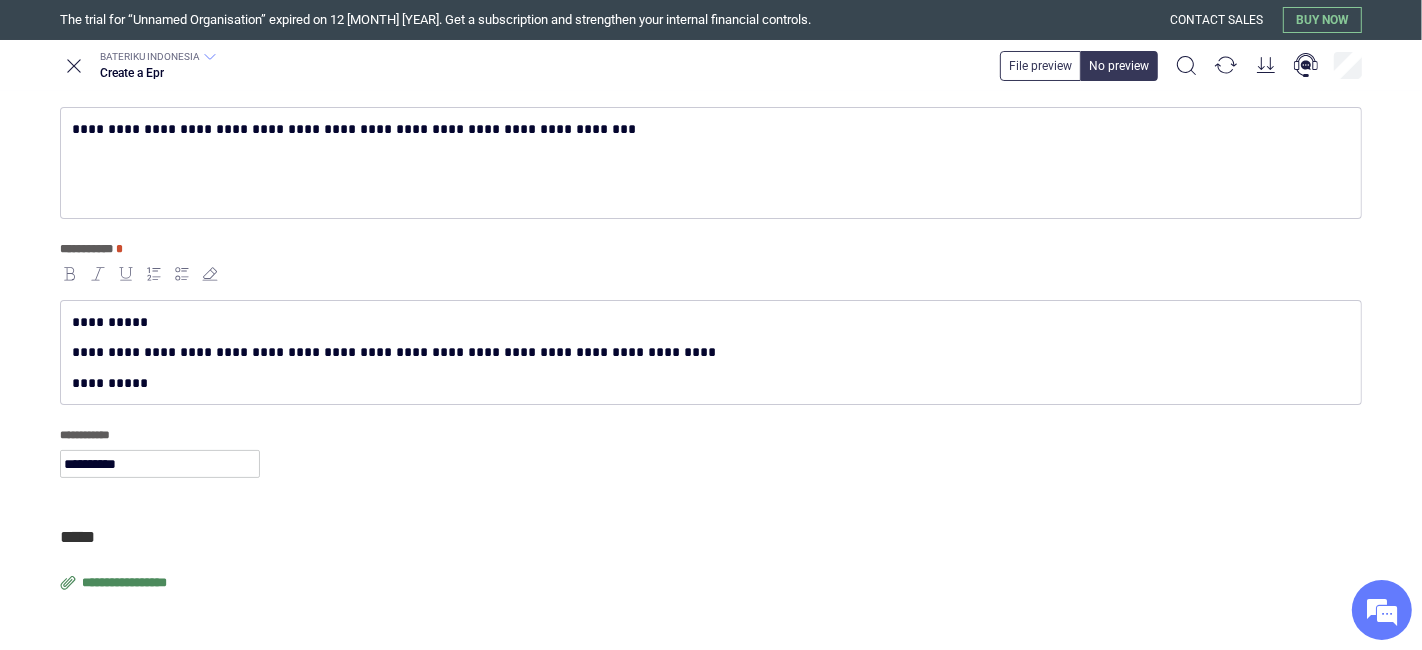 type on "**********" 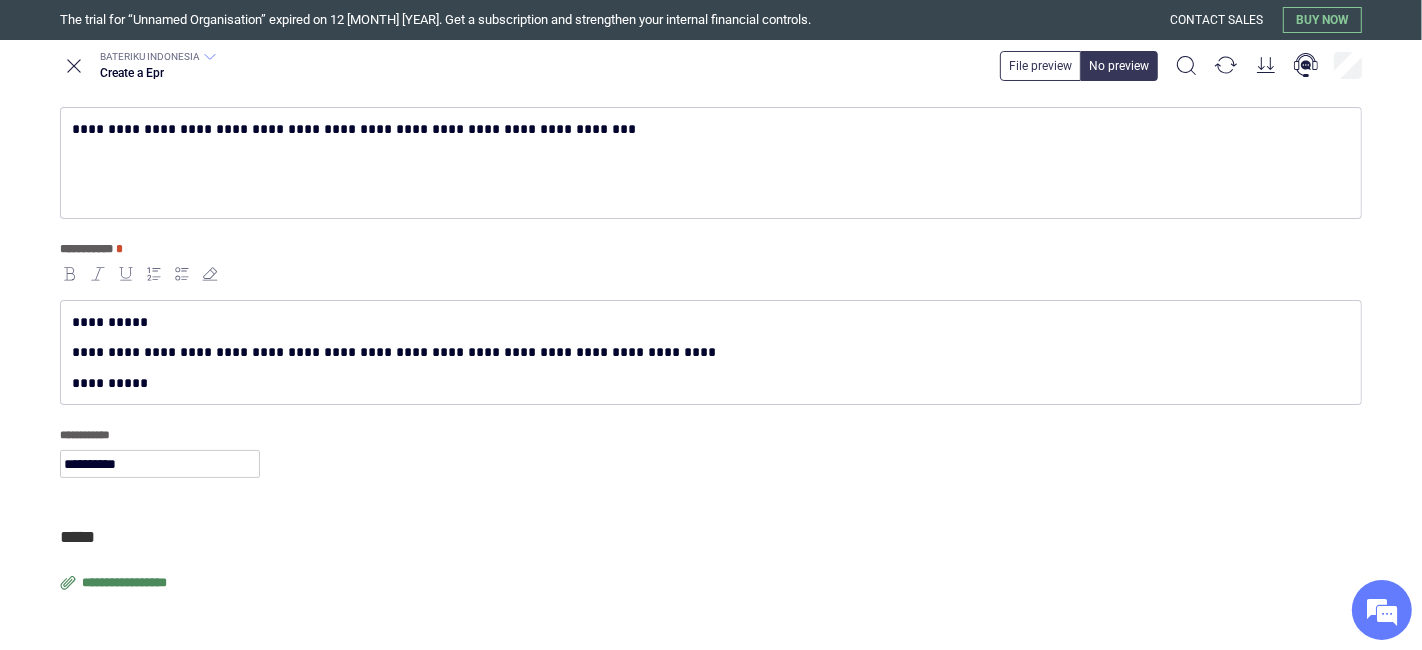 click on "**********" at bounding box center (126, 583) 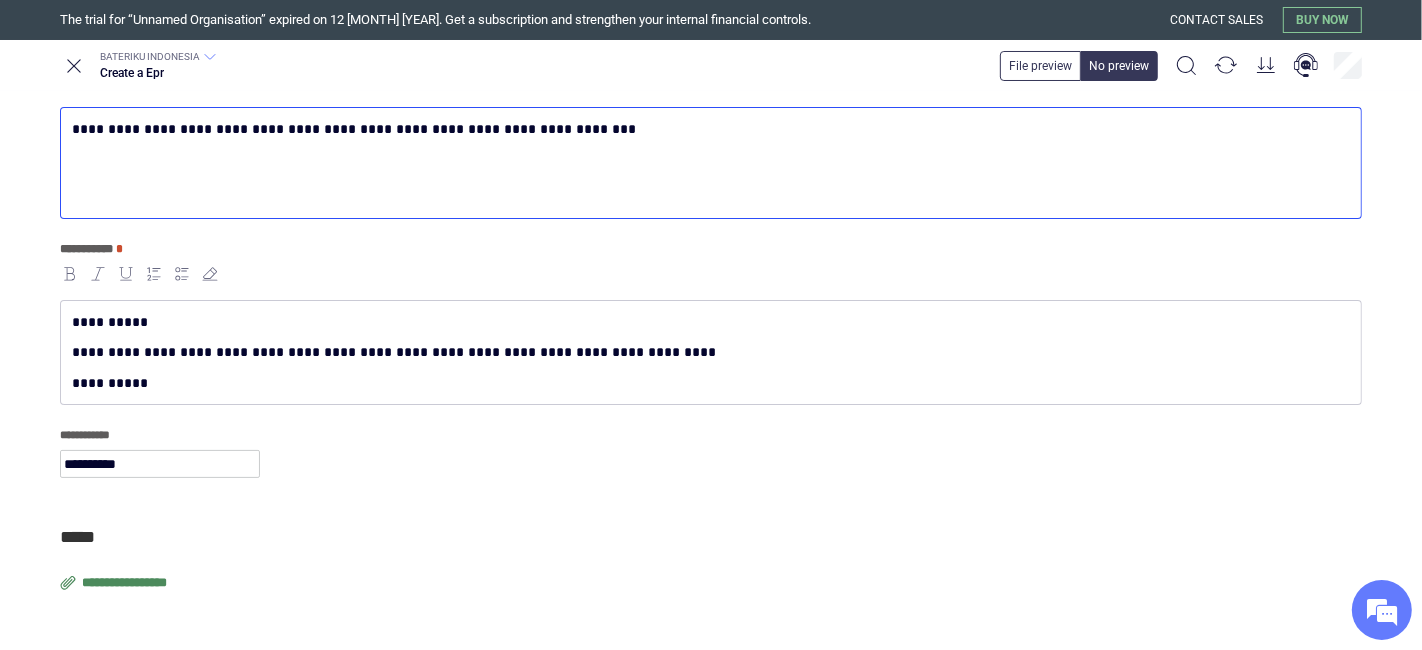 click on "**********" at bounding box center [711, 163] 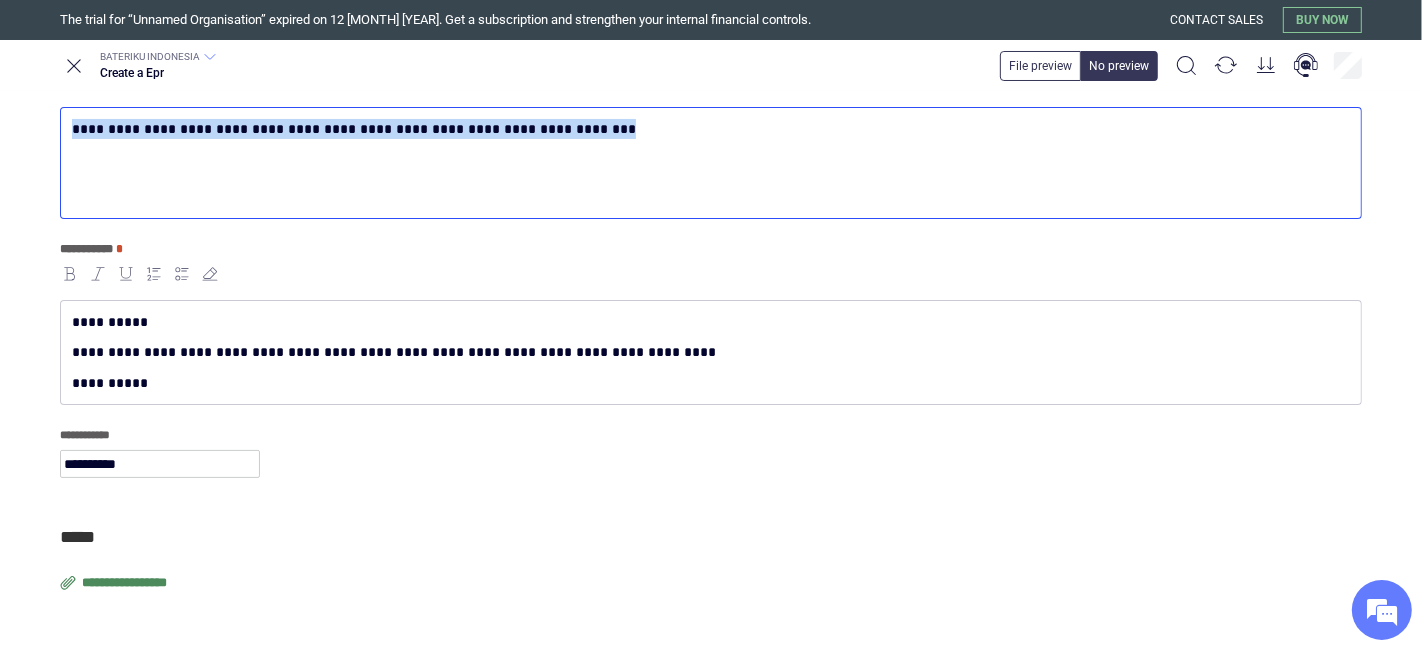 copy on "**********" 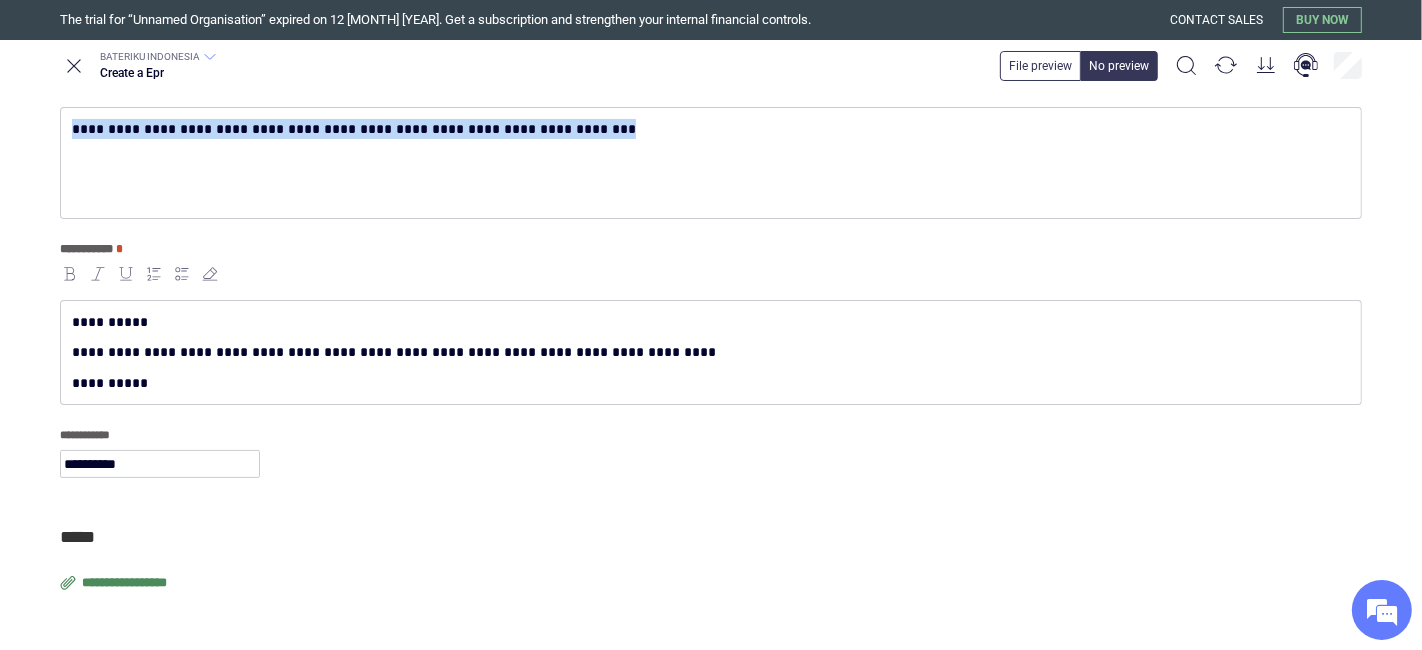 type on "**********" 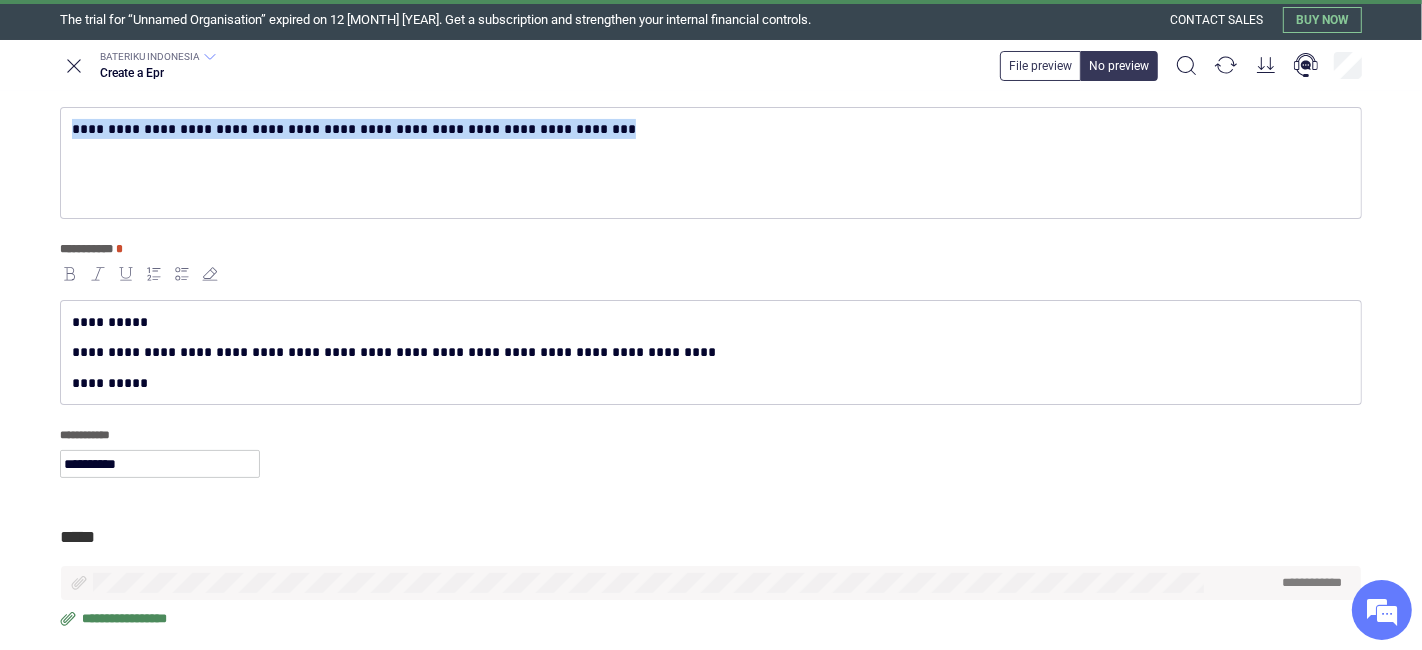 scroll, scrollTop: 0, scrollLeft: 0, axis: both 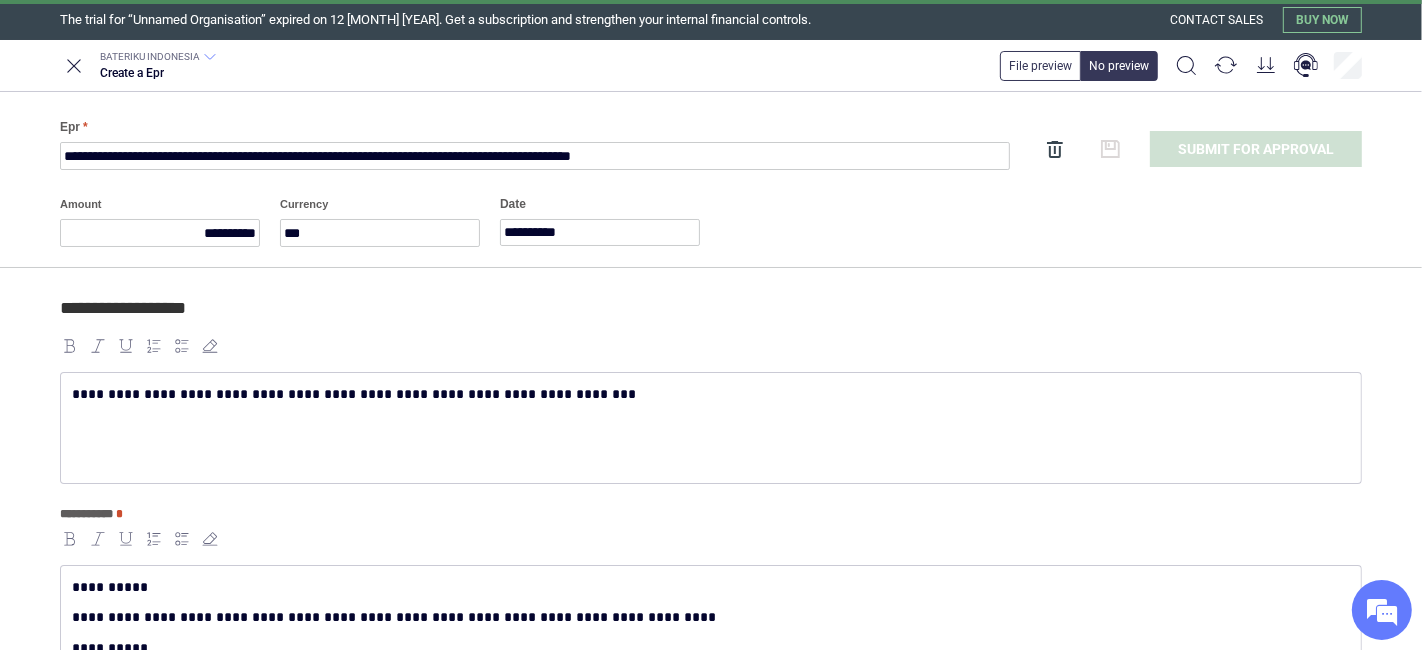 click at bounding box center [711, 346] 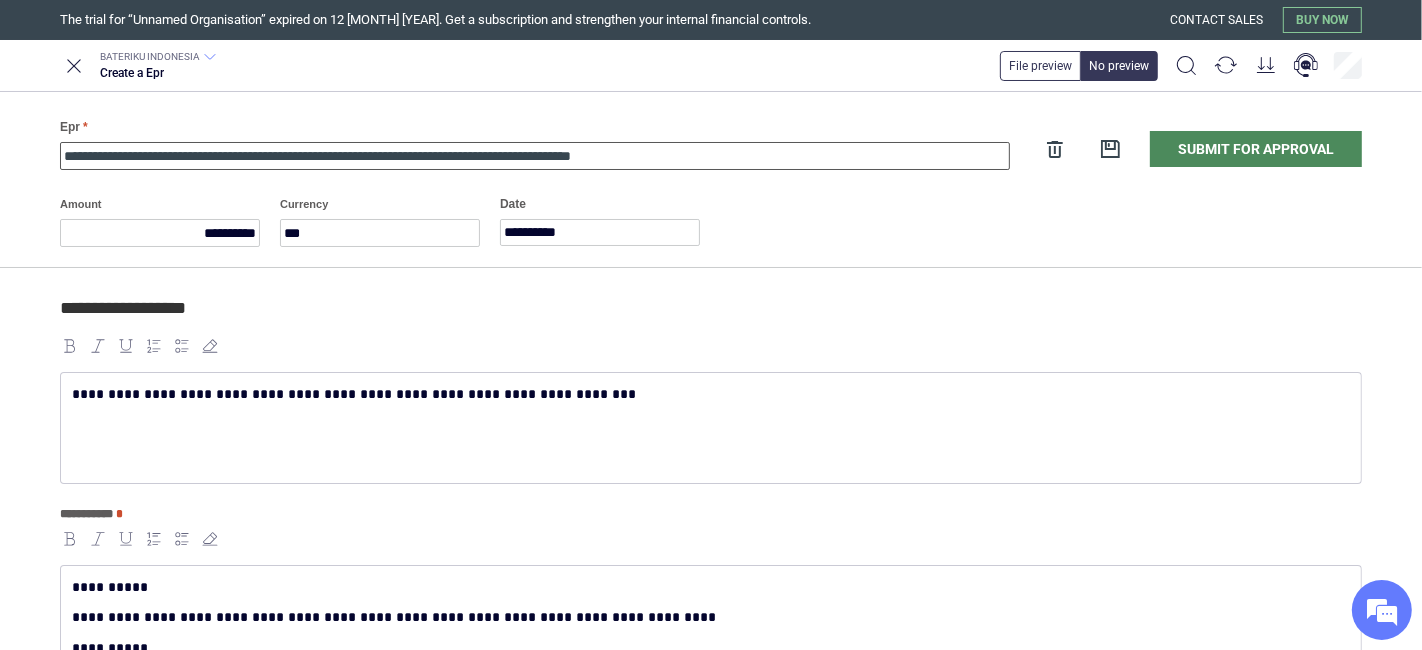 drag, startPoint x: 212, startPoint y: 151, endPoint x: 25, endPoint y: 144, distance: 187.13097 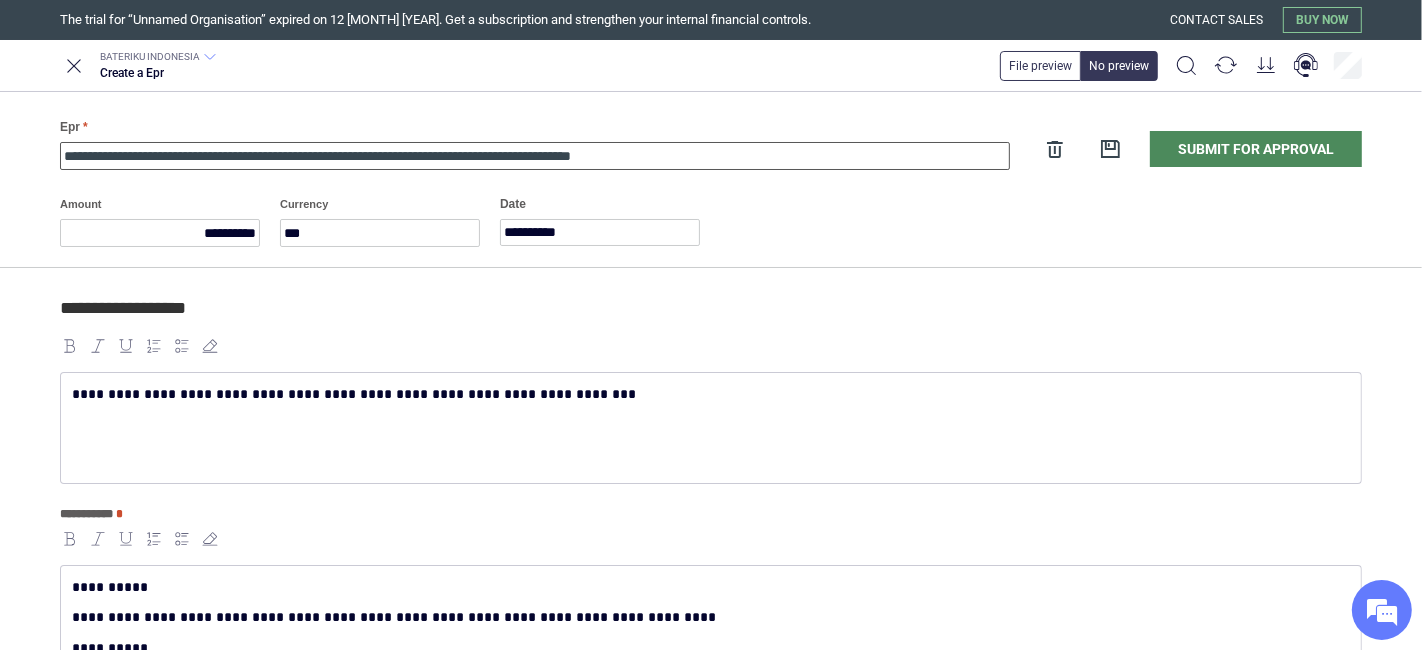 click on "**********" at bounding box center [711, 180] 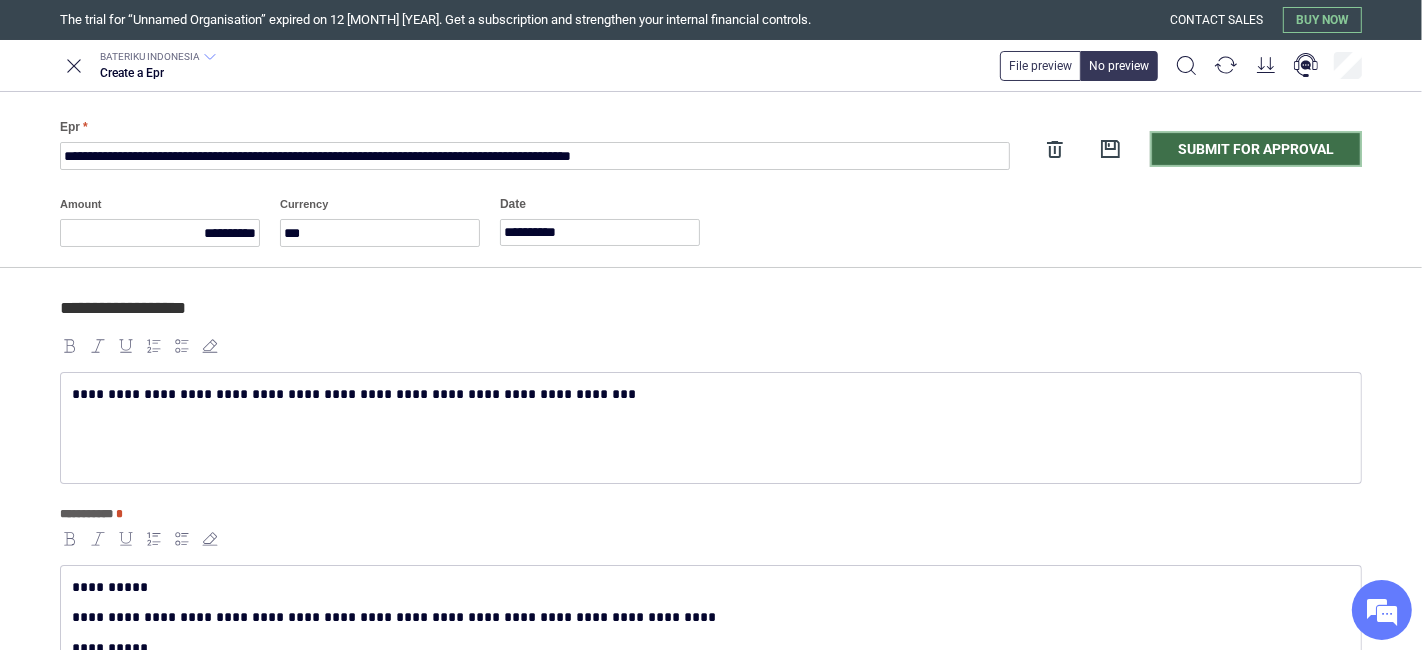 click on "Submit for approval" at bounding box center [1256, 149] 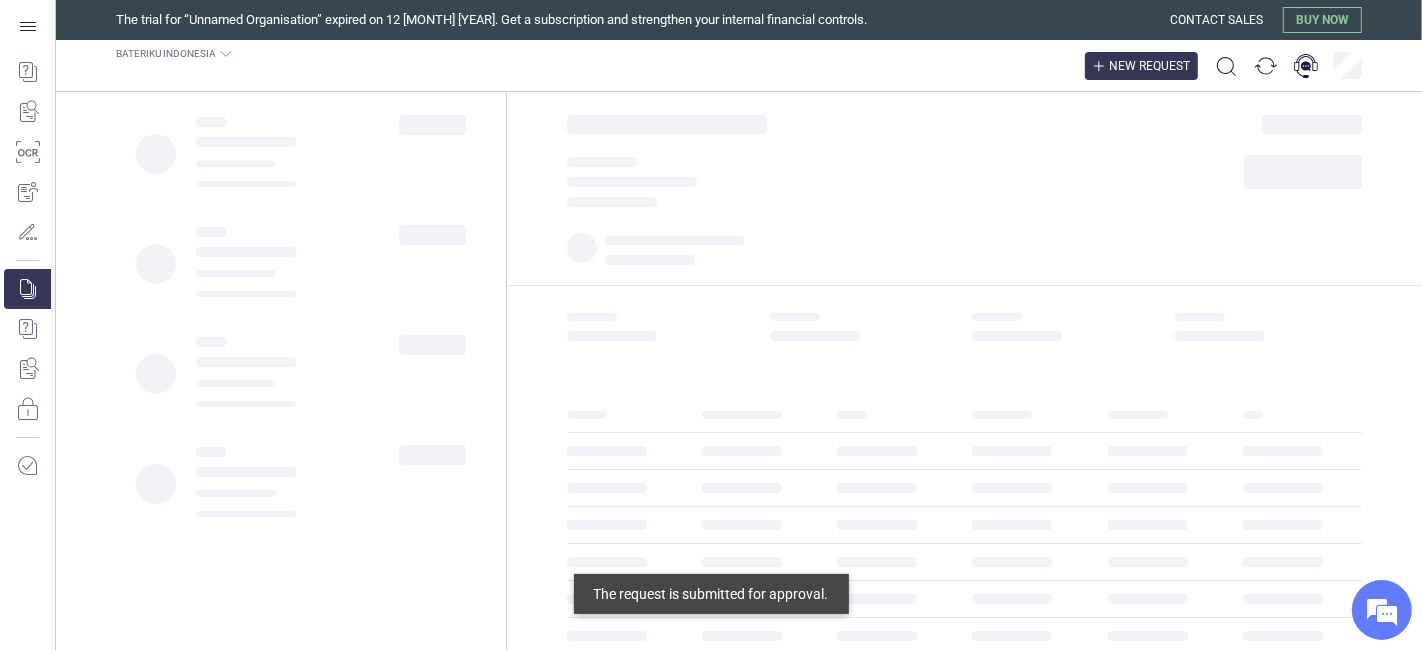 click on "New request" at bounding box center [1141, 66] 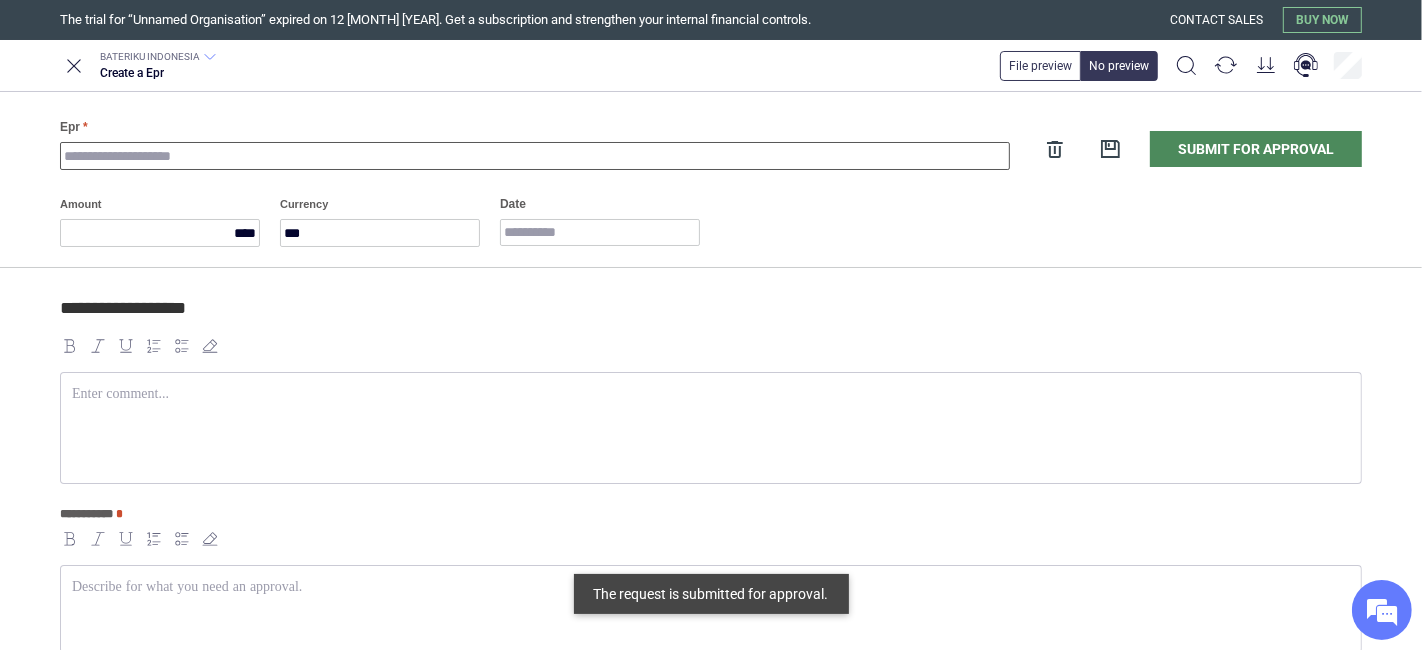 click on "Epr" at bounding box center [535, 156] 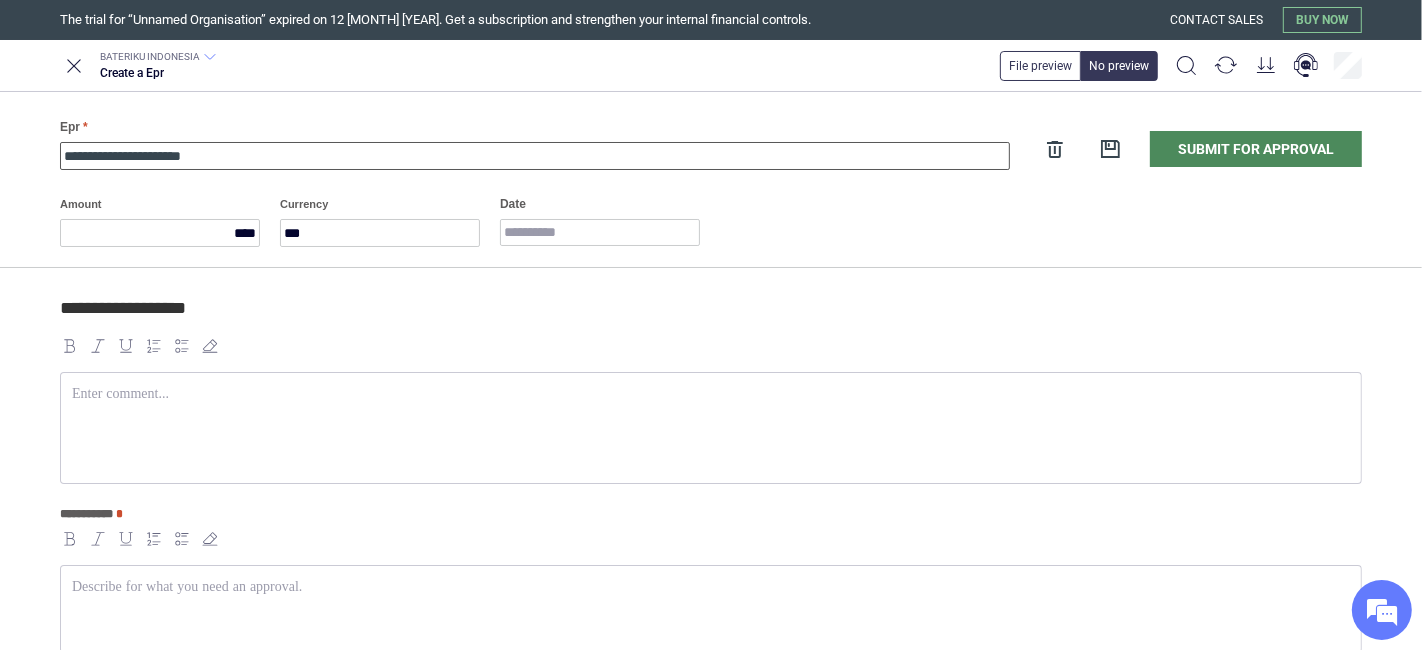 paste on "**********" 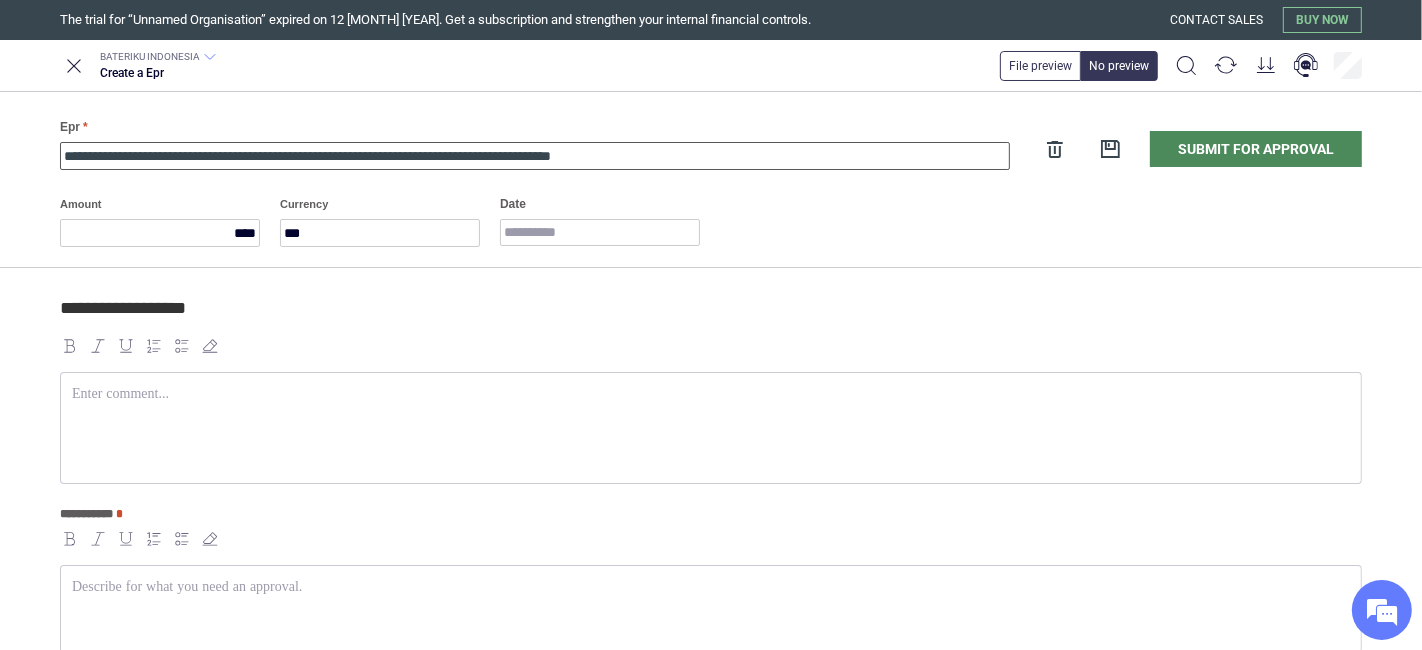 drag, startPoint x: 207, startPoint y: 152, endPoint x: 701, endPoint y: 168, distance: 494.25903 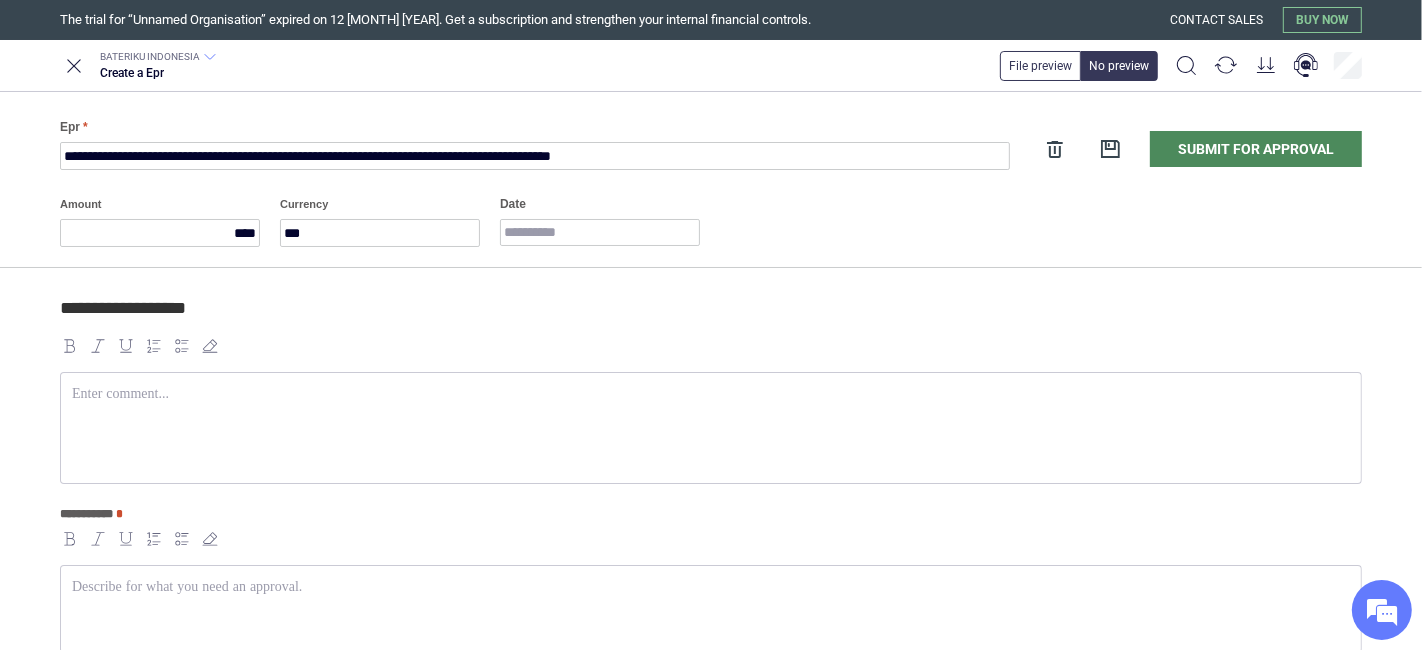click at bounding box center (711, 428) 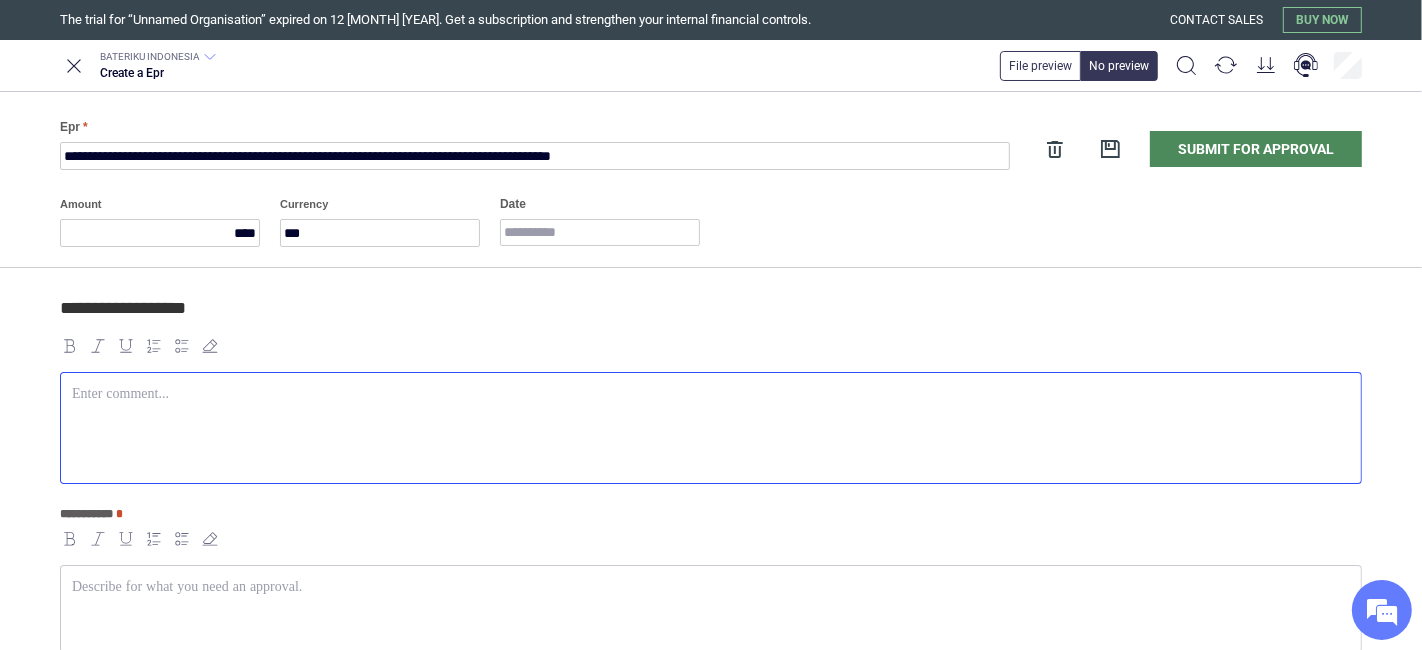 click at bounding box center [711, 609] 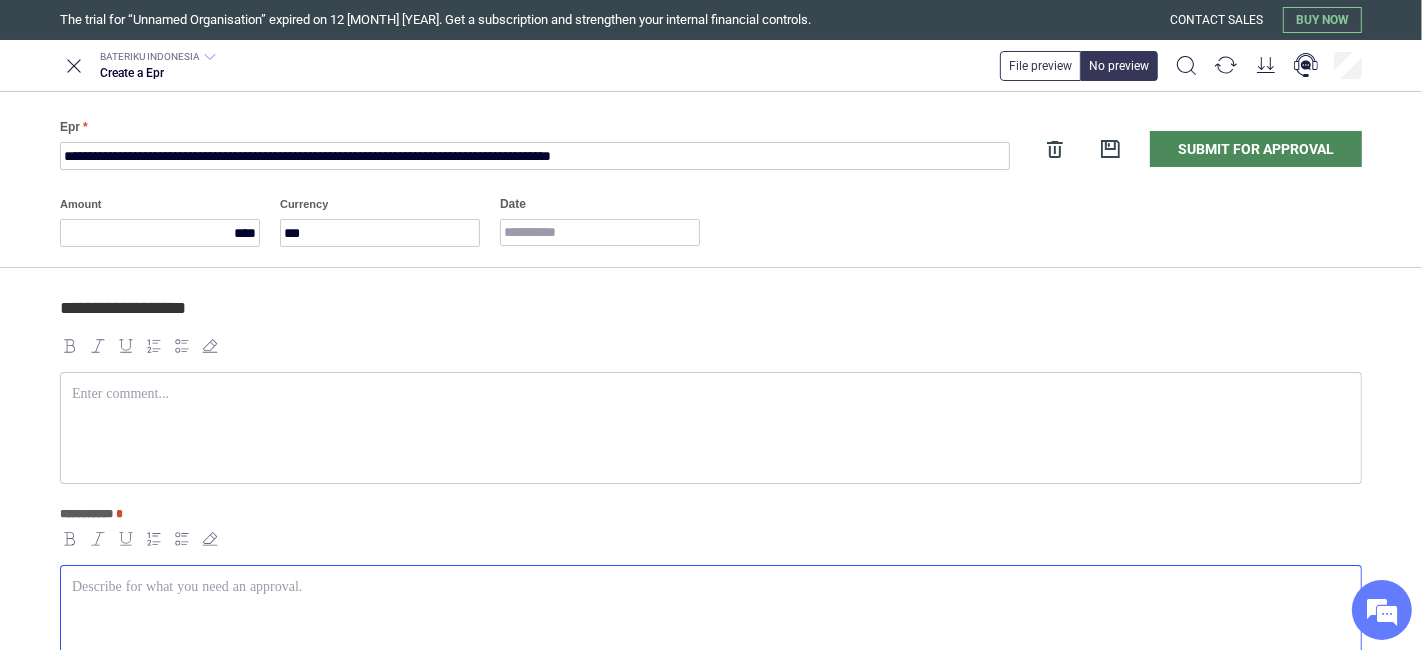 paste 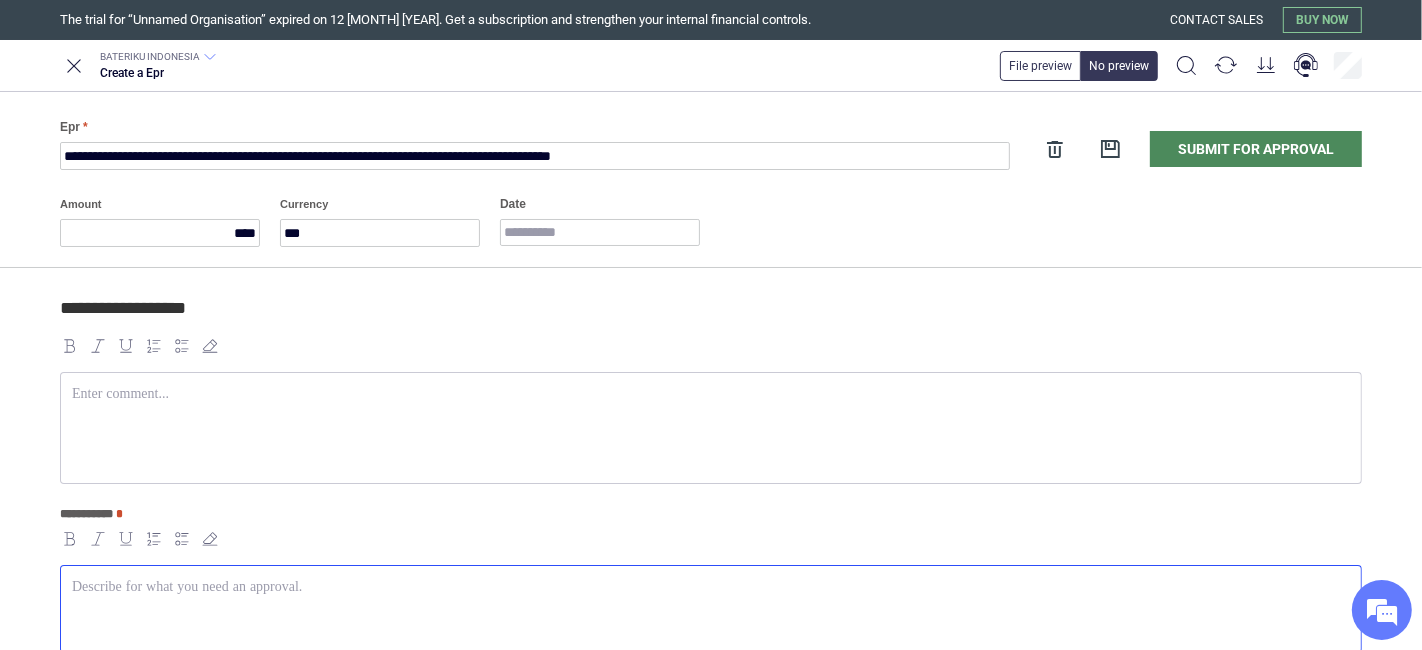 scroll, scrollTop: 10, scrollLeft: 0, axis: vertical 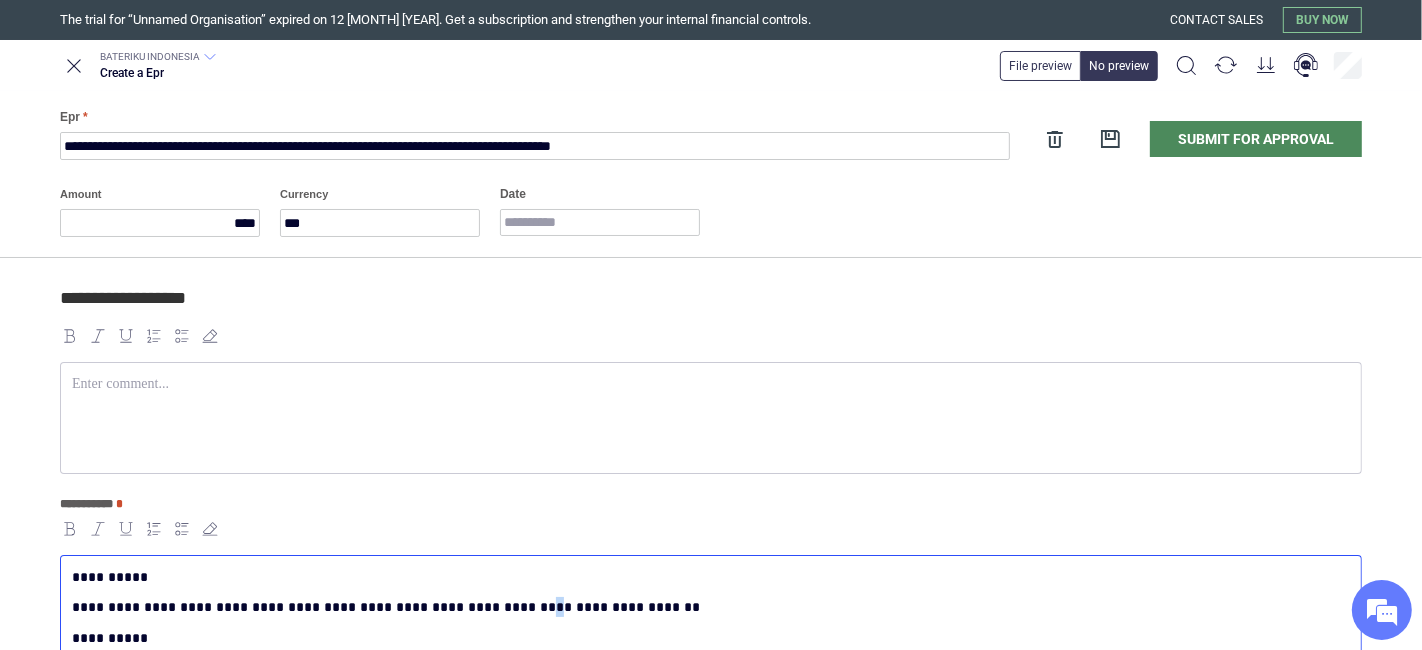 click on "**********" at bounding box center [707, 607] 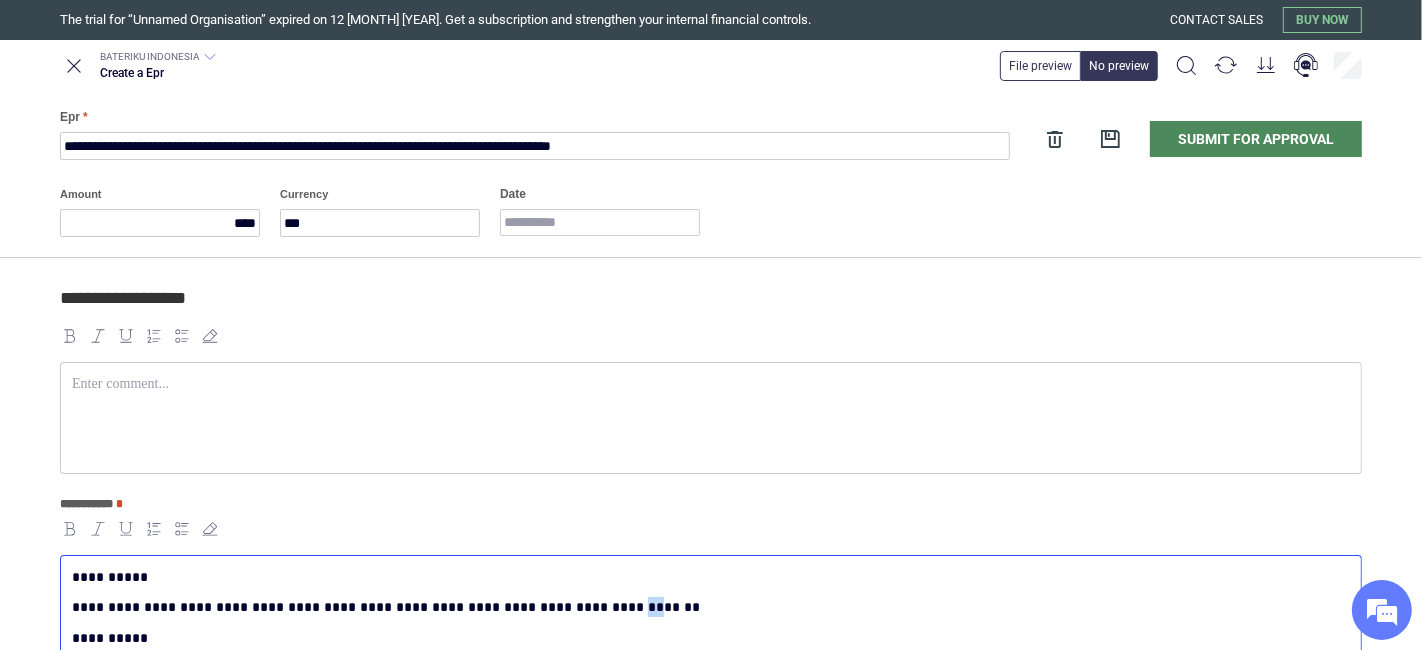 drag, startPoint x: 564, startPoint y: 604, endPoint x: 553, endPoint y: 601, distance: 11.401754 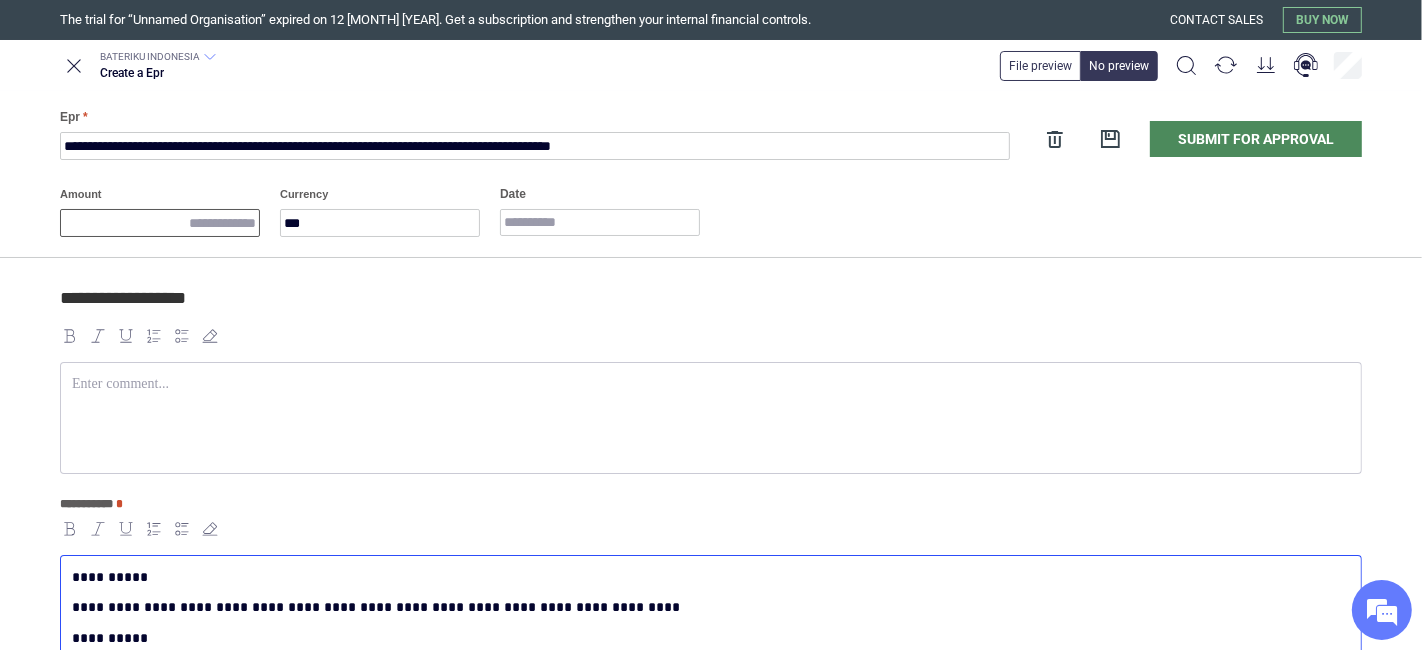 click on "Amount" at bounding box center [160, 223] 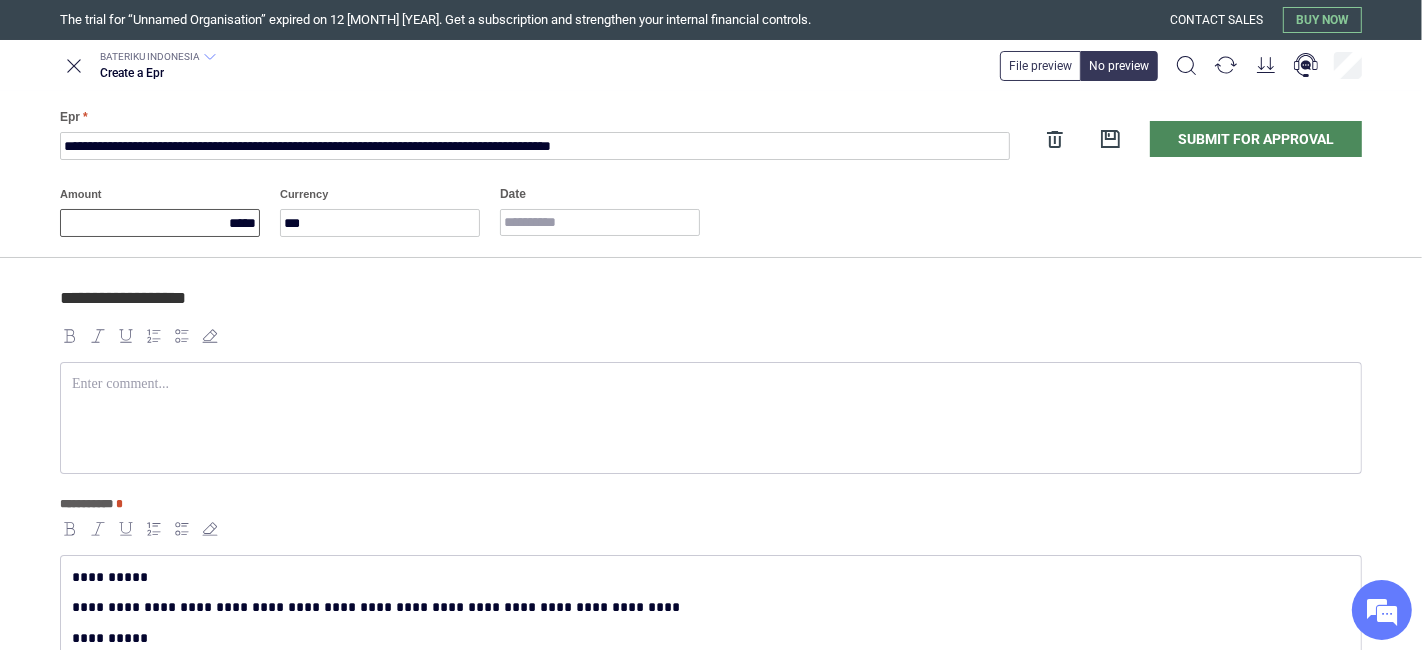 type on "*****" 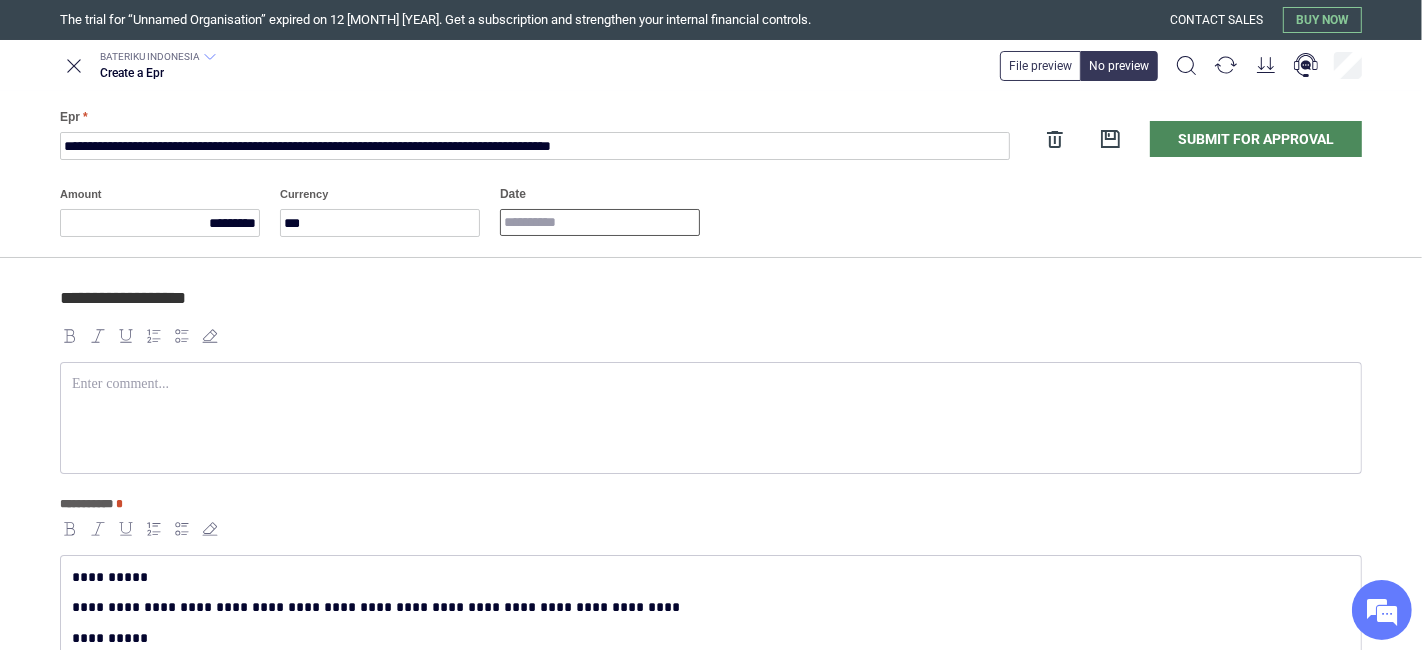 click on "Date" at bounding box center (600, 222) 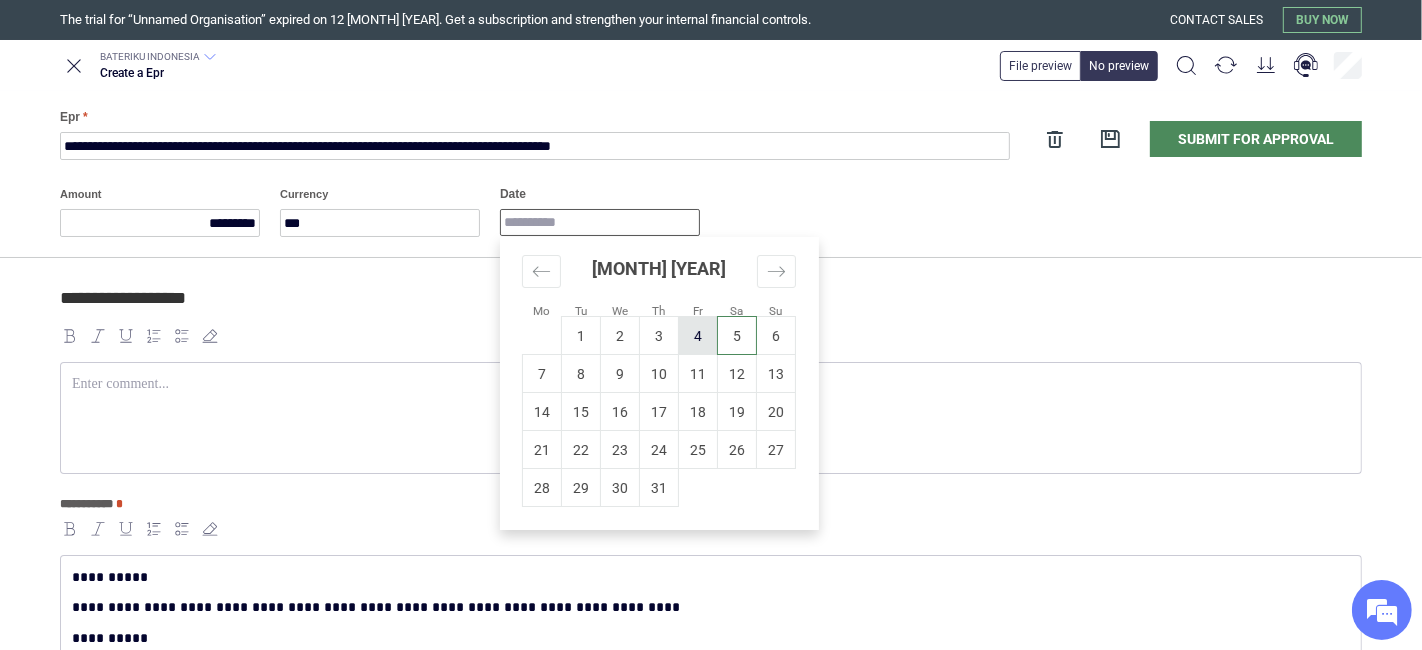 click on "4" at bounding box center (698, 336) 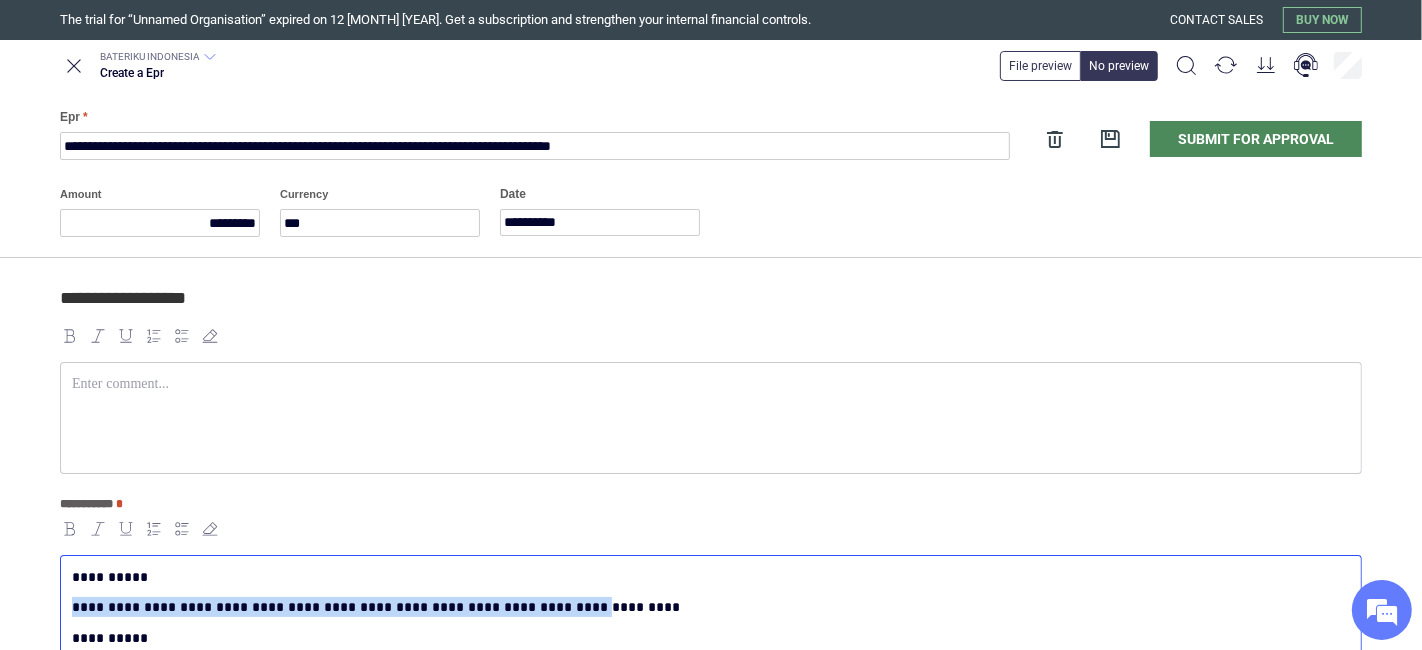 copy on "**********" 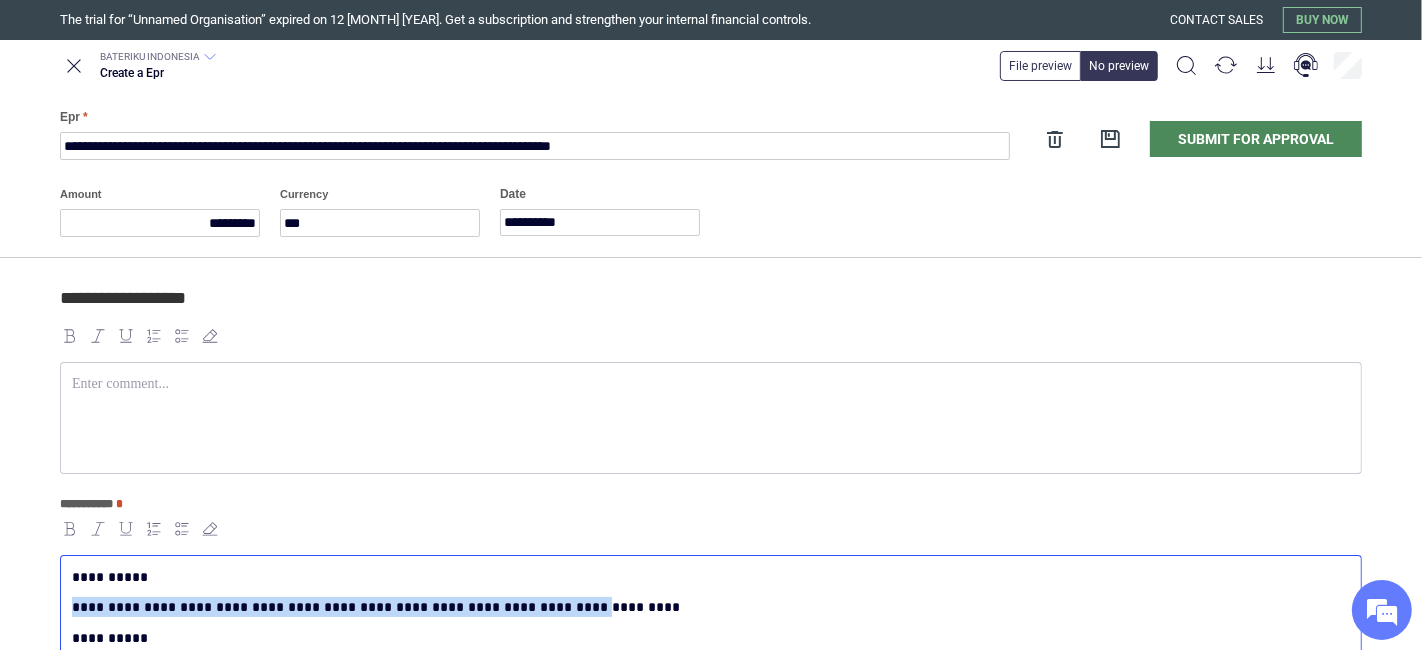 drag, startPoint x: 503, startPoint y: 603, endPoint x: 38, endPoint y: 609, distance: 465.0387 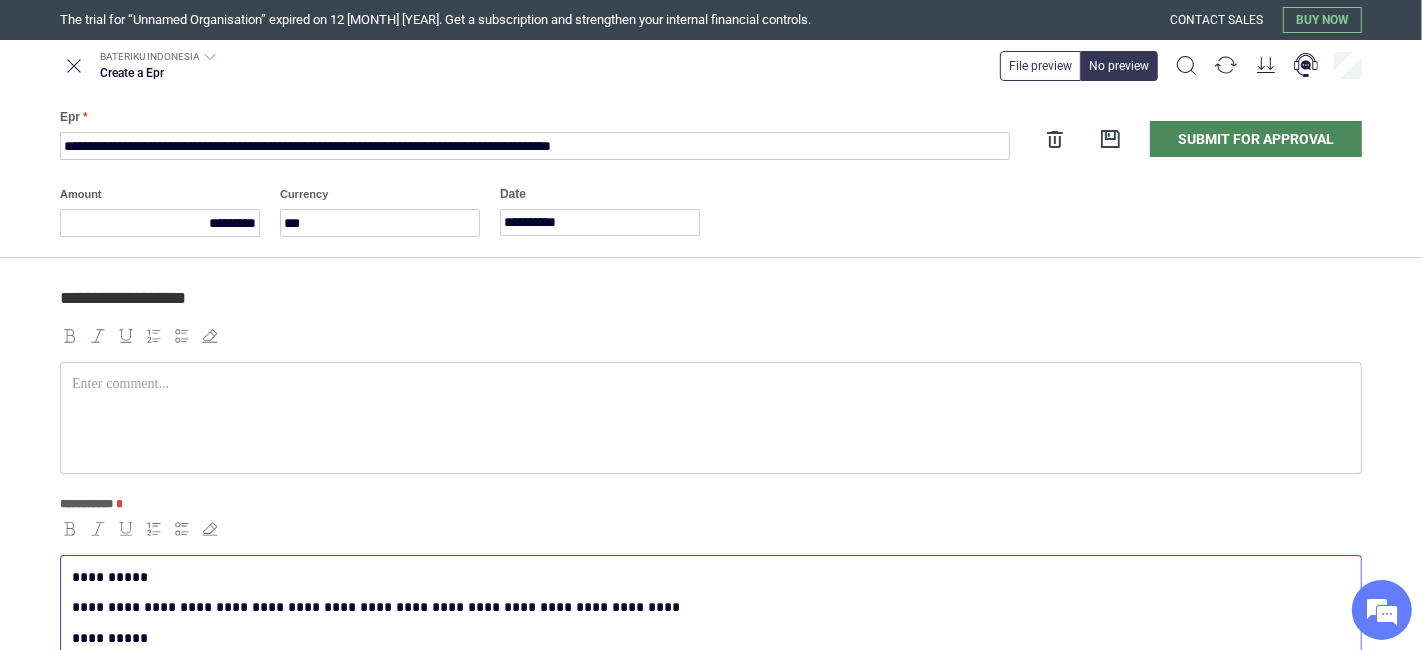 click at bounding box center [711, 418] 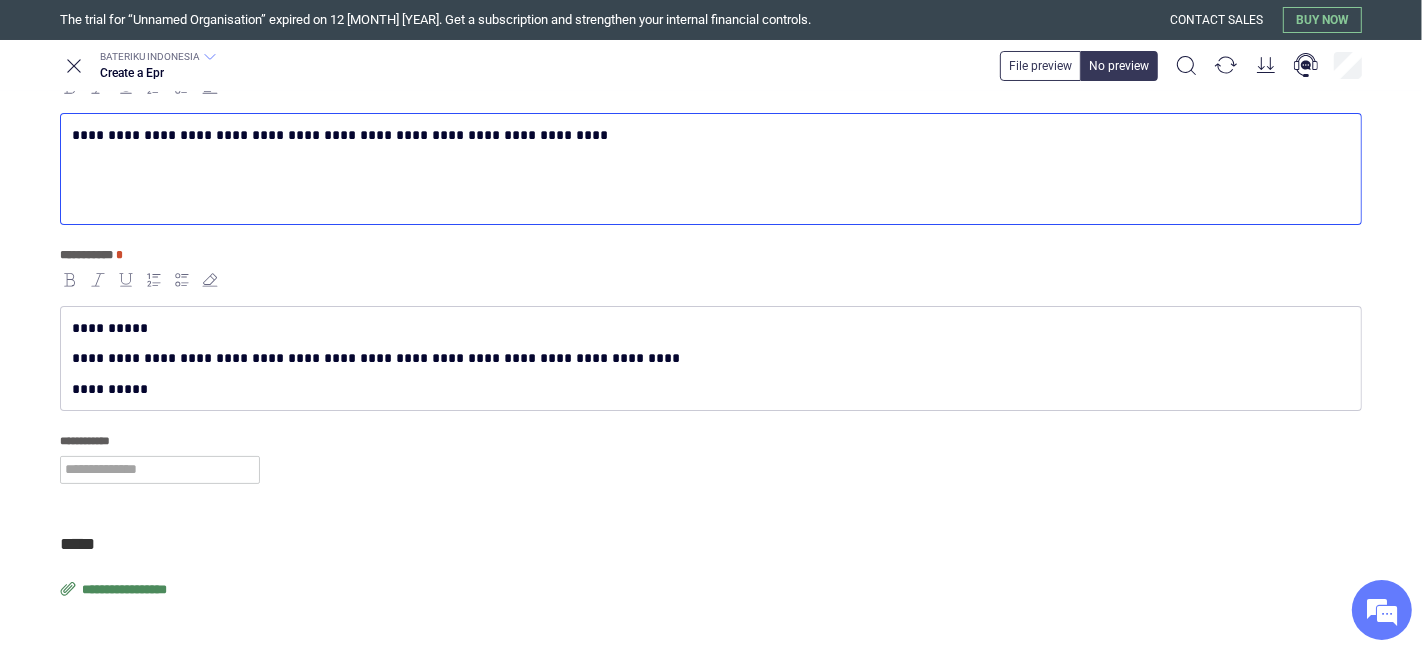 scroll, scrollTop: 265, scrollLeft: 0, axis: vertical 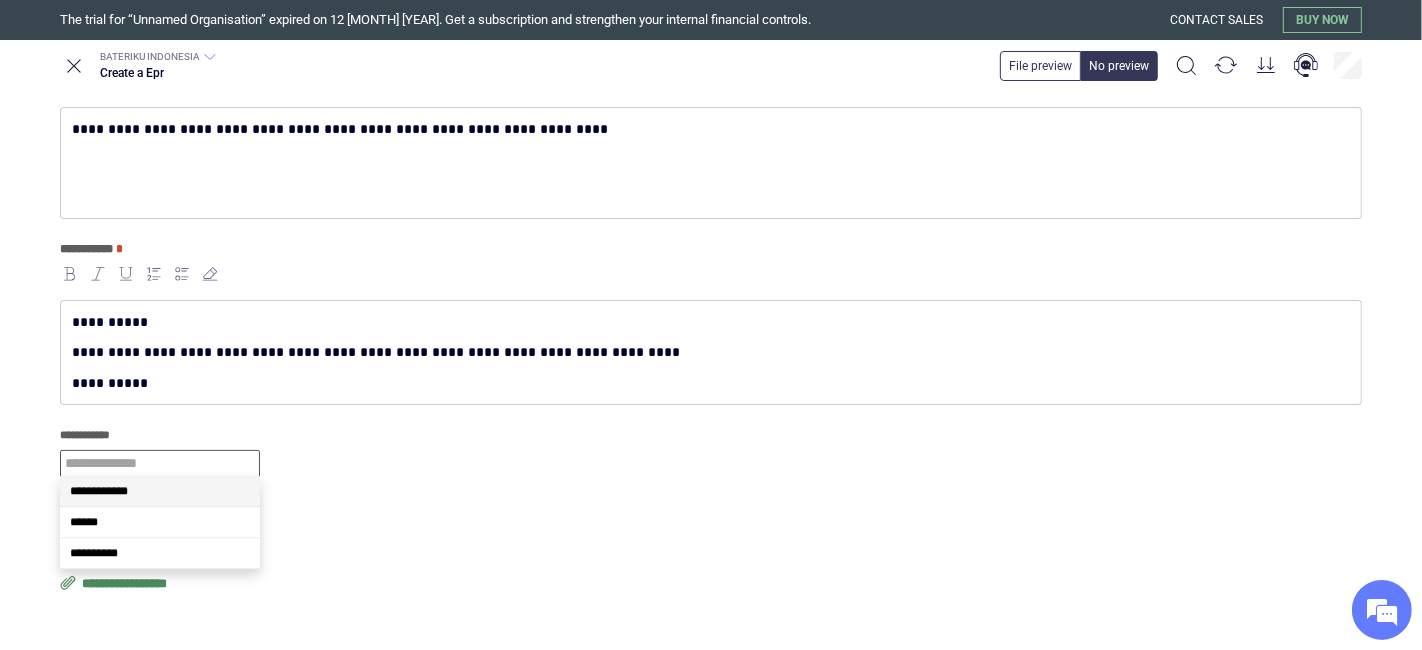 click at bounding box center [160, 464] 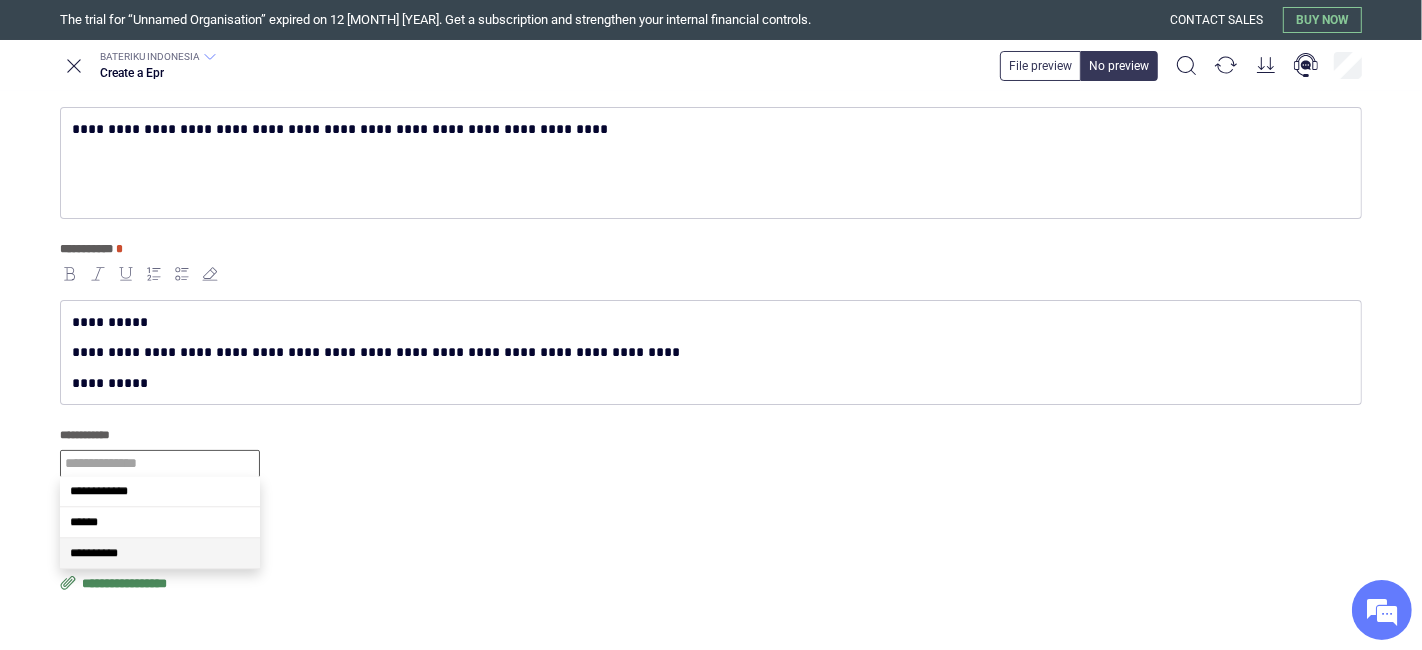 click on "**********" at bounding box center (160, 553) 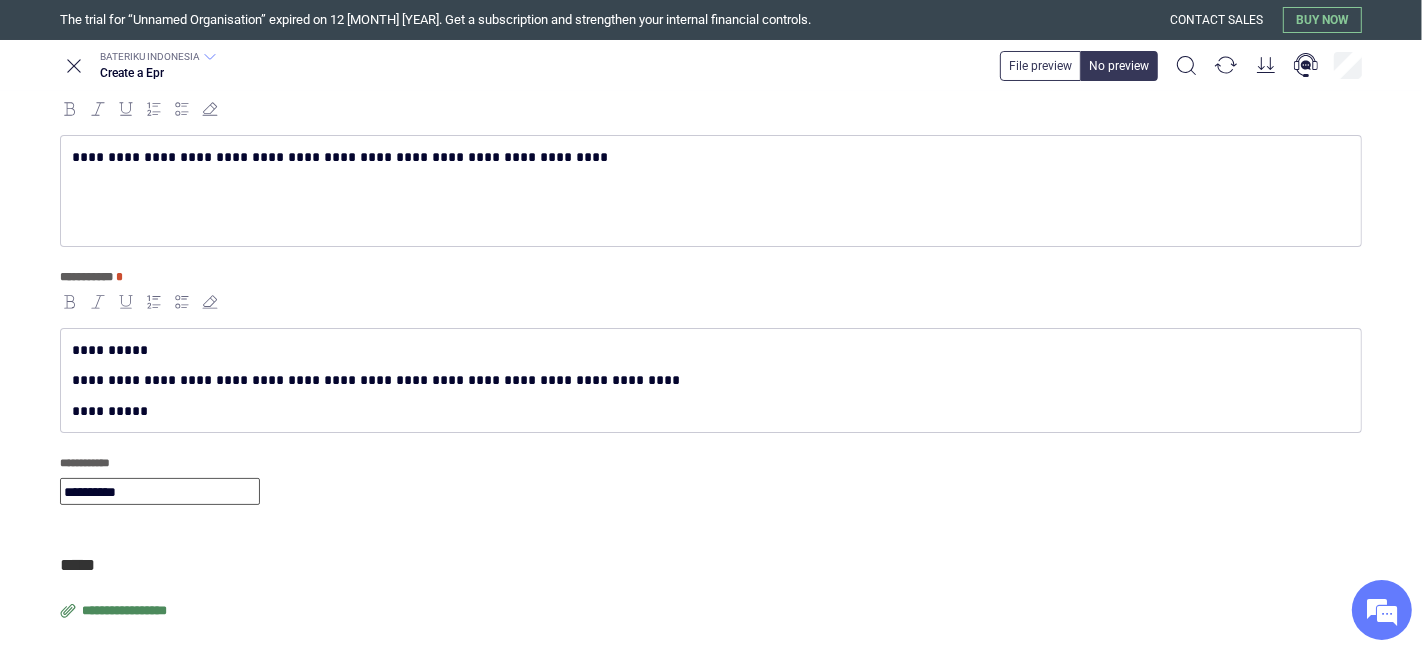 scroll, scrollTop: 265, scrollLeft: 0, axis: vertical 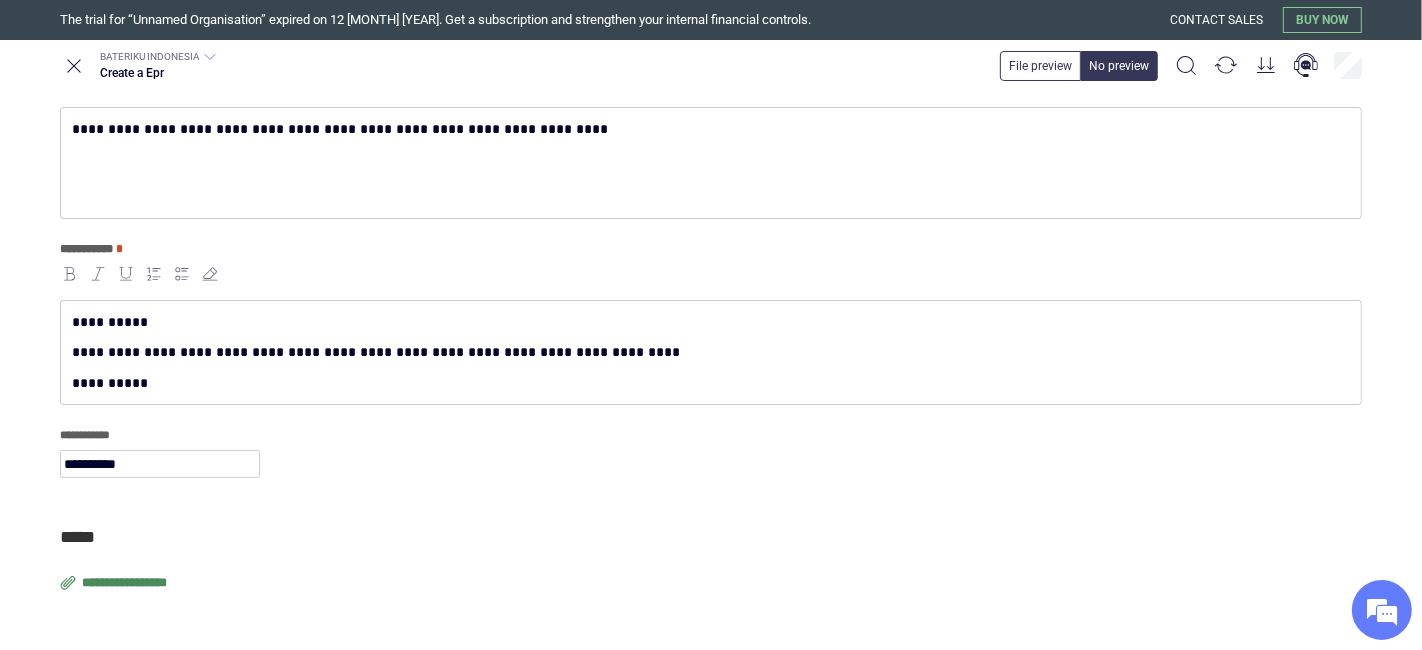 click on "**********" at bounding box center (126, 583) 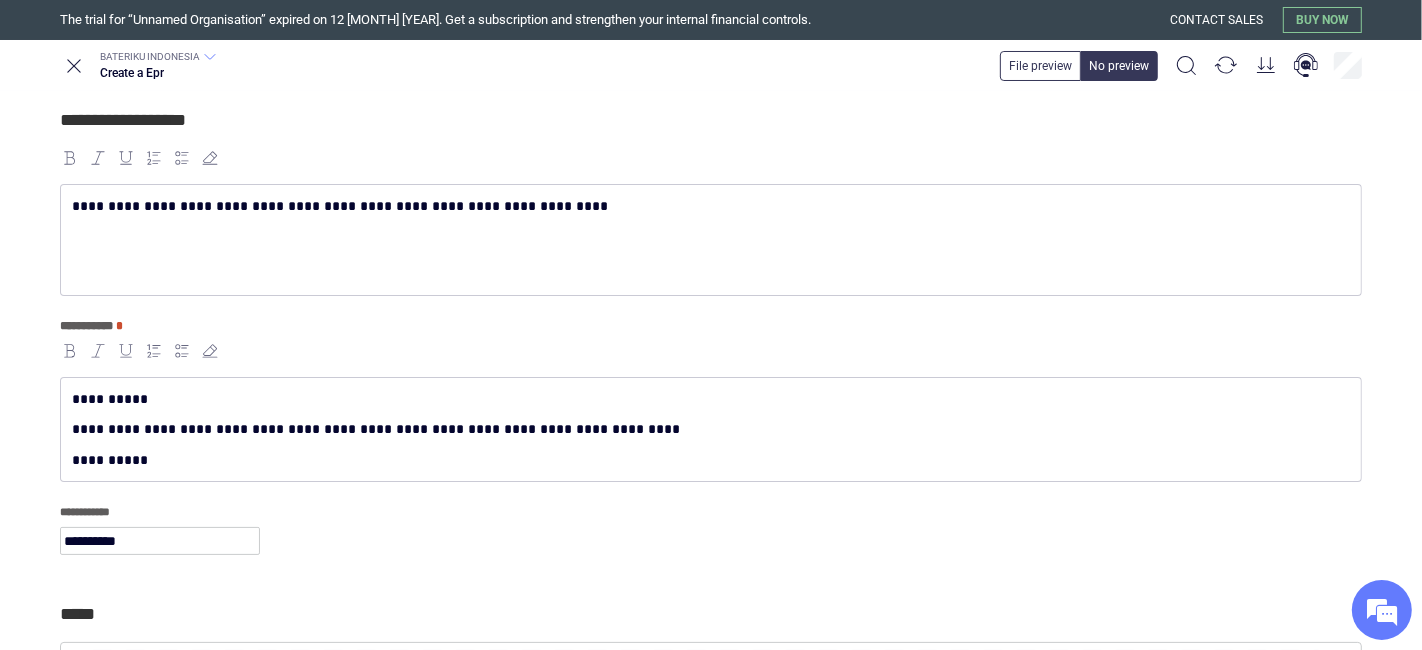scroll, scrollTop: 154, scrollLeft: 0, axis: vertical 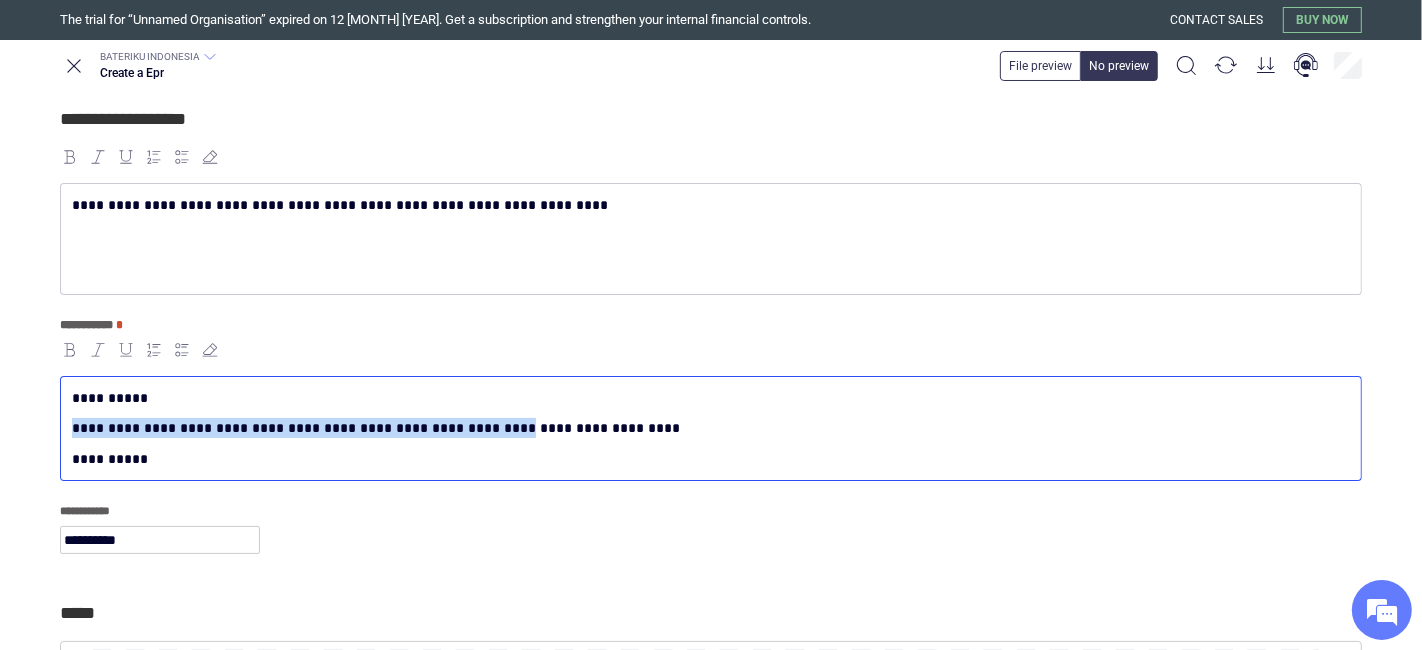 drag, startPoint x: 456, startPoint y: 430, endPoint x: 9, endPoint y: 431, distance: 447.00113 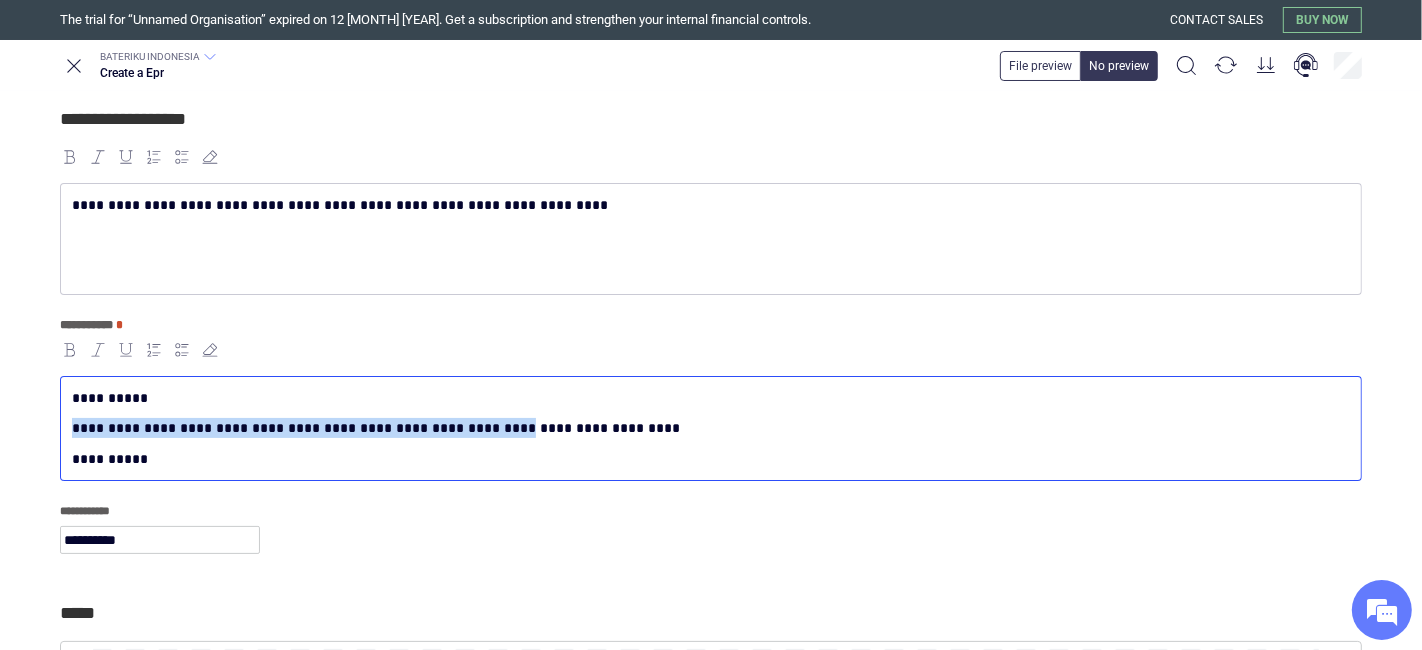 click on "**********" at bounding box center (711, 434) 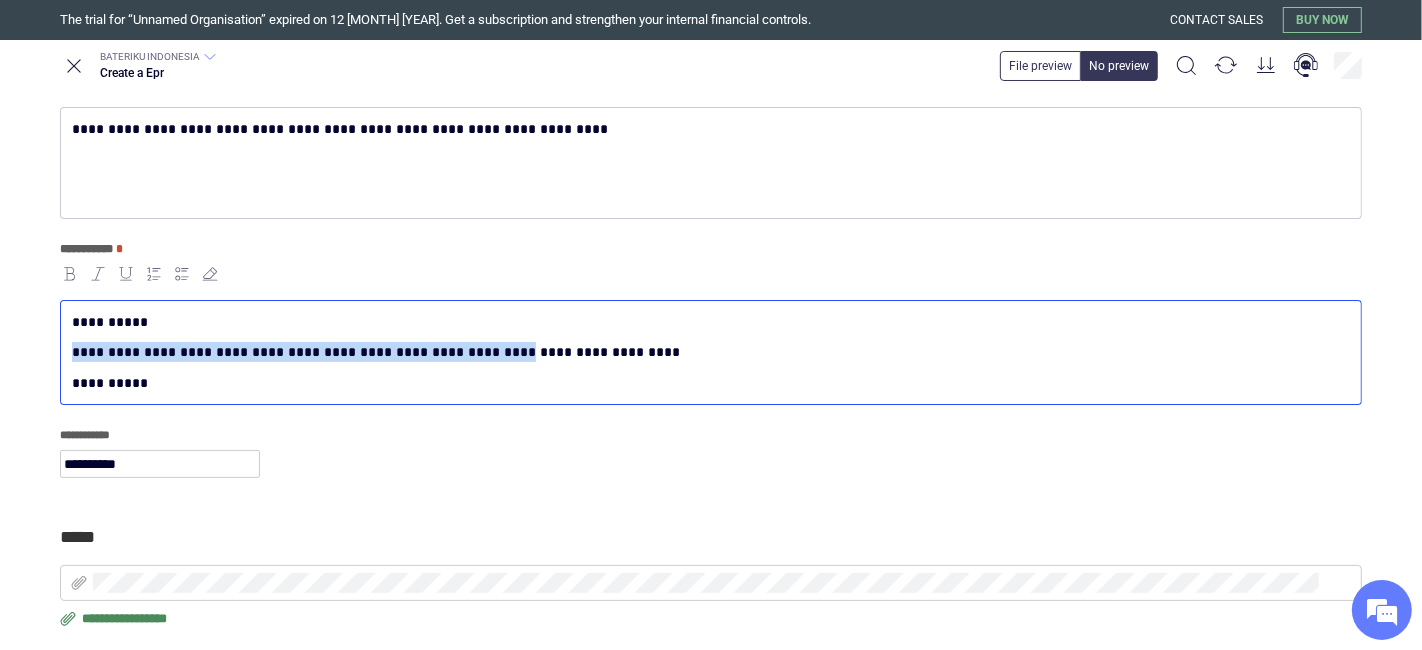 scroll, scrollTop: 300, scrollLeft: 0, axis: vertical 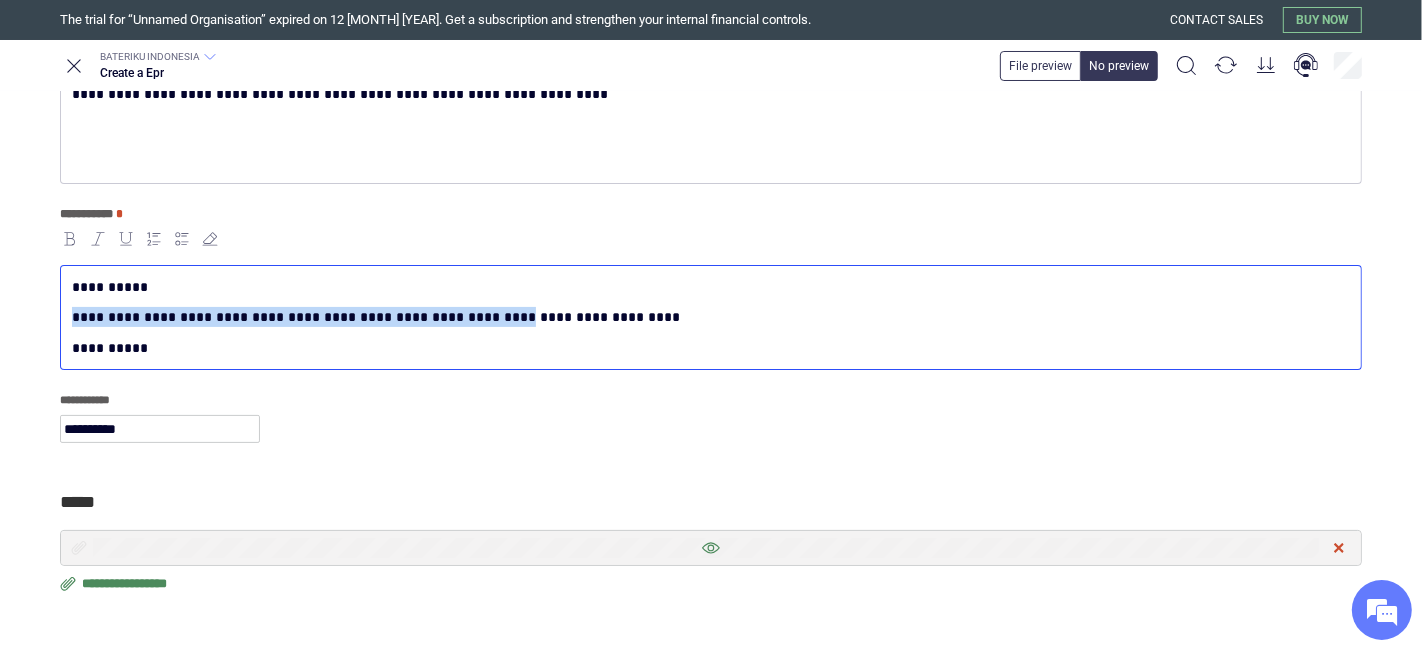 click at bounding box center (1339, 548) 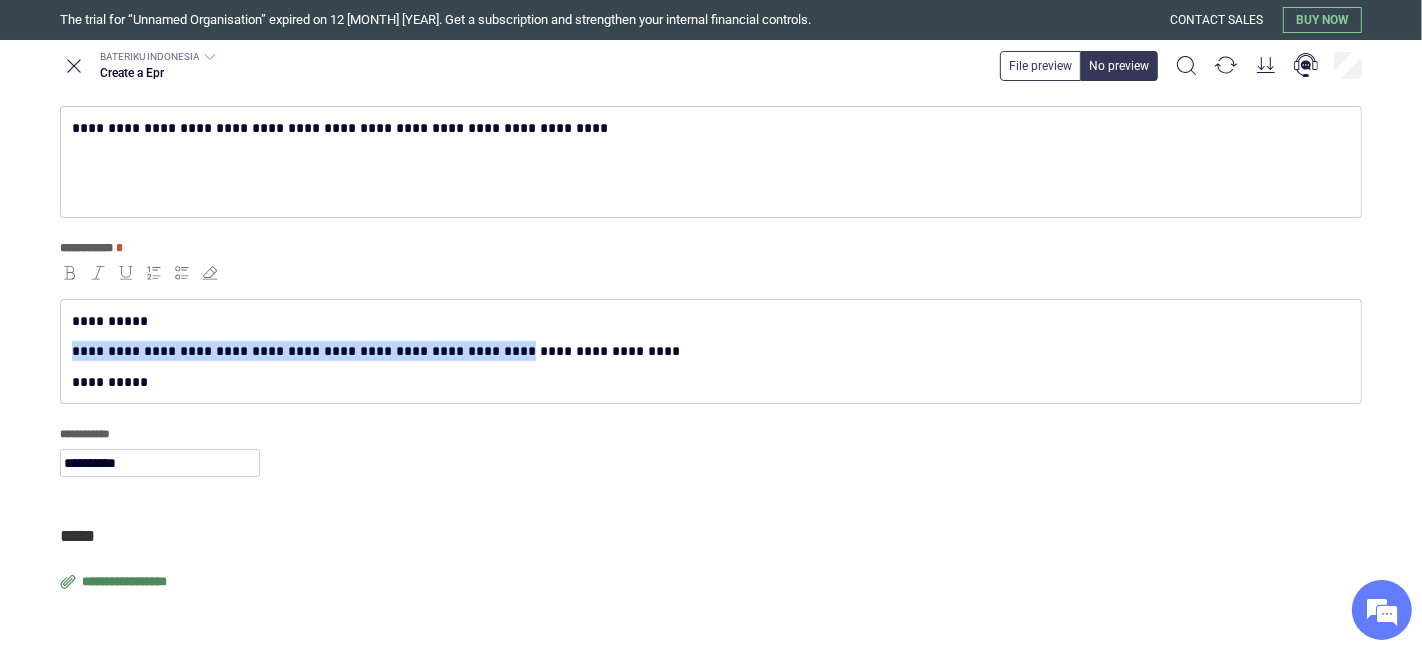 scroll, scrollTop: 265, scrollLeft: 0, axis: vertical 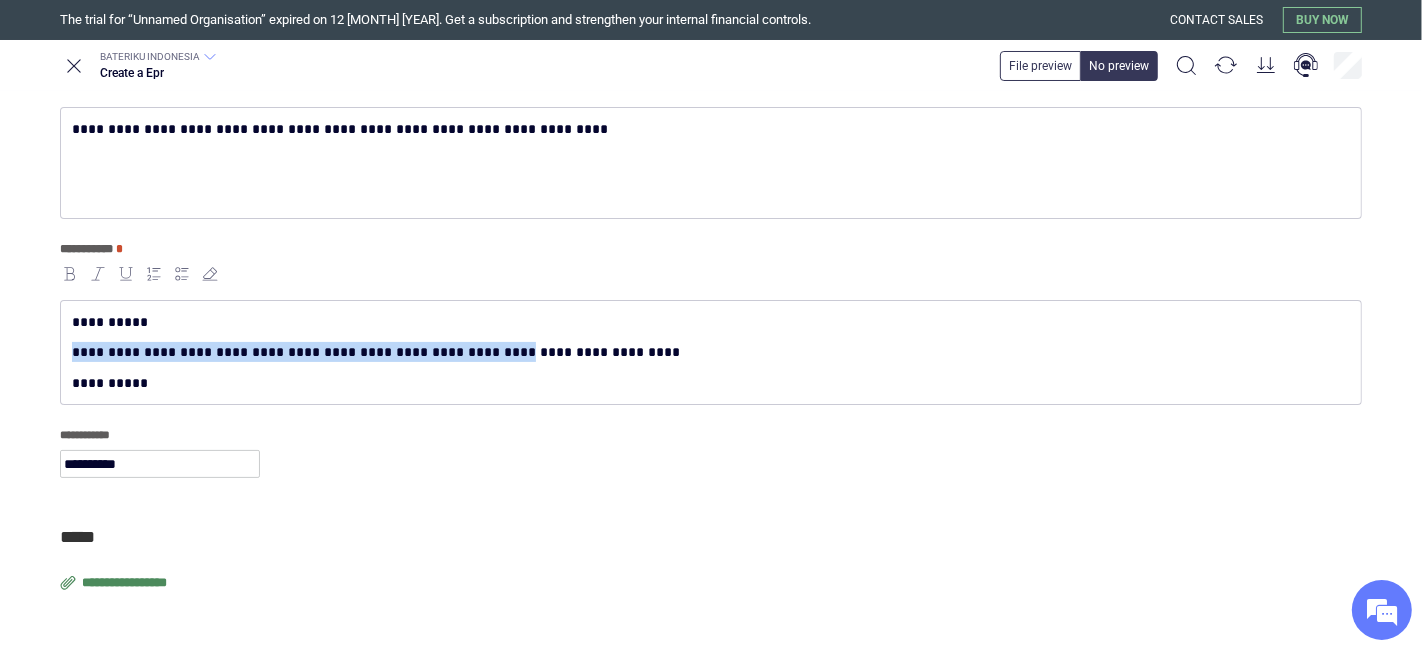 click on "**********" at bounding box center [126, 583] 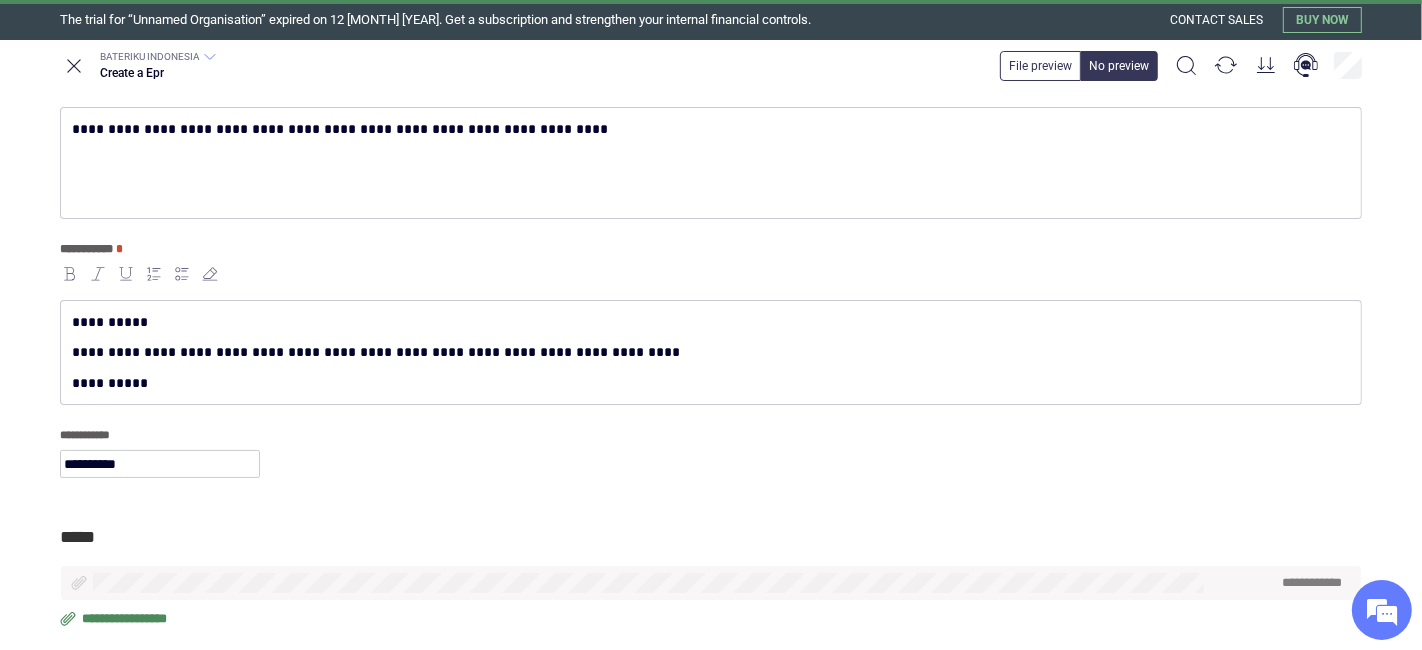 click on "**********" at bounding box center (711, 441) 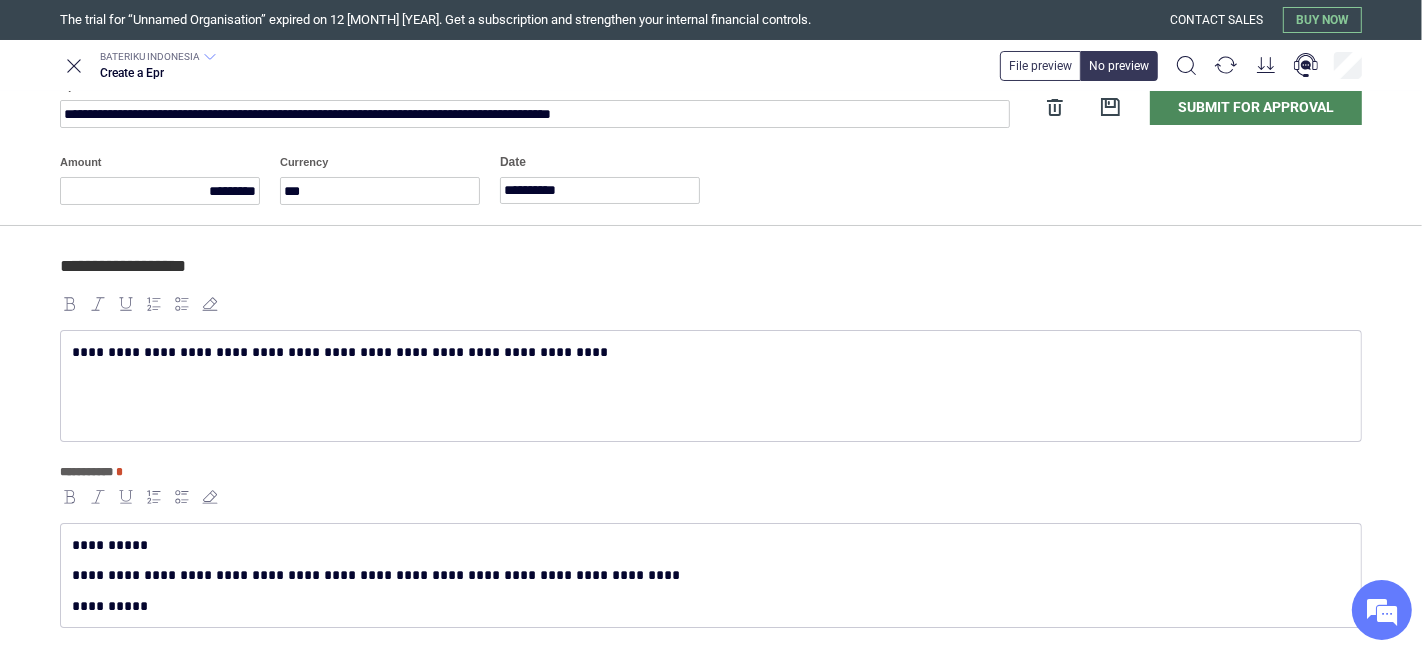 scroll, scrollTop: 154, scrollLeft: 0, axis: vertical 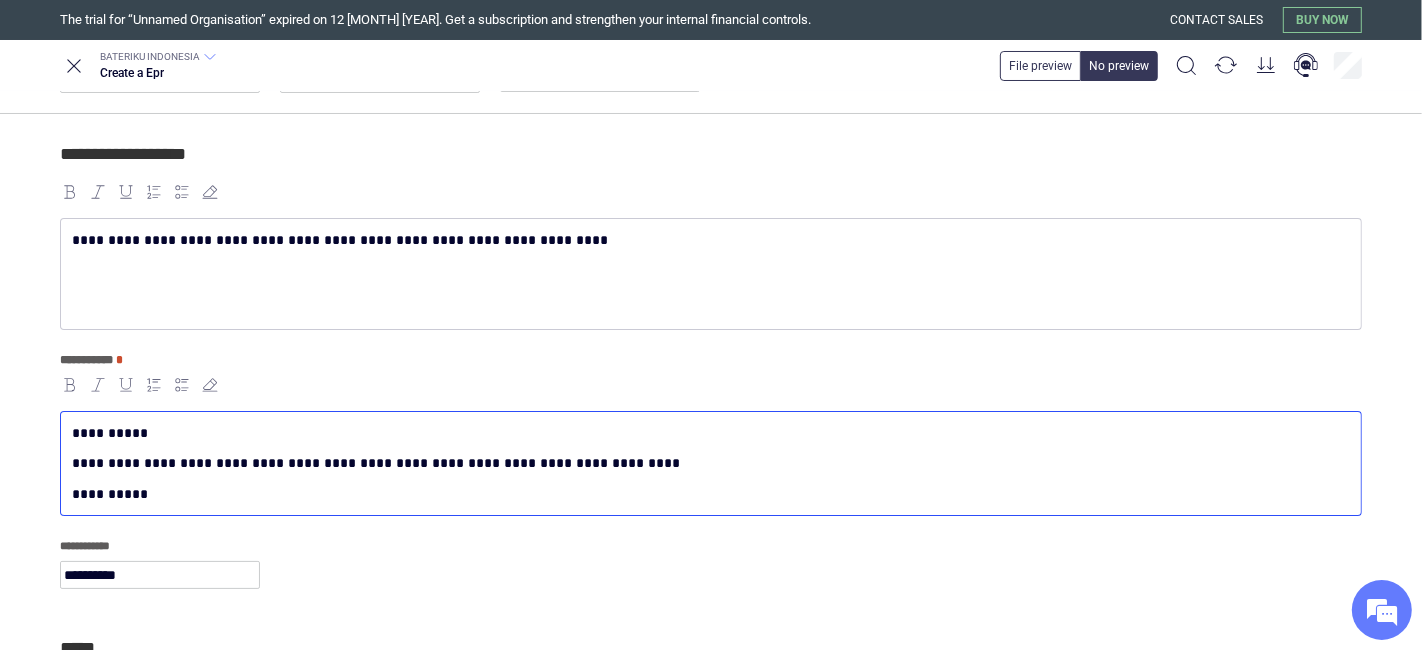 click on "**********" at bounding box center (711, 463) 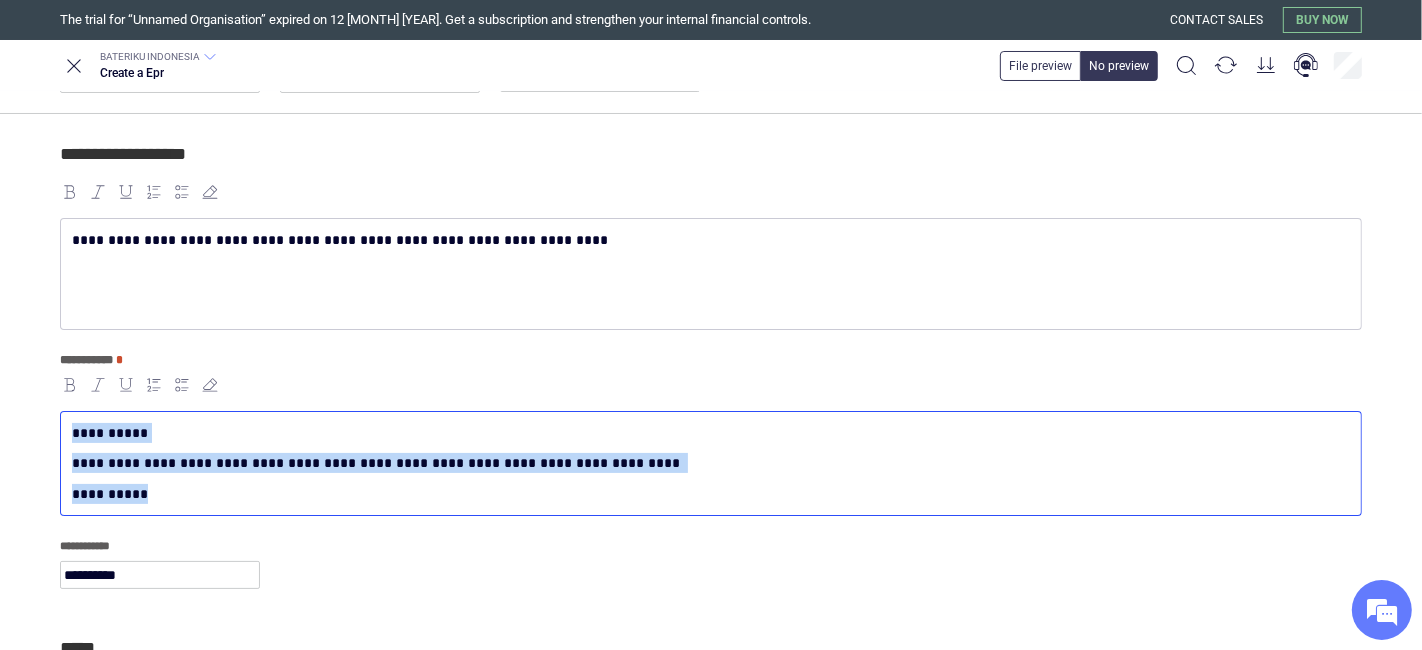 copy on "**********" 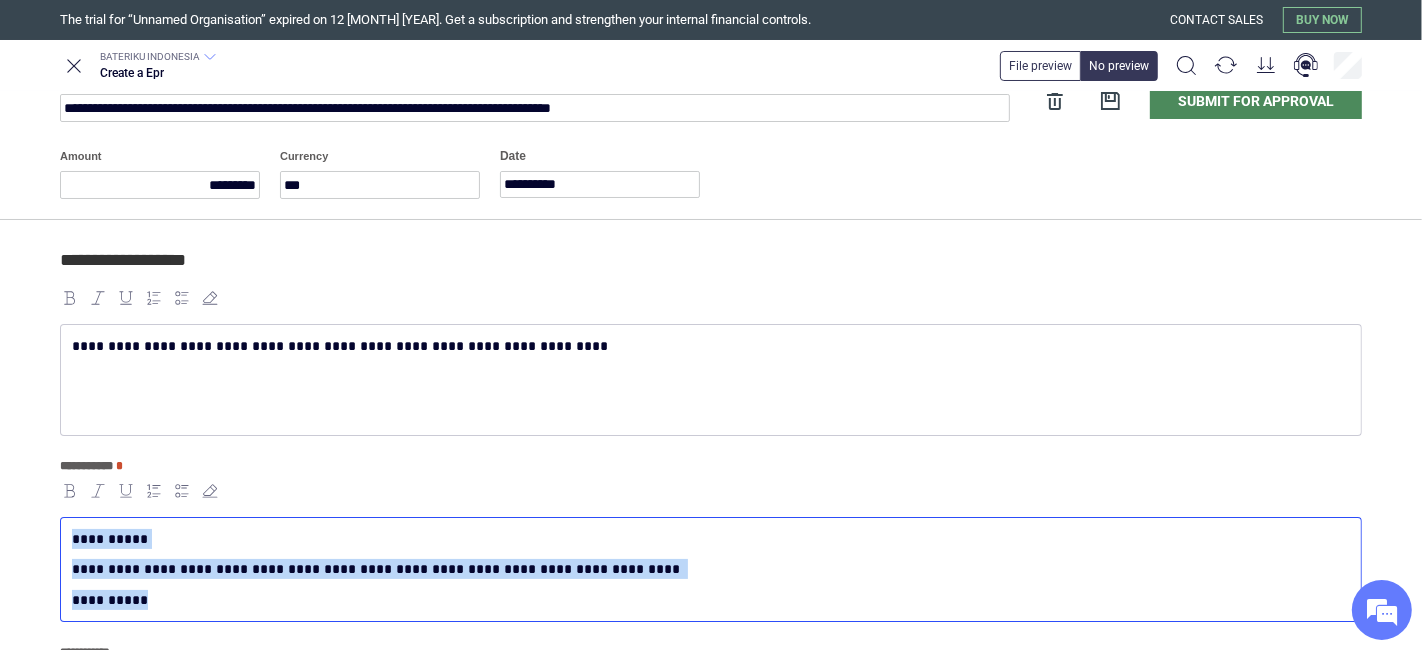 scroll, scrollTop: 0, scrollLeft: 0, axis: both 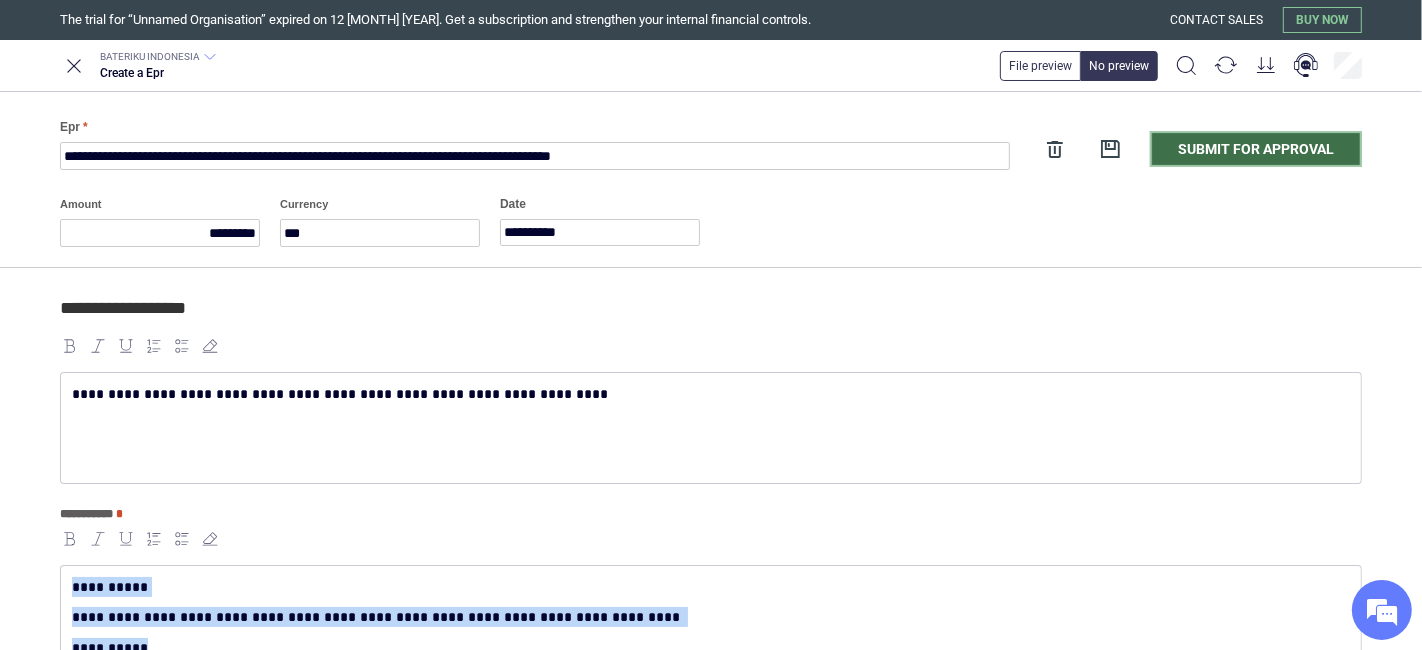 click on "Submit for approval" at bounding box center [1256, 149] 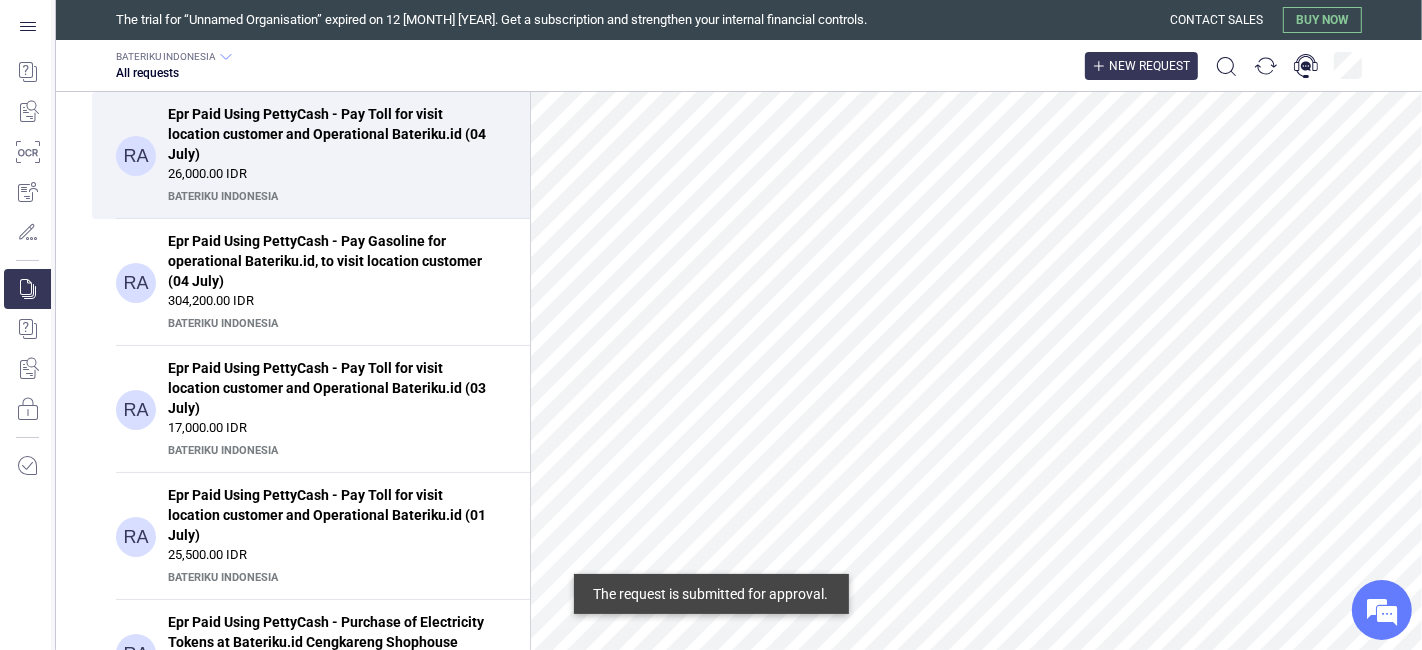 click at bounding box center (1099, 66) 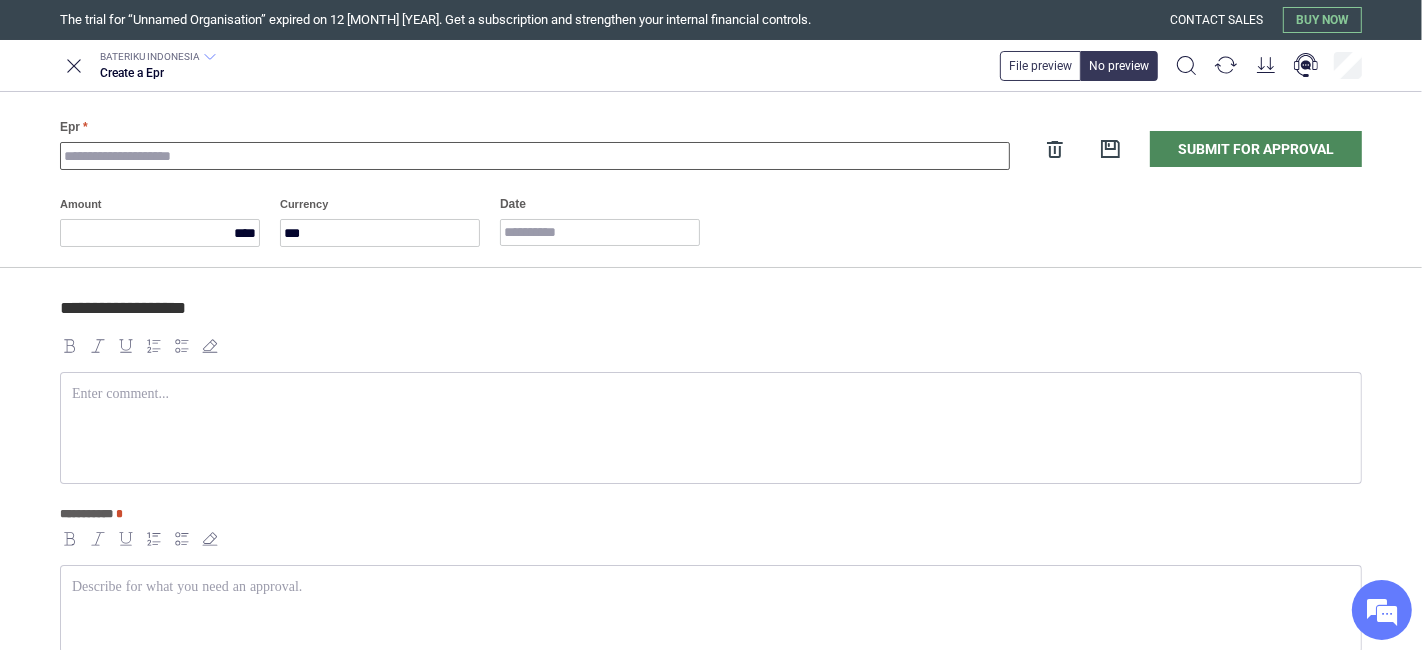 click on "Epr" at bounding box center (535, 156) 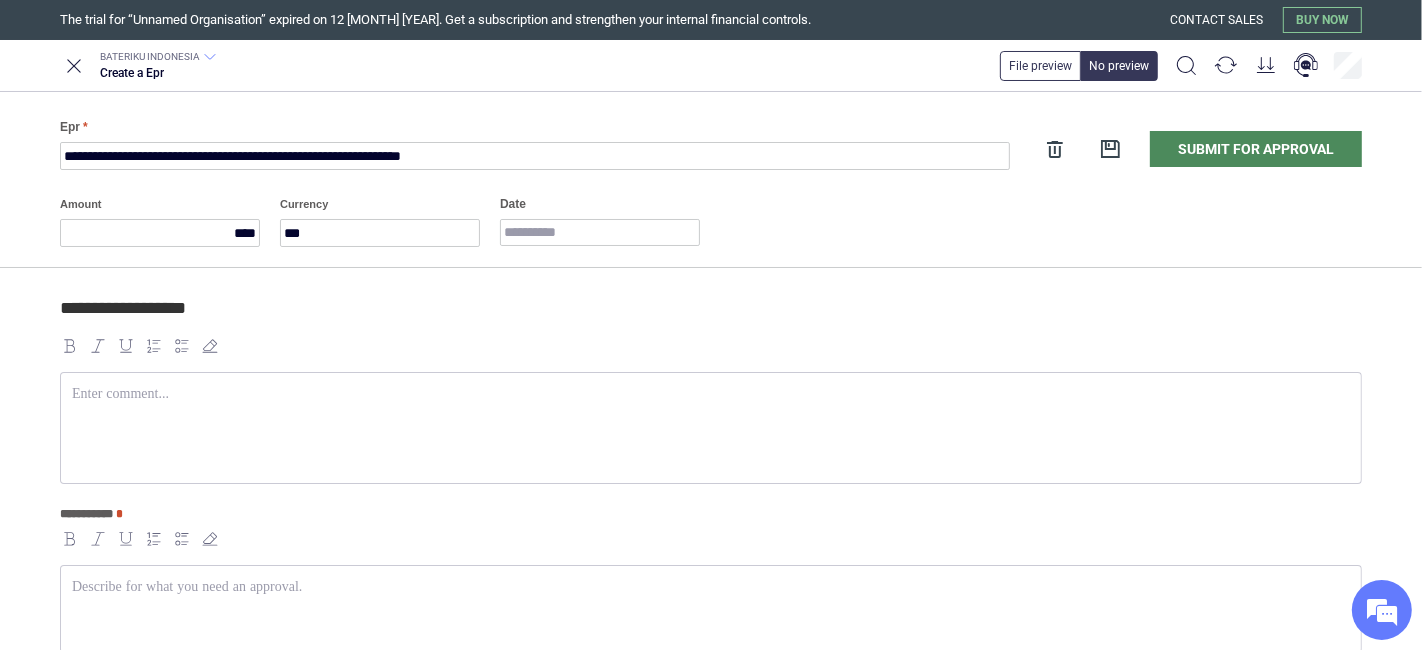 click at bounding box center (711, 428) 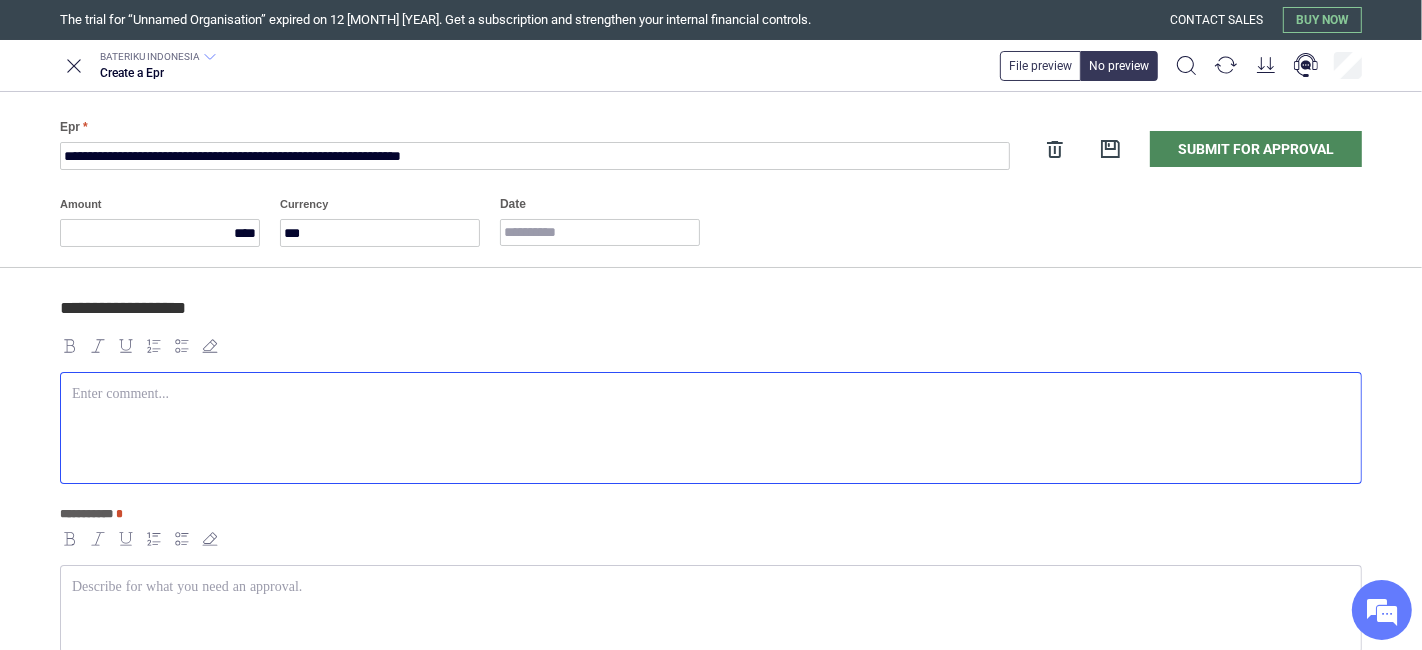 paste 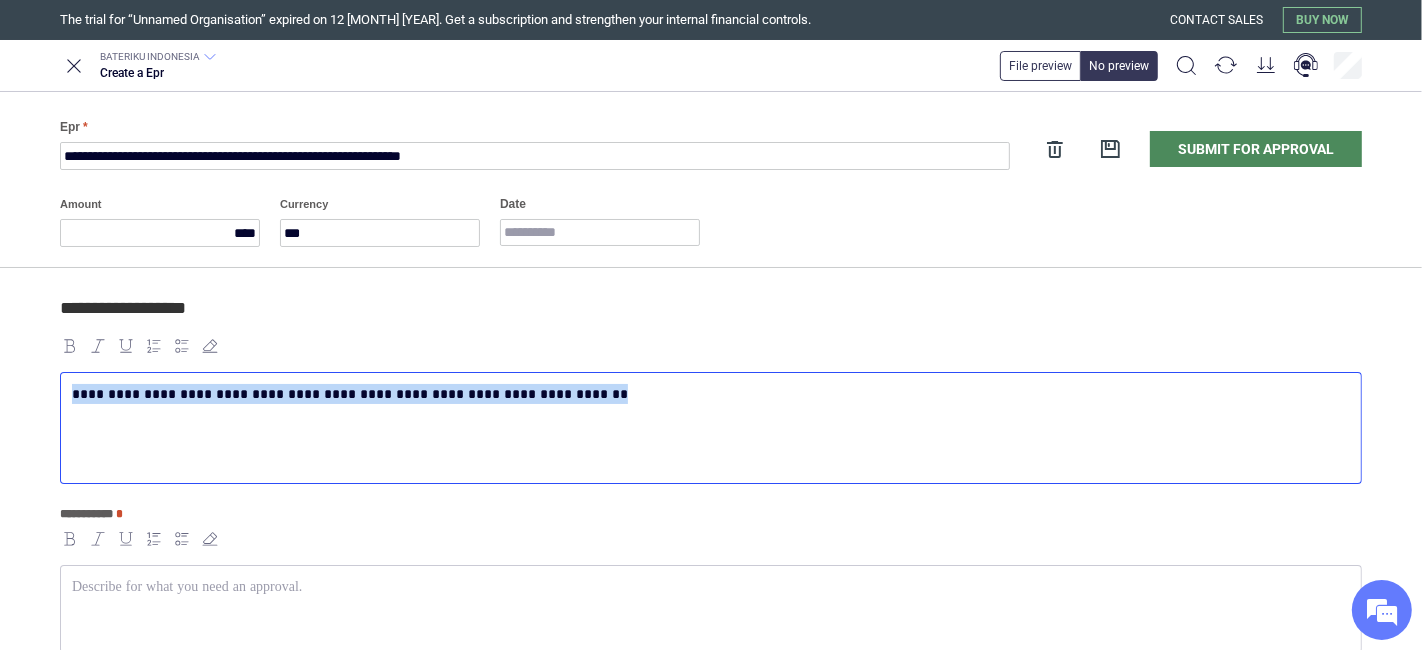 copy on "**********" 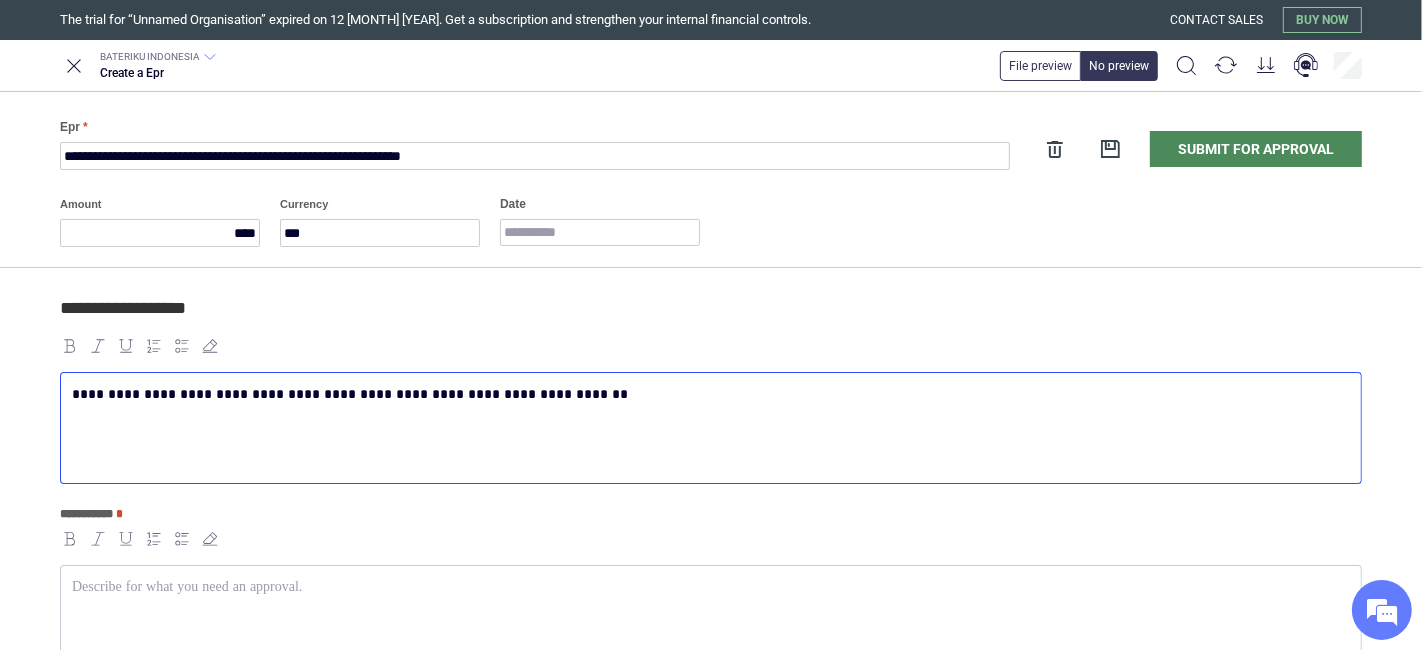 drag, startPoint x: 323, startPoint y: 584, endPoint x: 328, endPoint y: 575, distance: 10.29563 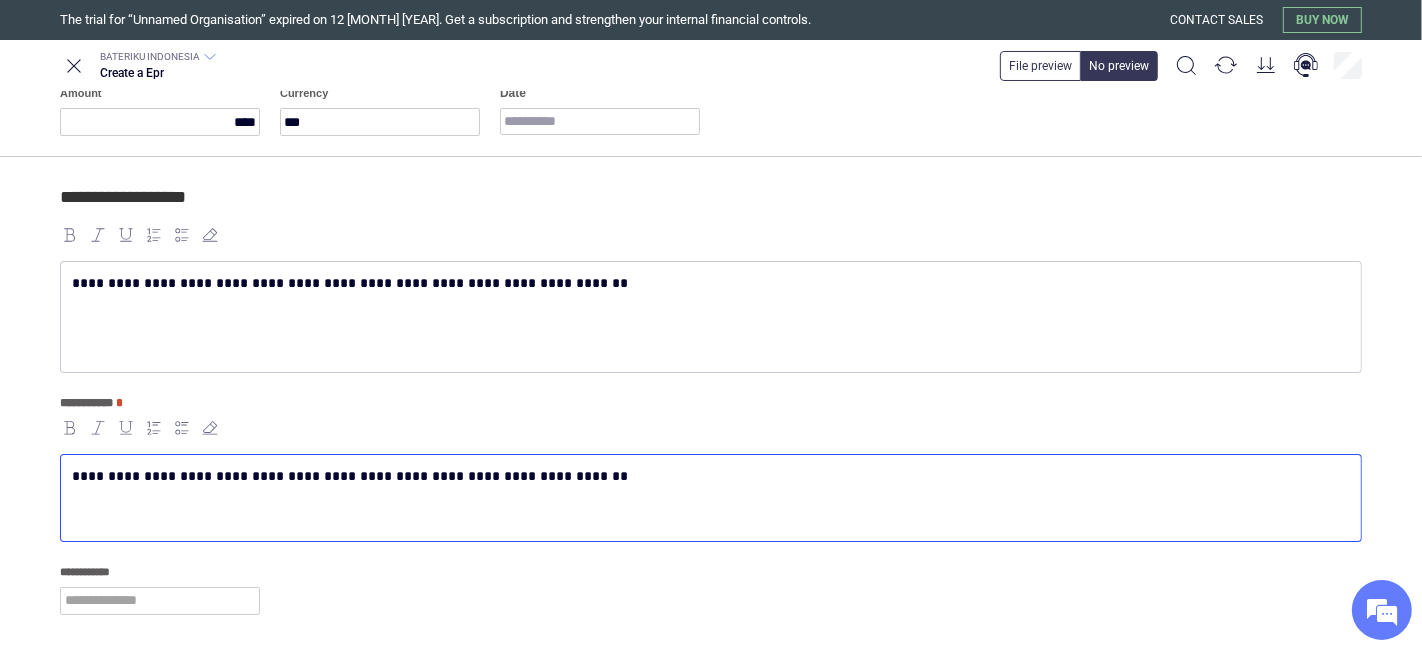 scroll, scrollTop: 0, scrollLeft: 0, axis: both 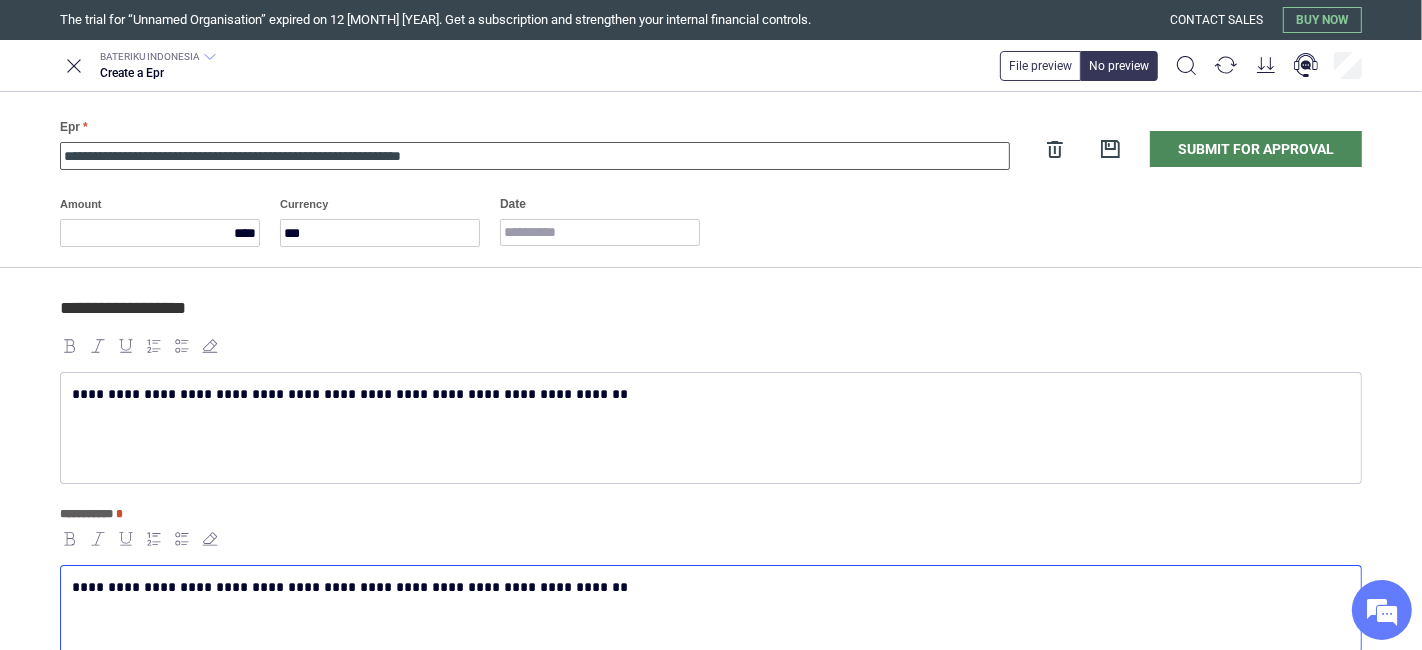 click on "**********" at bounding box center (535, 156) 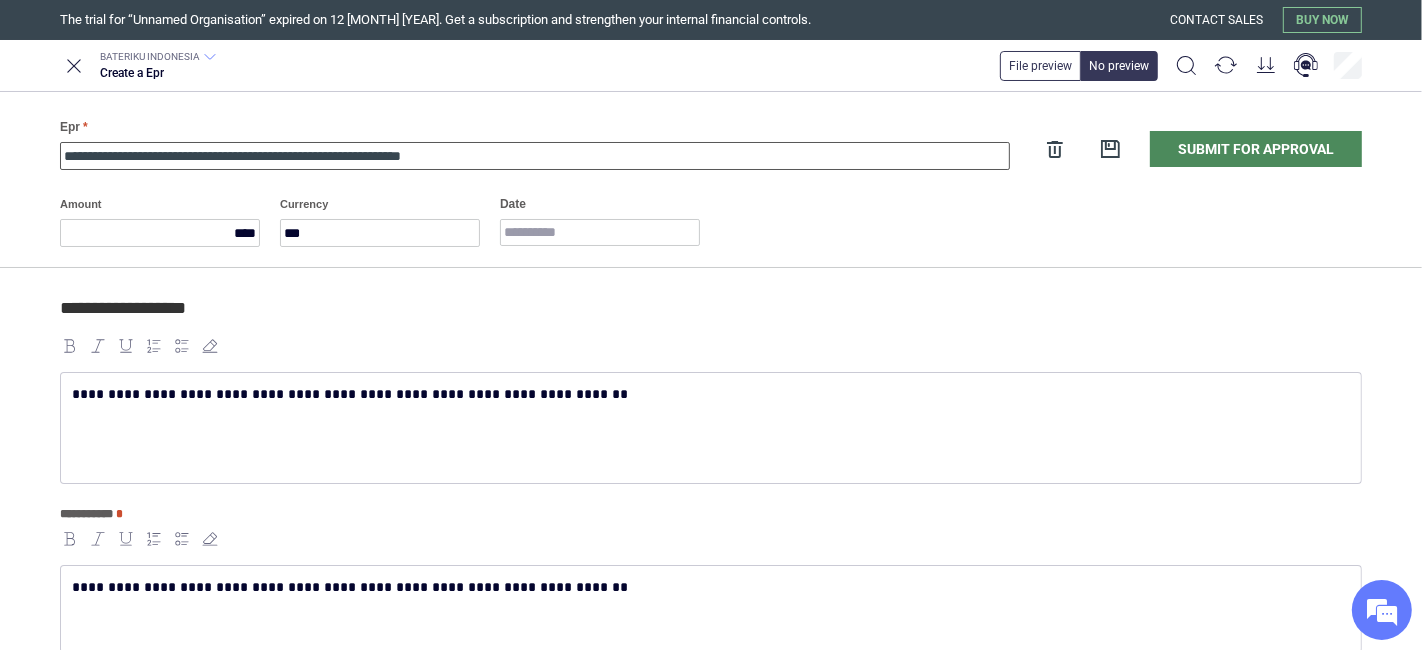 paste on "**********" 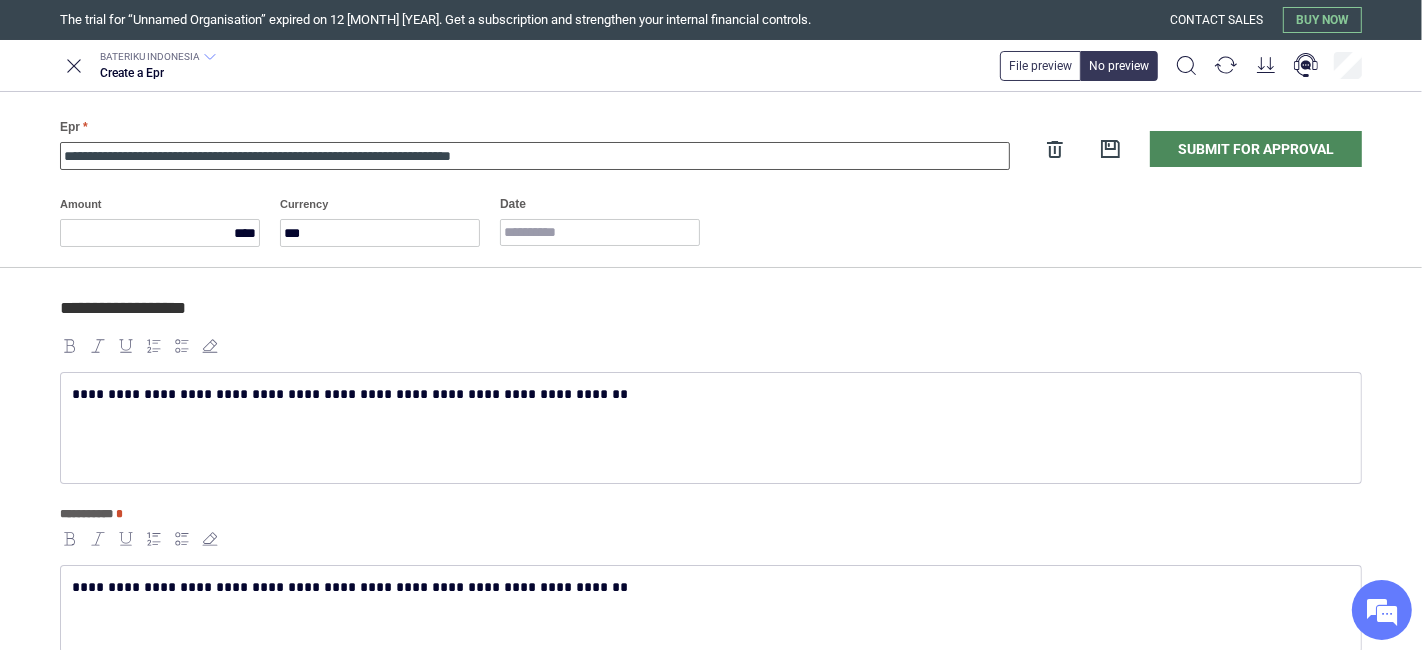 type on "**********" 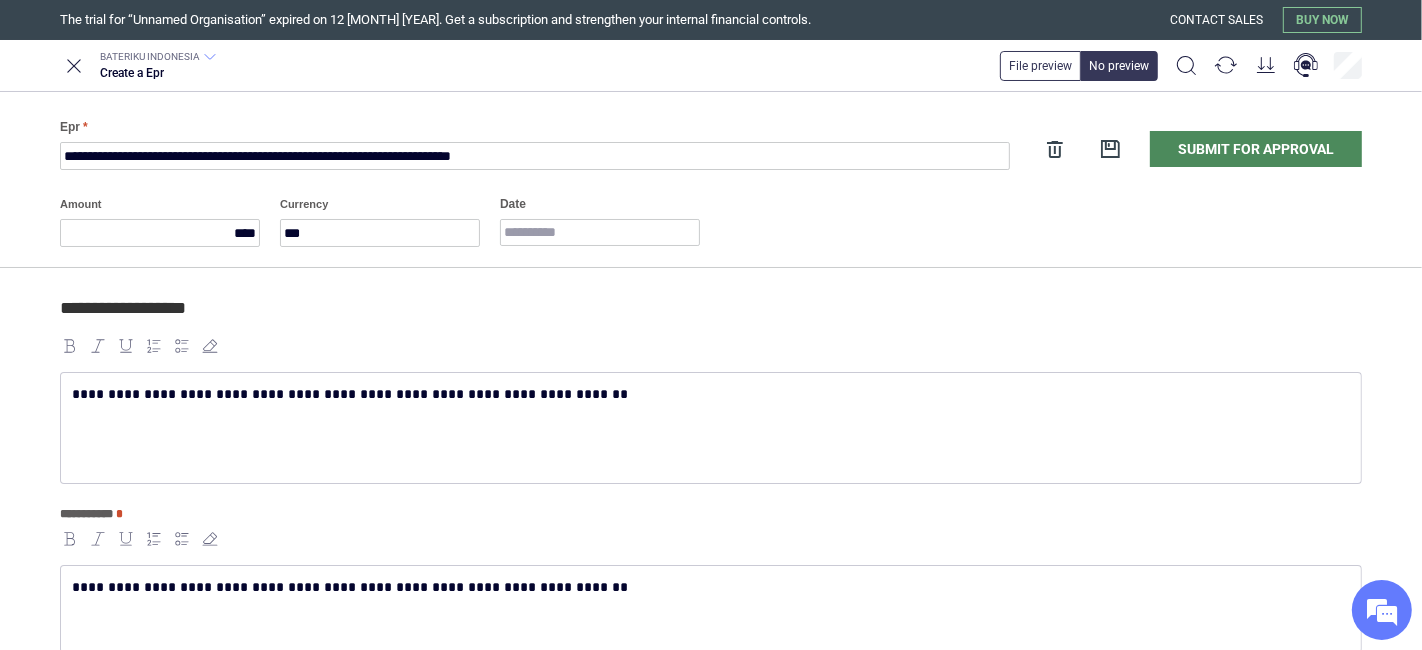 click on "**********" at bounding box center (711, 609) 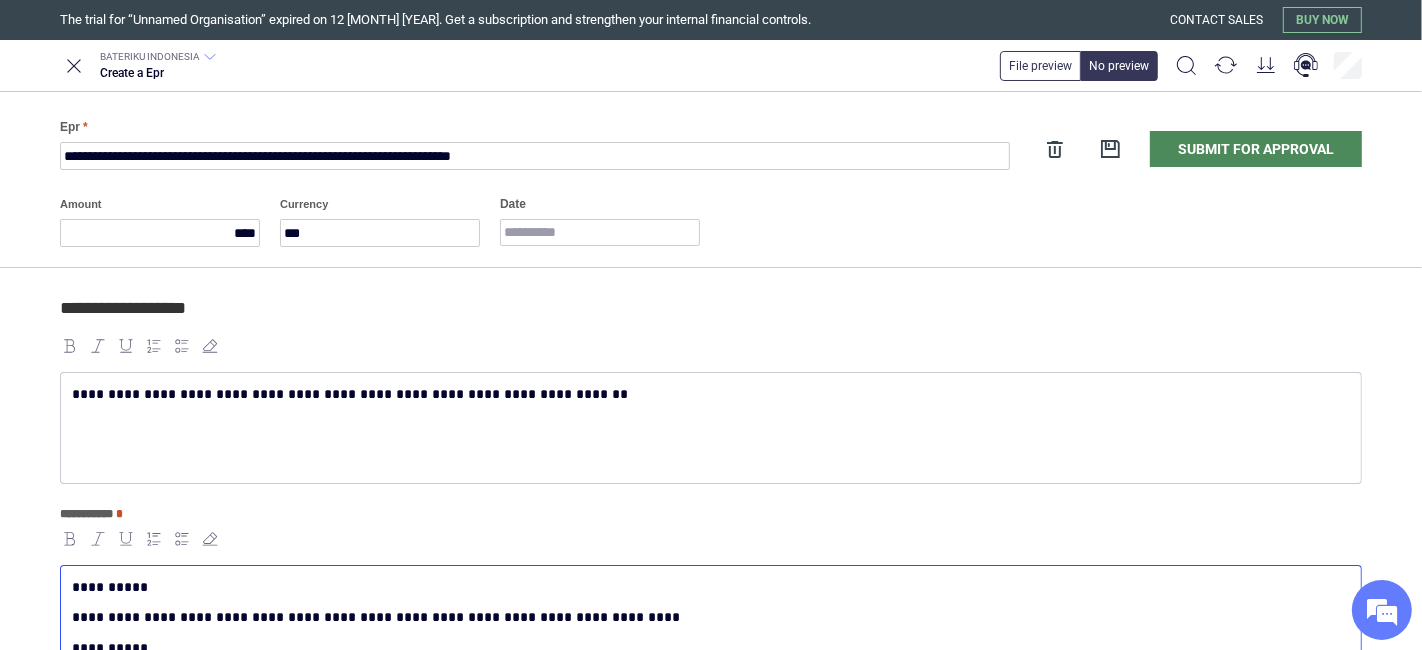 scroll, scrollTop: 10, scrollLeft: 0, axis: vertical 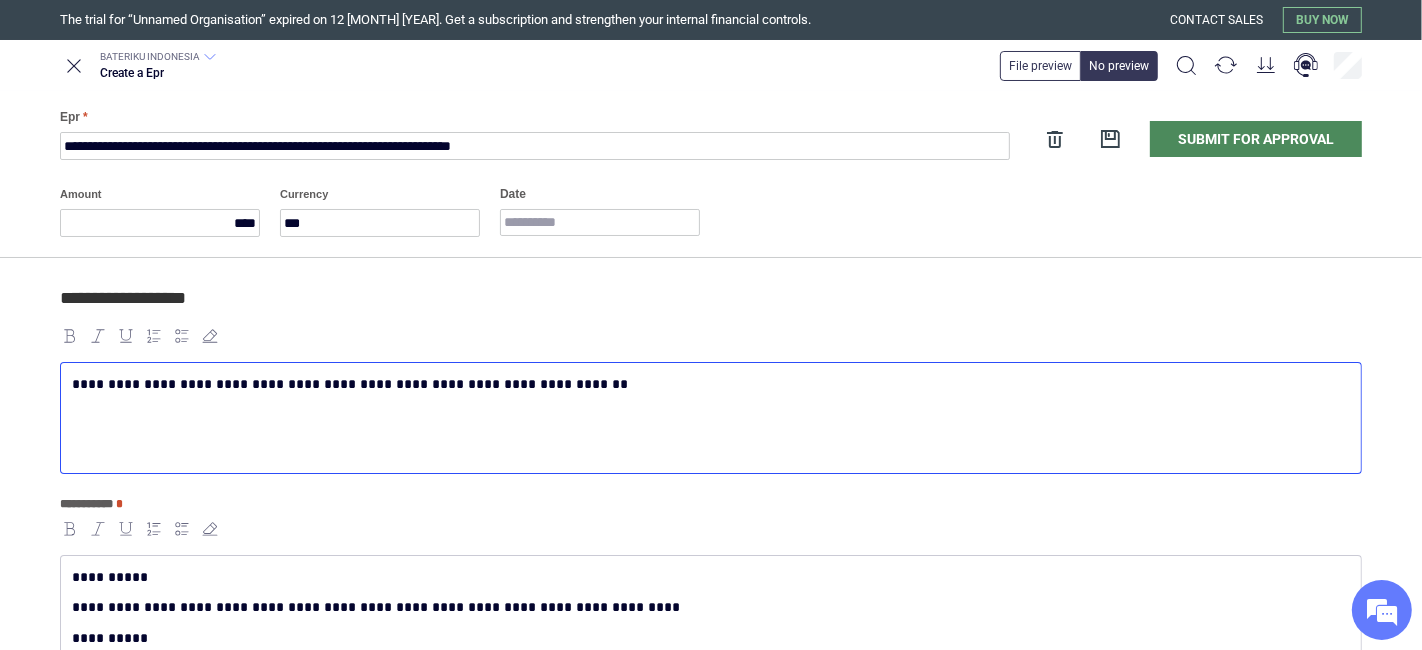 click on "**********" at bounding box center (711, 418) 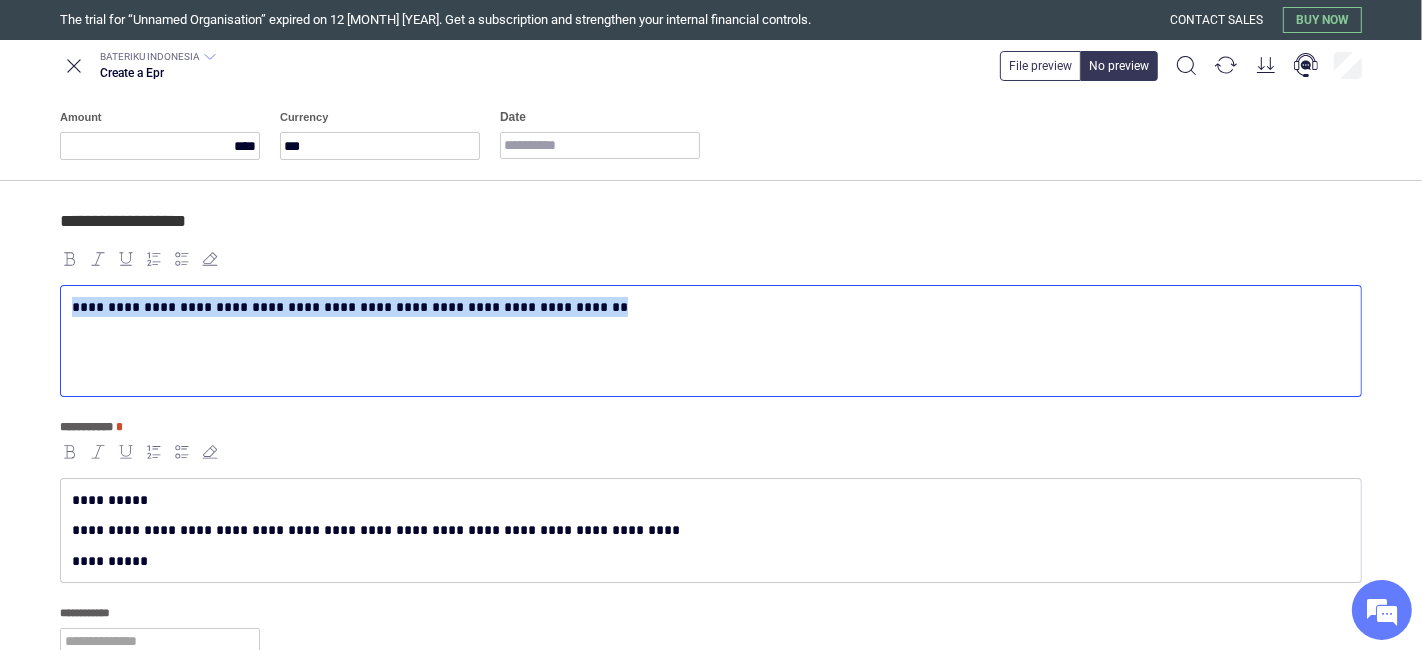 scroll, scrollTop: 121, scrollLeft: 0, axis: vertical 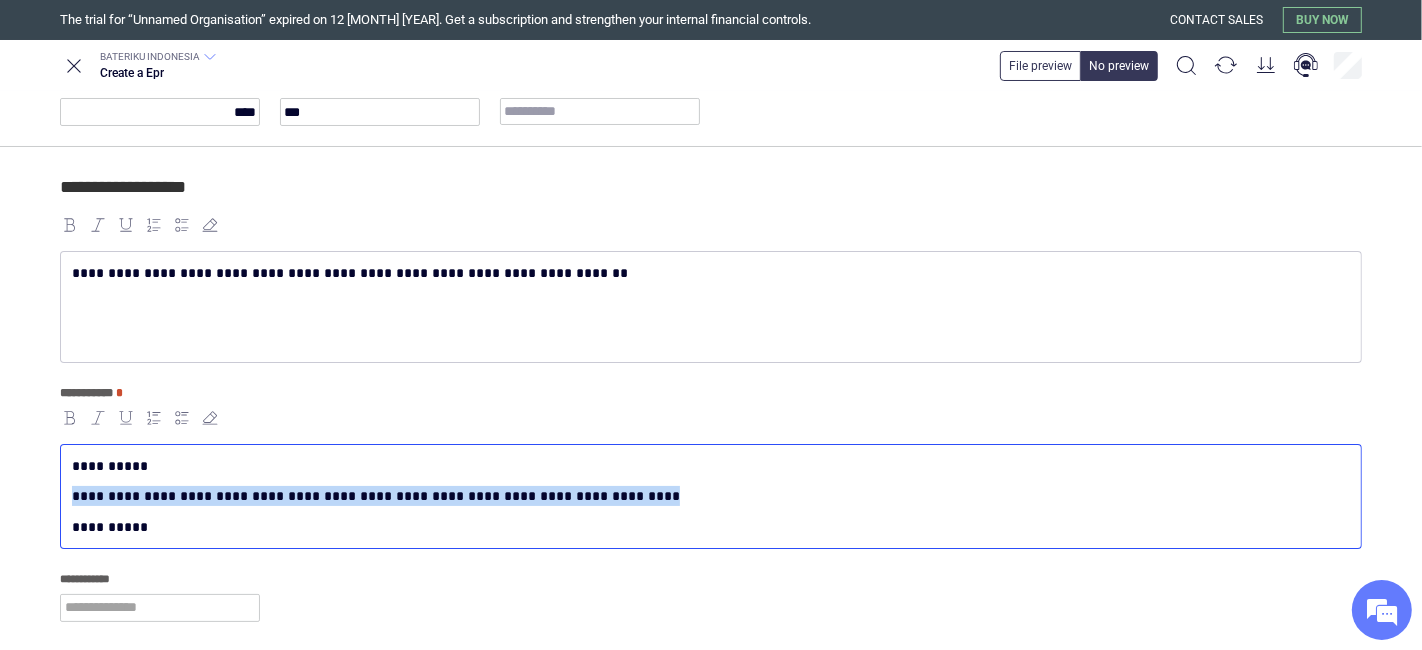 drag, startPoint x: 565, startPoint y: 490, endPoint x: 46, endPoint y: 488, distance: 519.00385 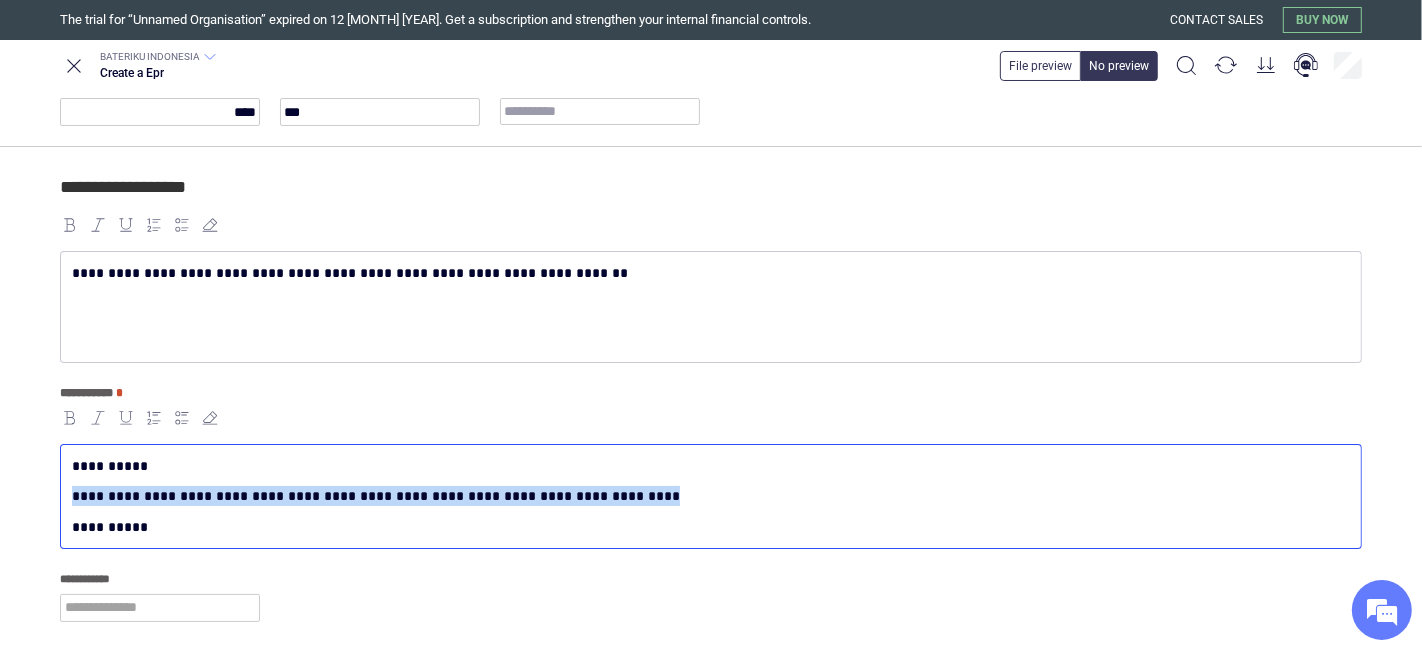 click on "**********" at bounding box center [711, 502] 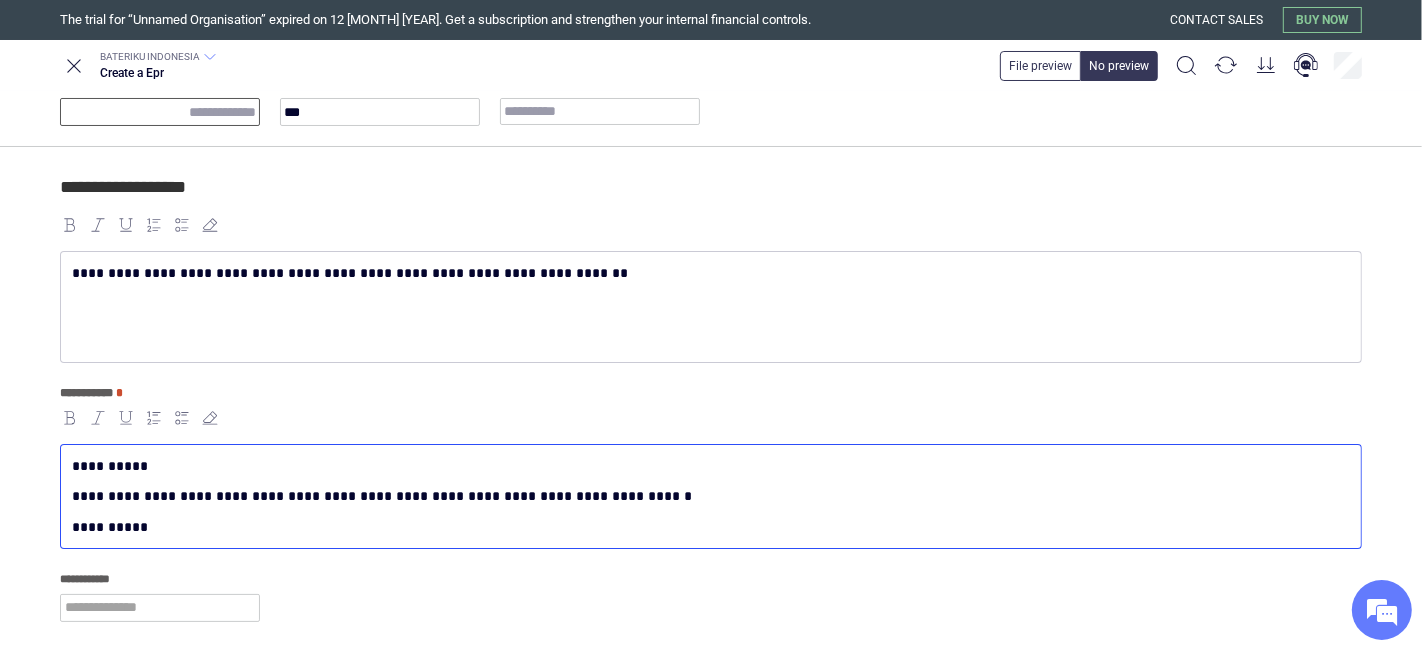 click on "Amount" at bounding box center (160, 112) 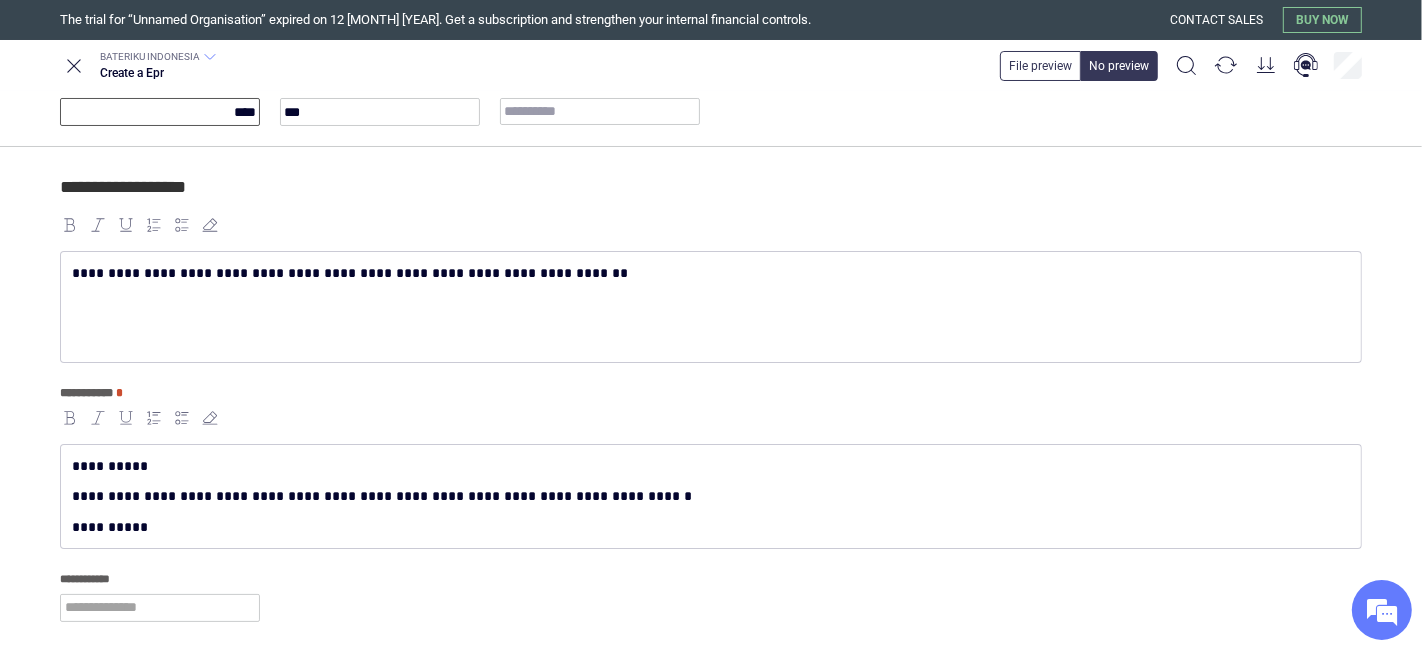 type on "****" 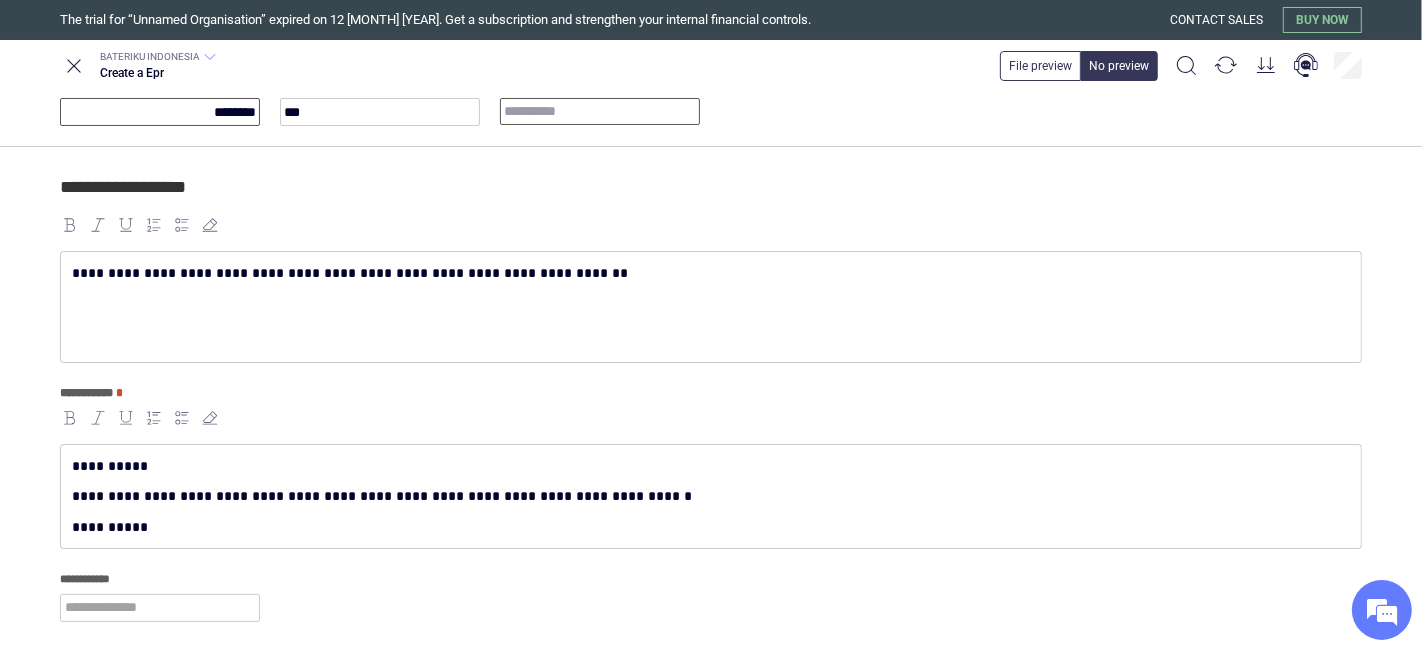 click on "Date" at bounding box center [600, 111] 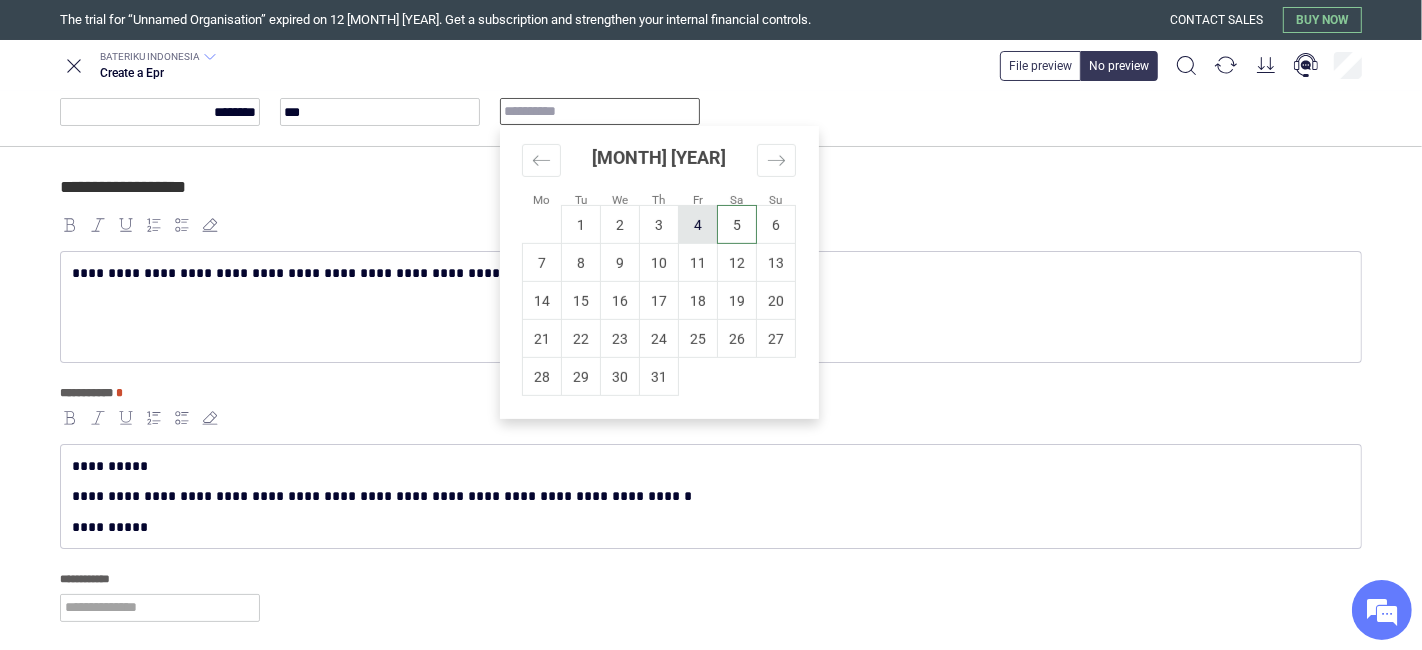 click on "4" at bounding box center (698, 224) 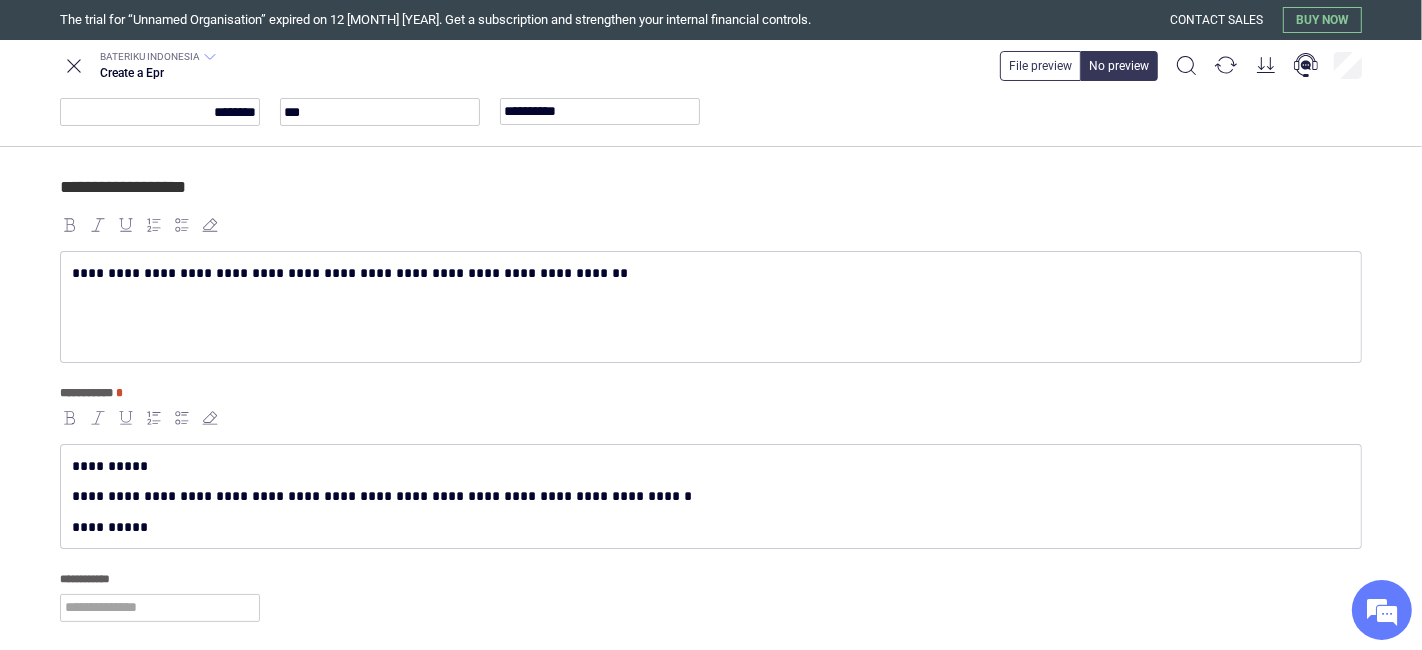 click on "**********" at bounding box center [711, 307] 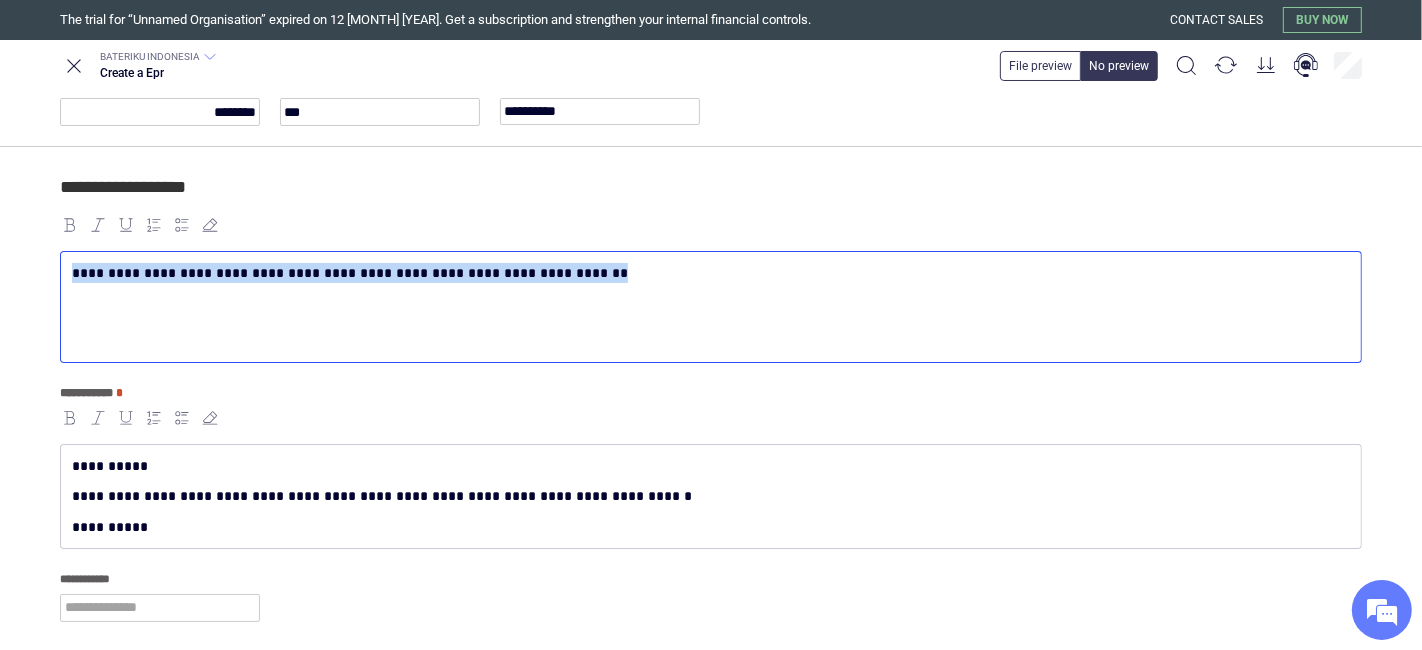 copy on "**********" 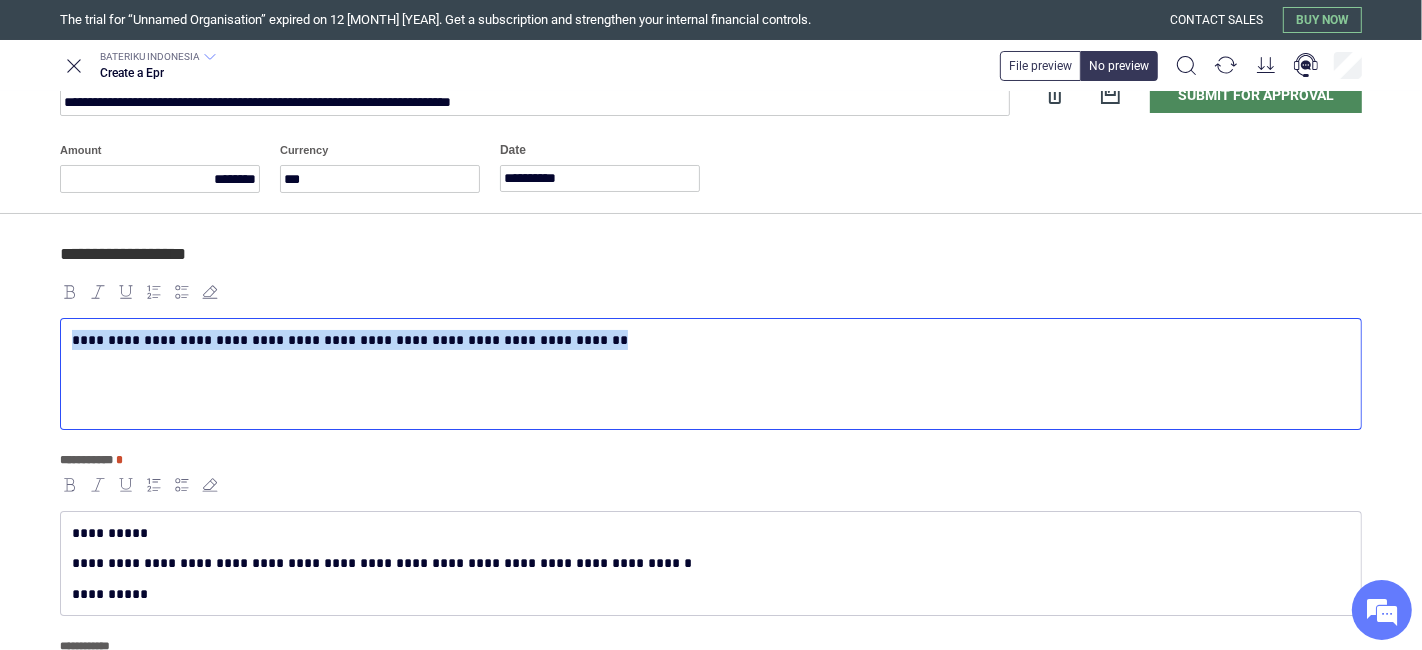 scroll, scrollTop: 0, scrollLeft: 0, axis: both 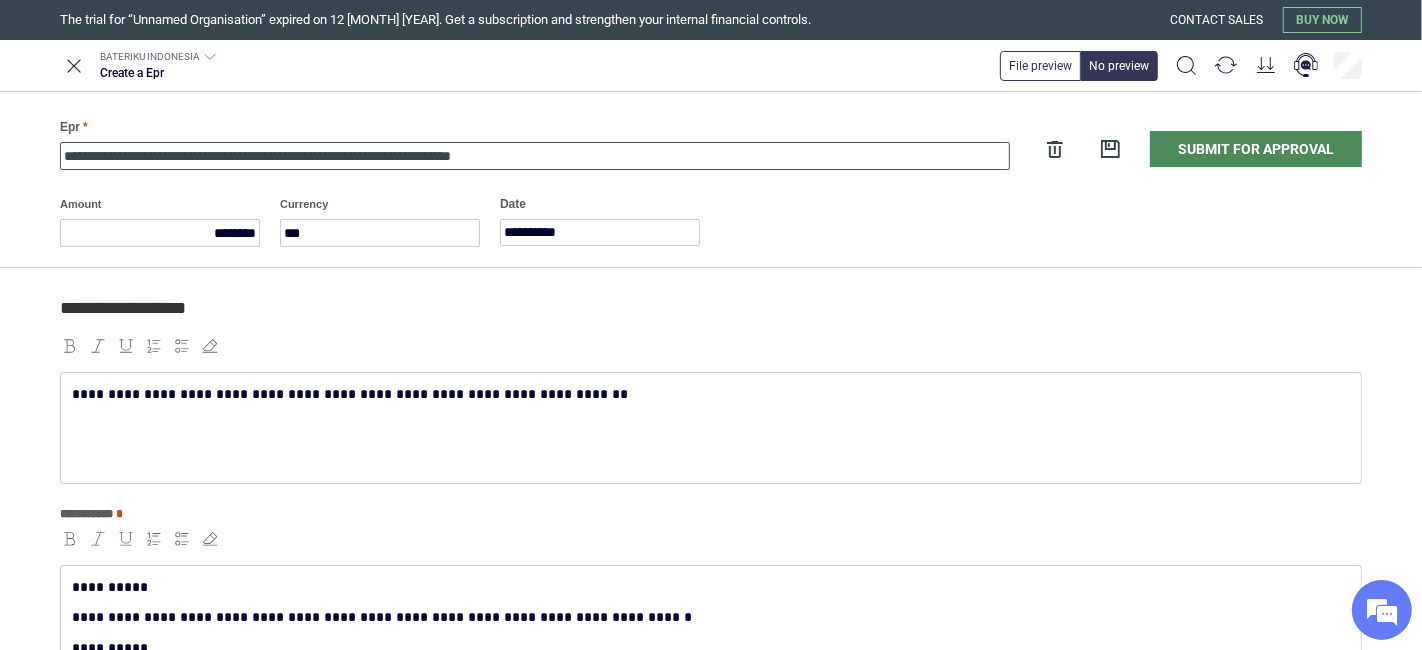 click on "**********" at bounding box center [535, 156] 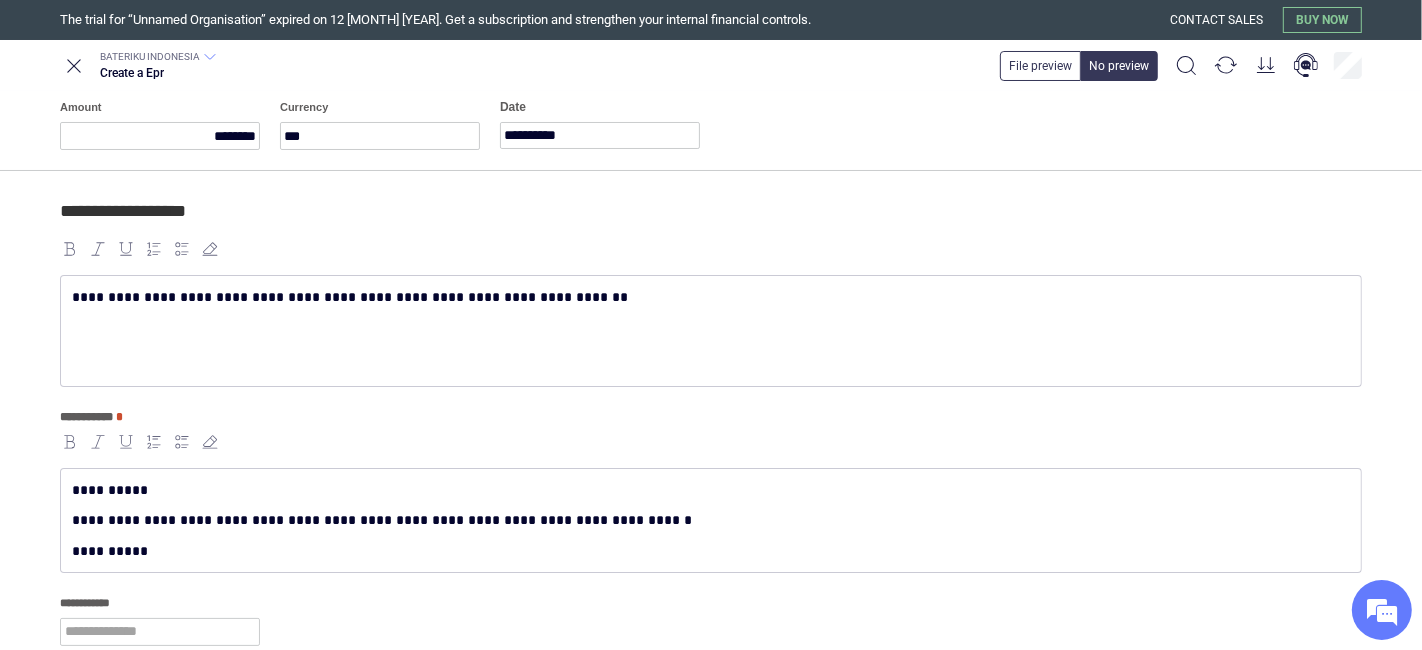 scroll, scrollTop: 265, scrollLeft: 0, axis: vertical 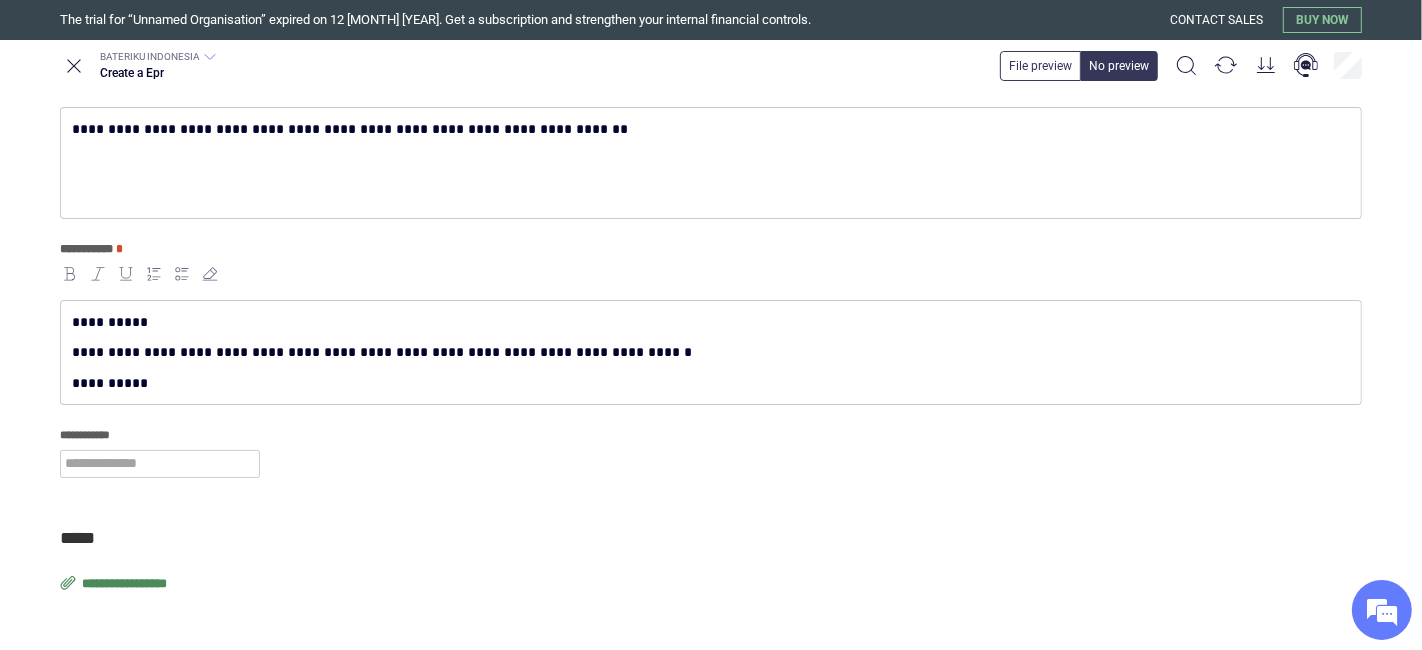 type on "**********" 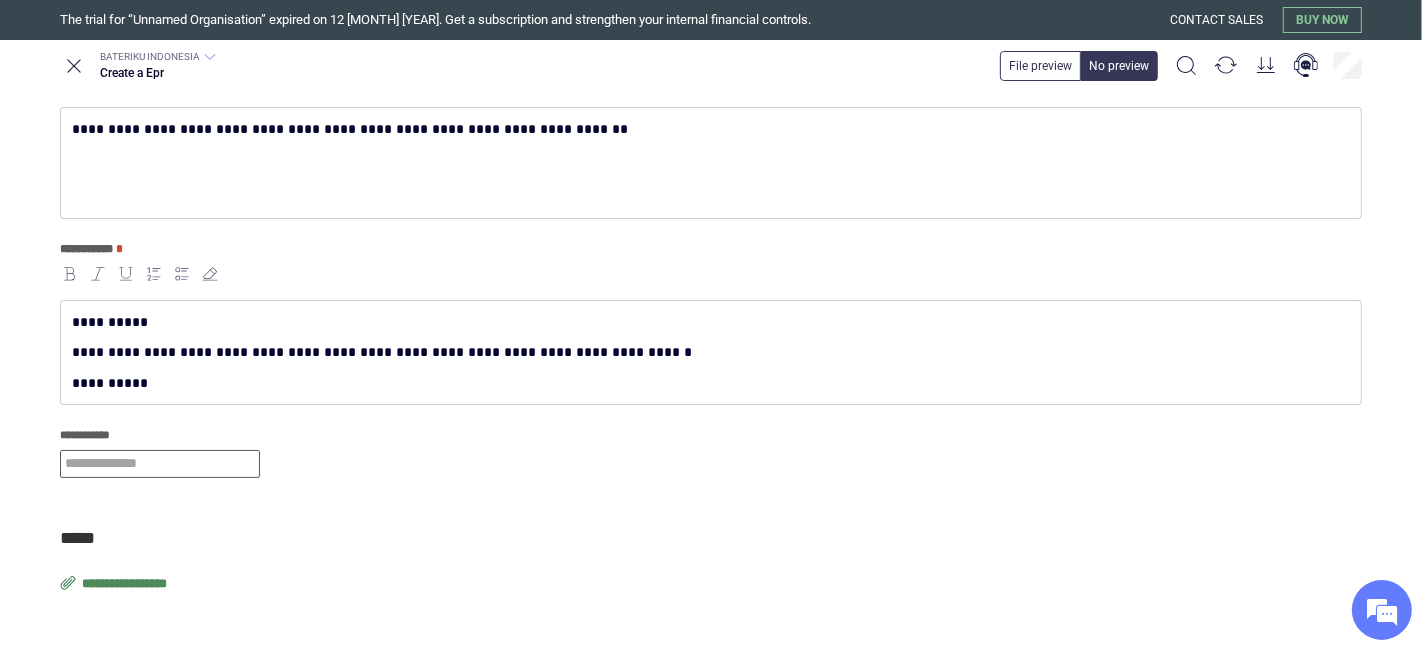 click at bounding box center [160, 464] 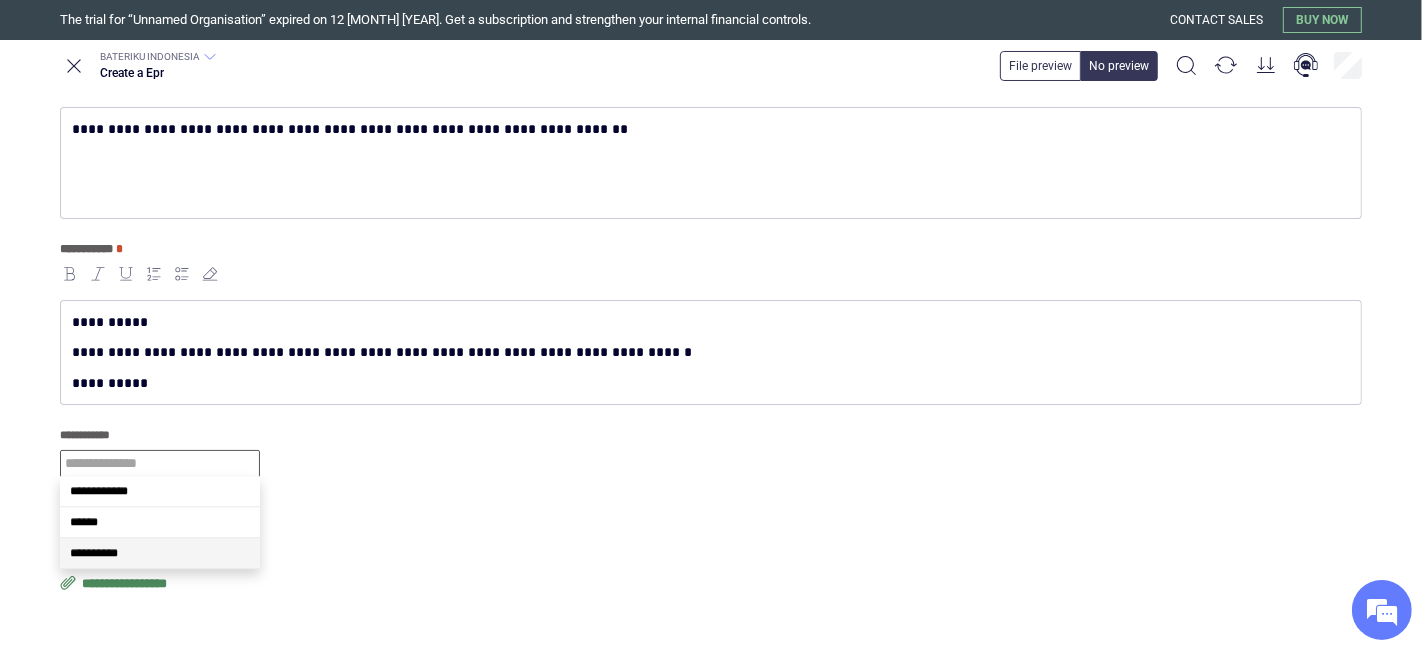 click on "**********" at bounding box center [160, 553] 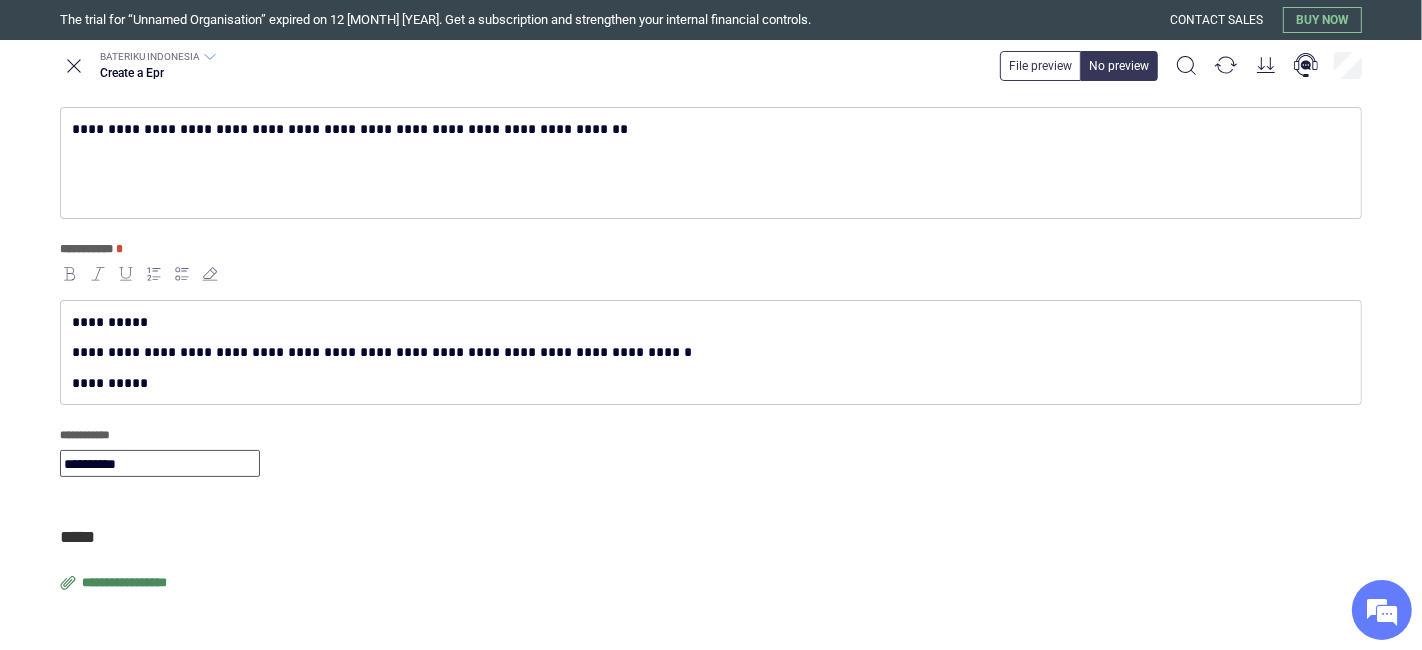 click on "**********" at bounding box center [707, 129] 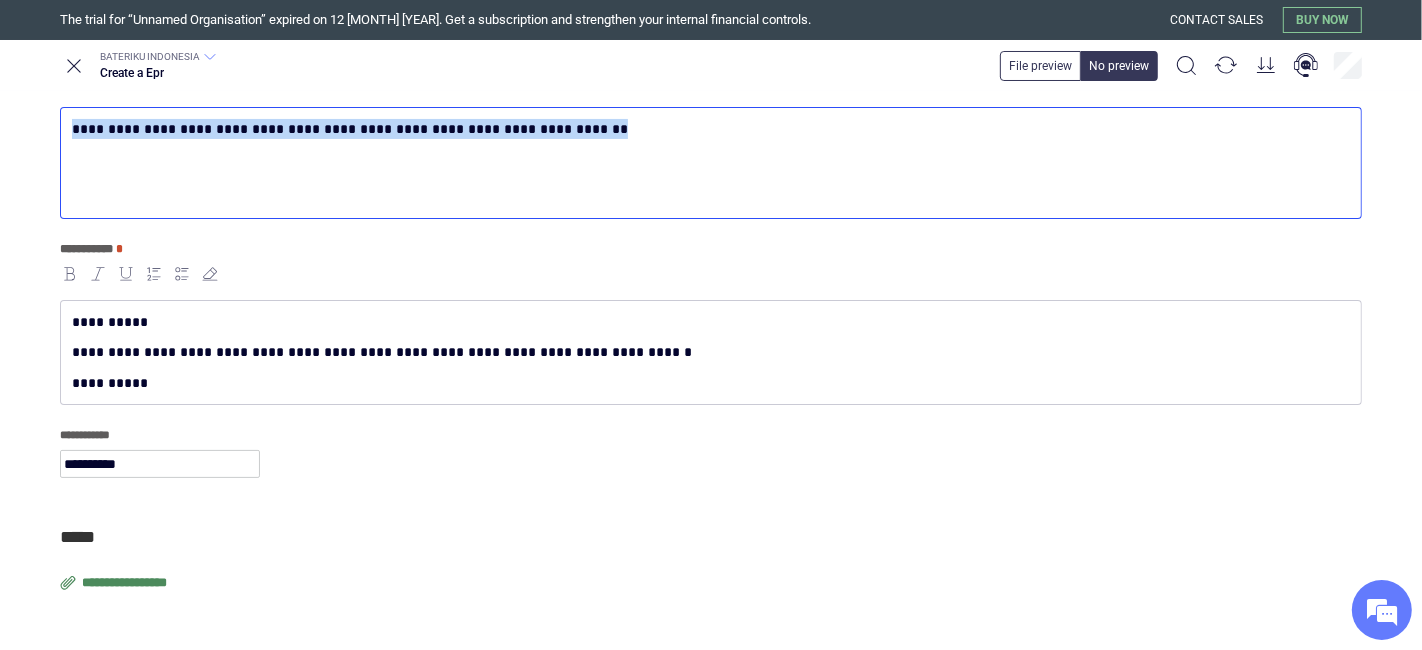 copy on "**********" 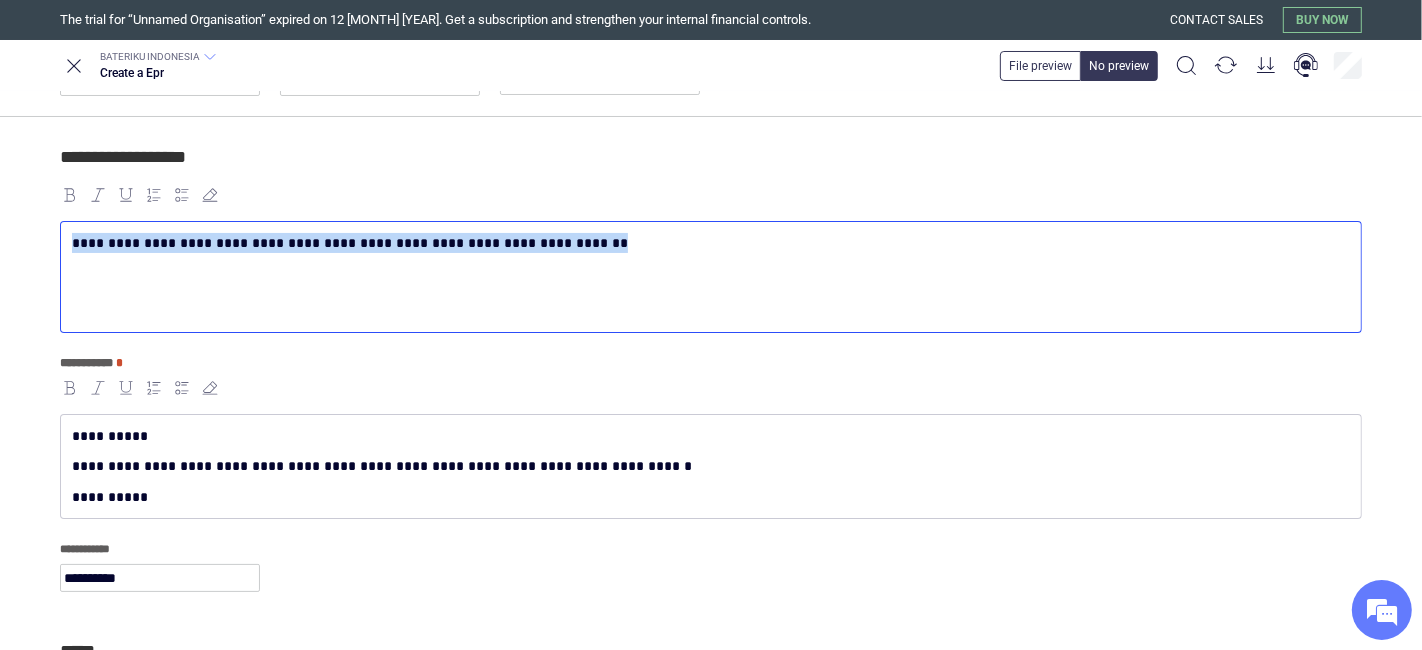 scroll, scrollTop: 0, scrollLeft: 0, axis: both 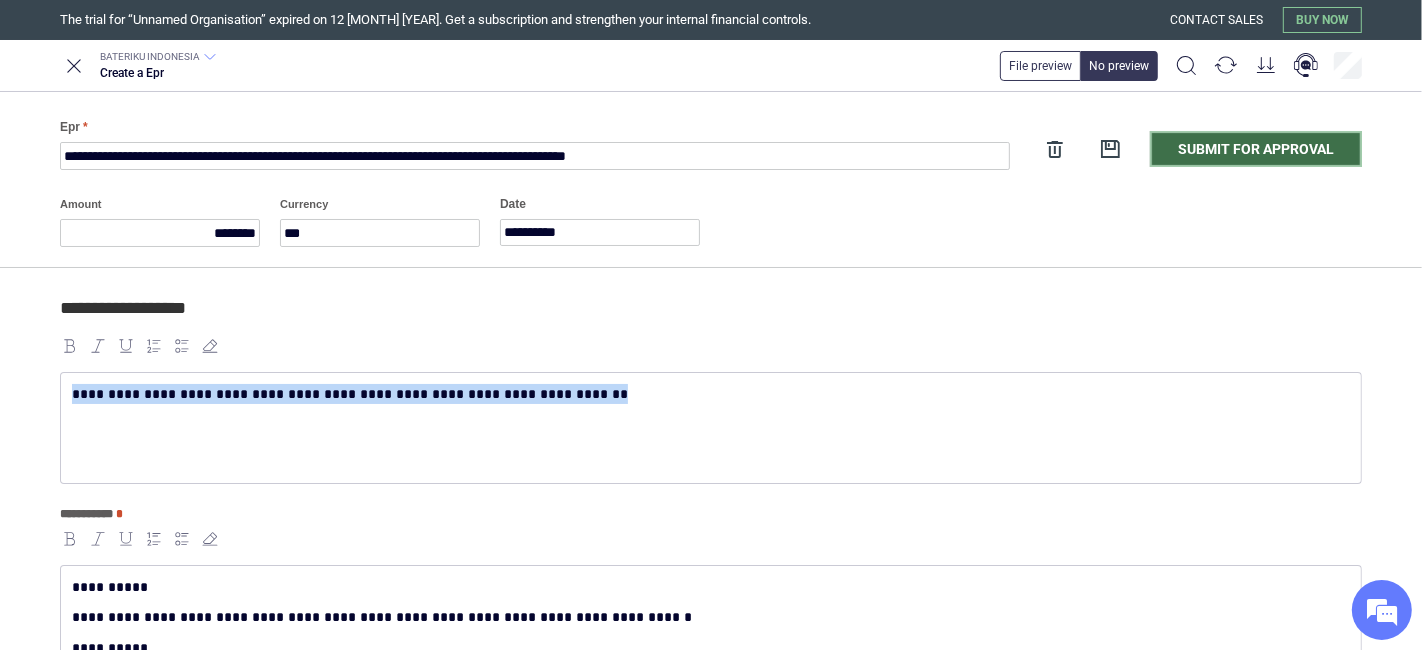 click on "Submit for approval" at bounding box center (1256, 149) 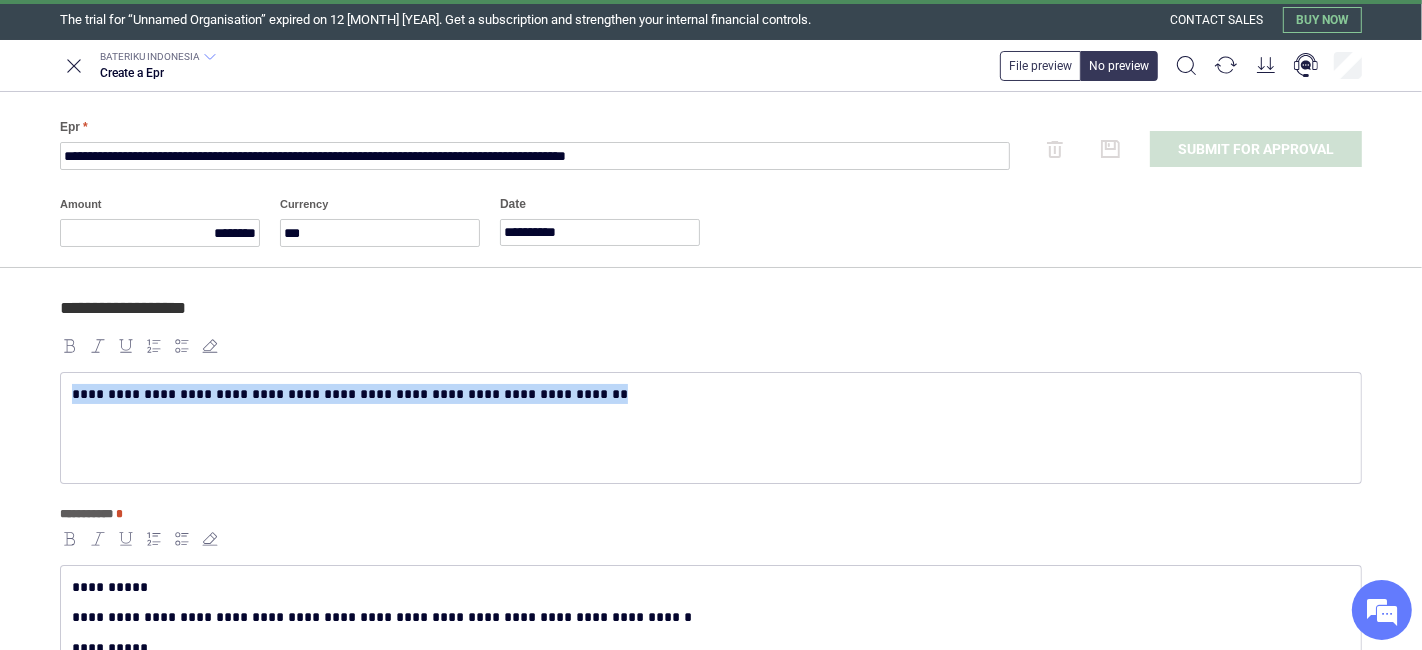 click on "**********" at bounding box center [711, 428] 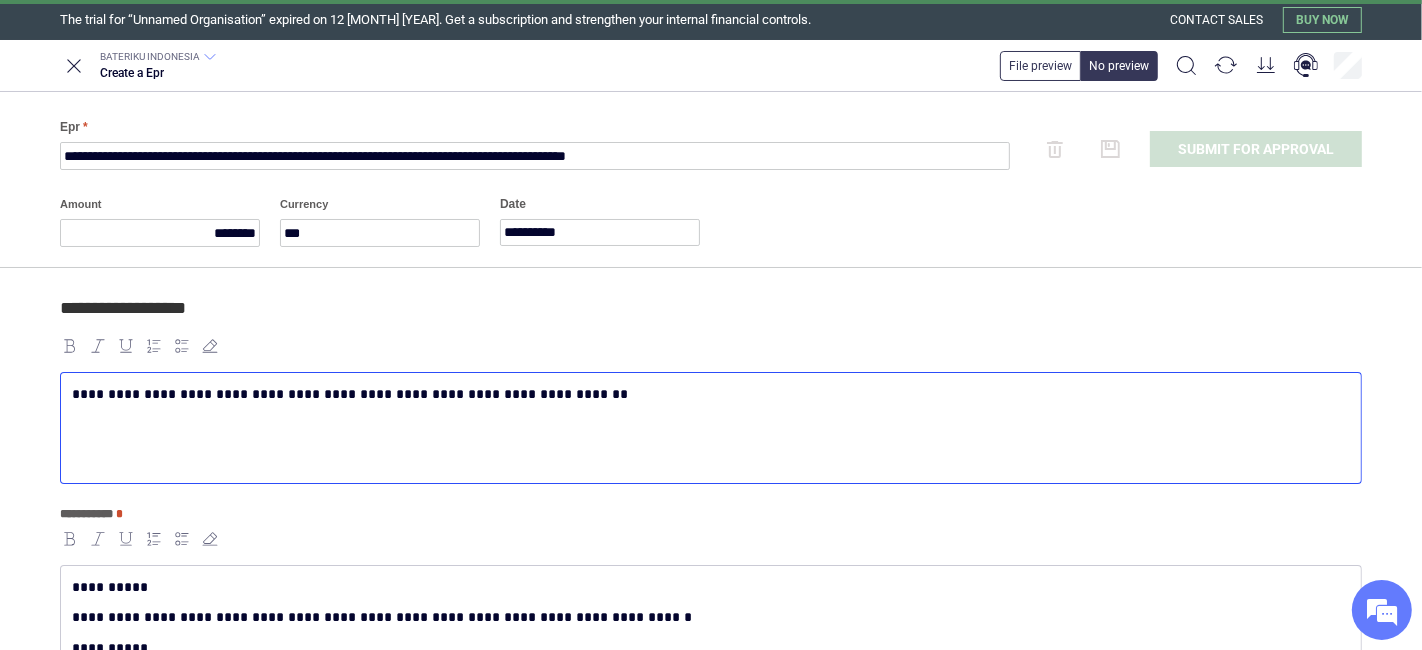 click on "**********" at bounding box center [711, 410] 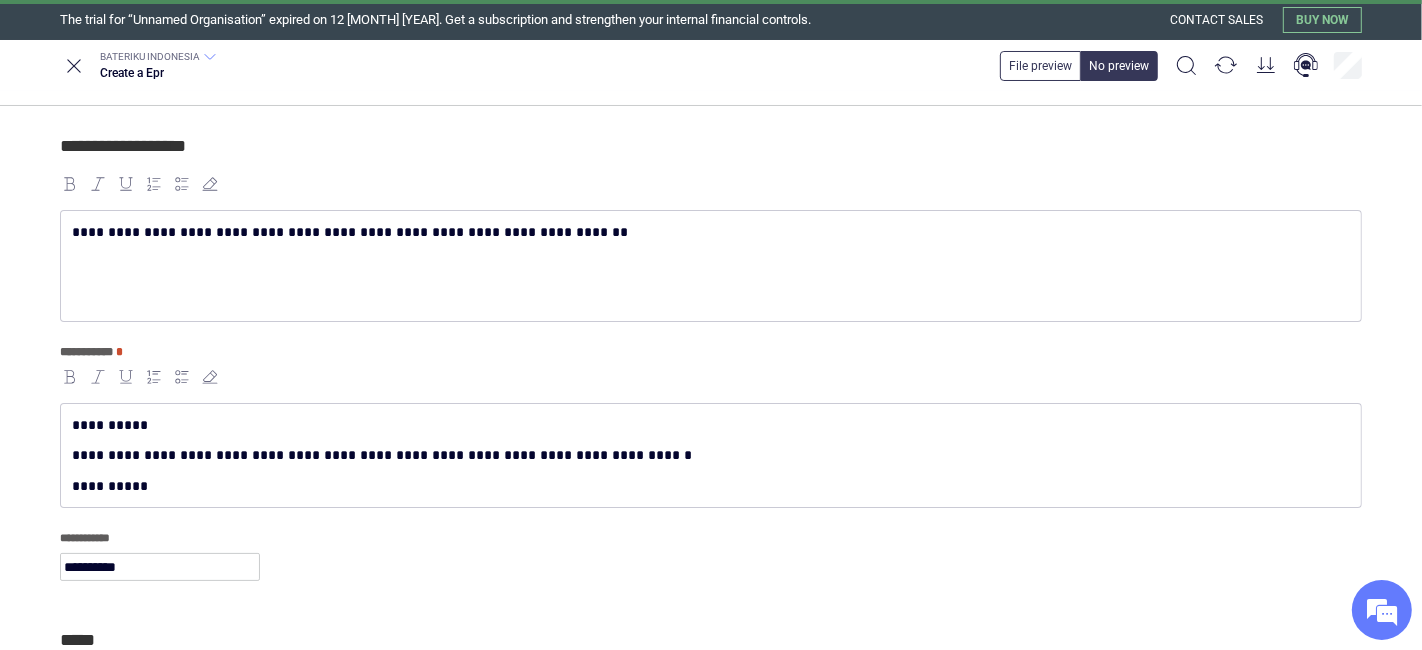 scroll, scrollTop: 265, scrollLeft: 0, axis: vertical 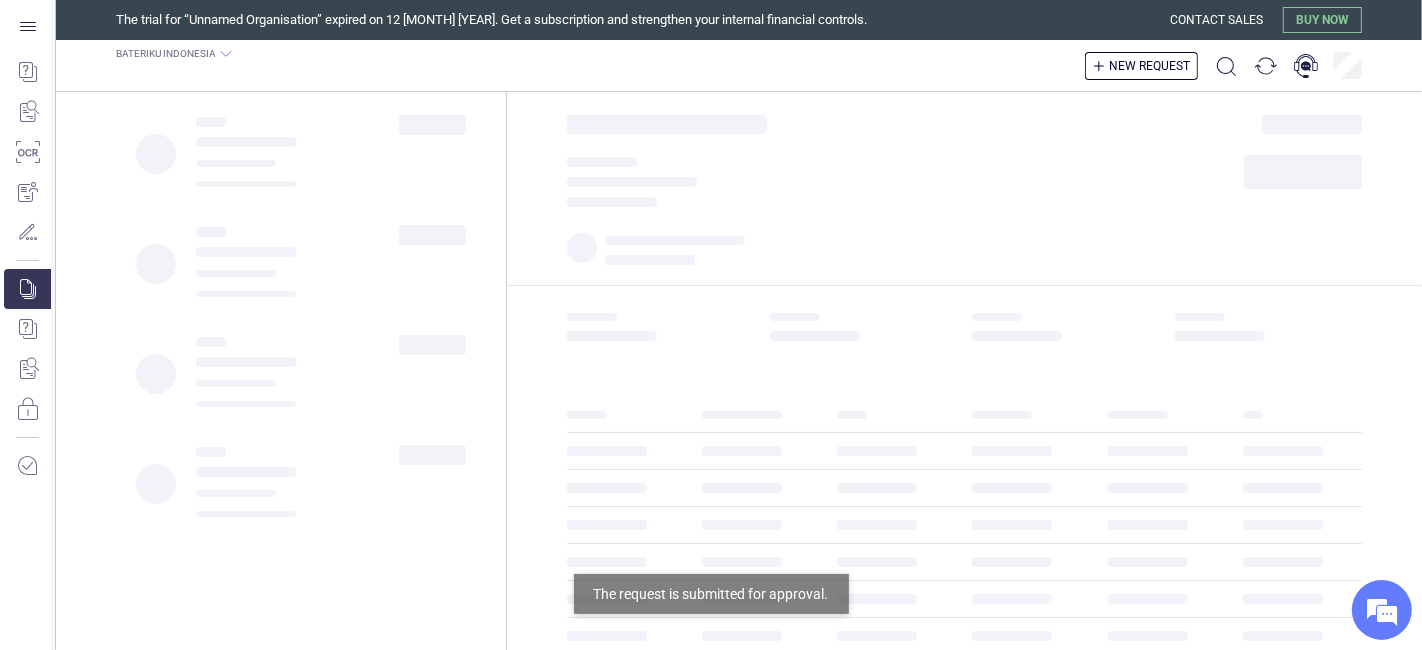 click on "‌ ‌ ‌ ‌ ‌ ‌ ‌ ‌ ‌ ‌ ‌ ‌ ‌ ‌ ‌ ‌ ‌ ‌ ‌ ‌ ‌ ‌ ‌ ‌" at bounding box center [281, 371] 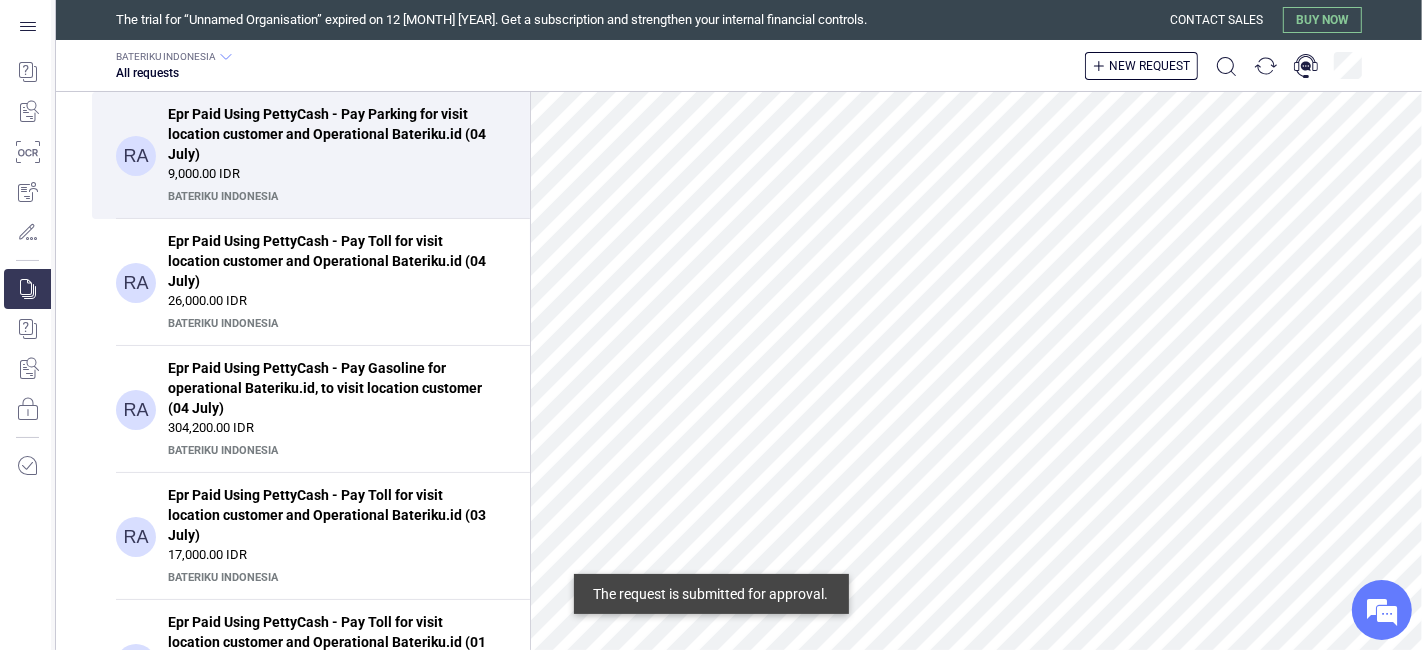 click on "Epr Paid Using PettyCash - Pay Parking for visit location customer and Operational Bateriku.id (04 July)" at bounding box center (331, 134) 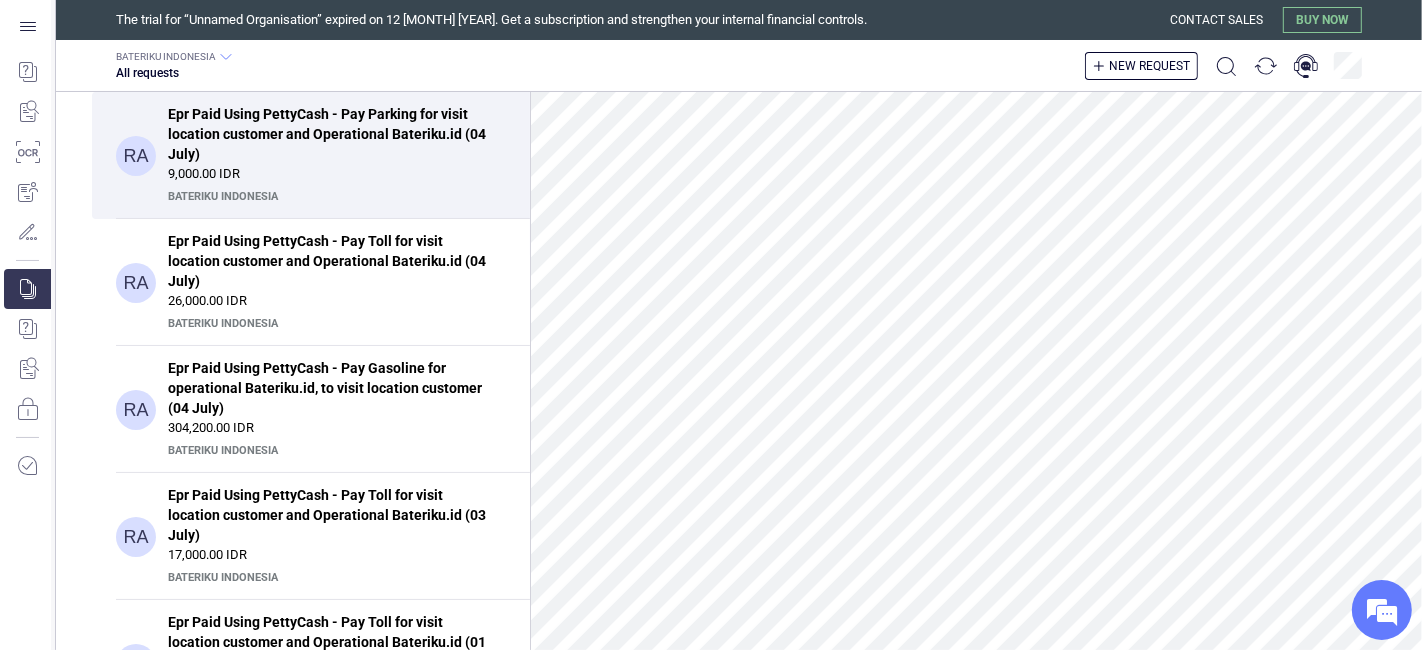 scroll, scrollTop: 0, scrollLeft: 0, axis: both 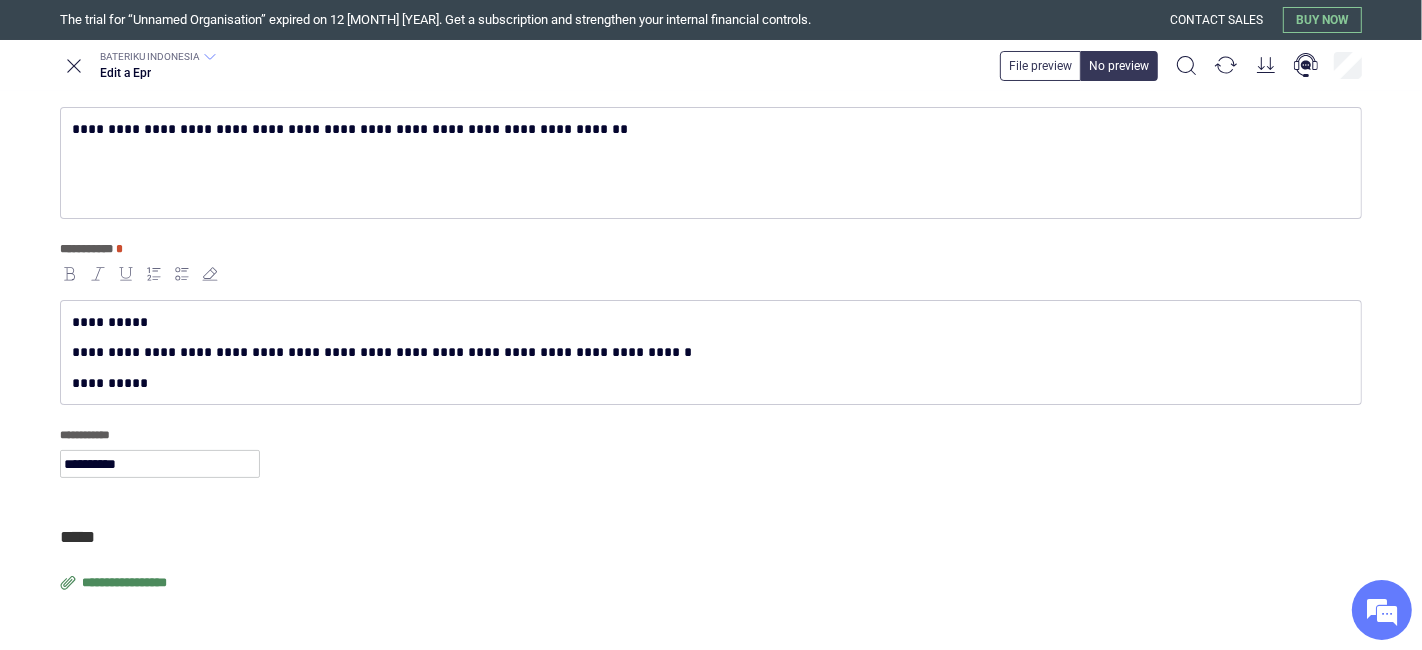 click on "**********" at bounding box center (126, 583) 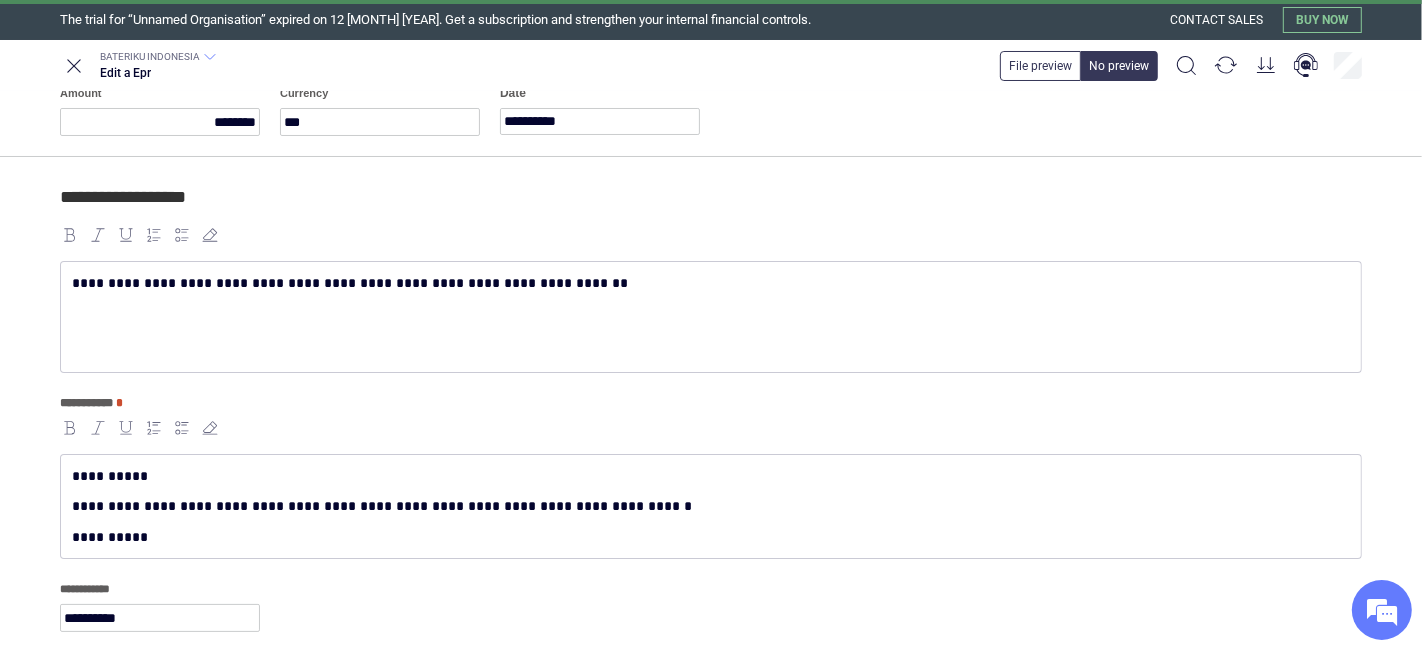 scroll, scrollTop: 0, scrollLeft: 0, axis: both 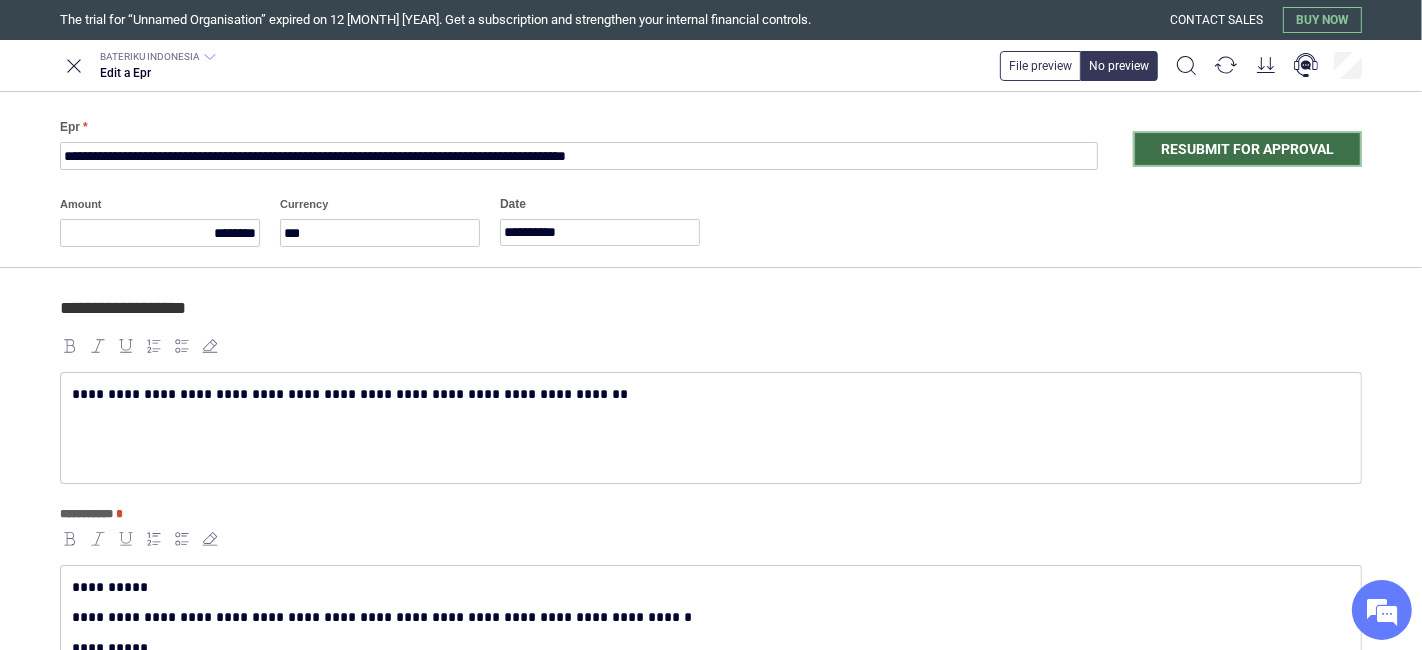 click on "Resubmit for approval" at bounding box center [1247, 149] 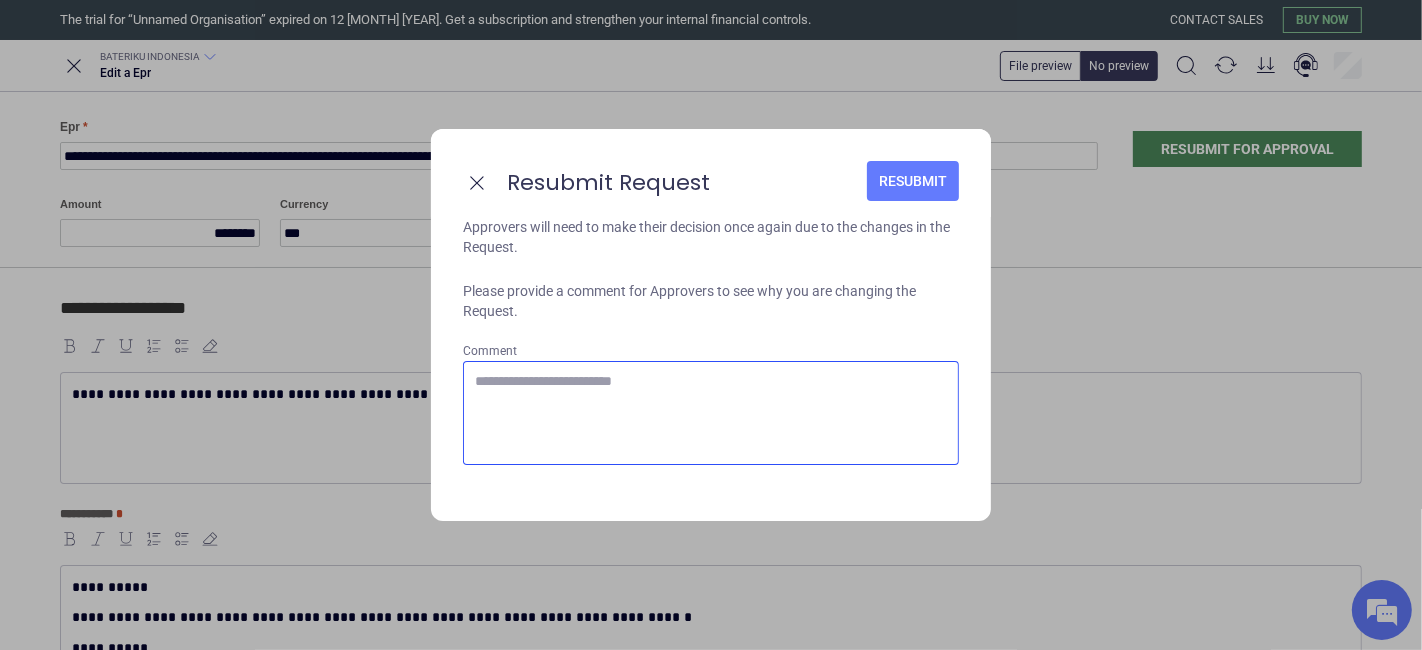 click on "Resubmit" at bounding box center [913, 181] 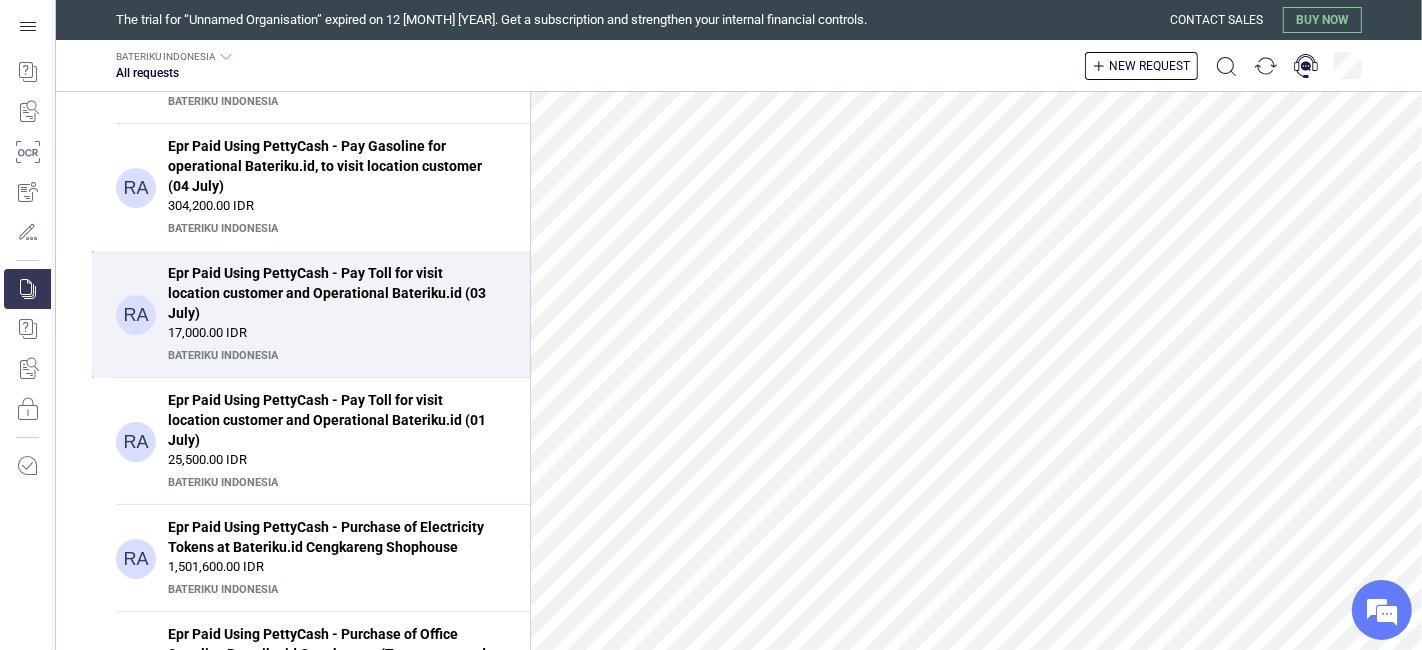 scroll, scrollTop: 0, scrollLeft: 0, axis: both 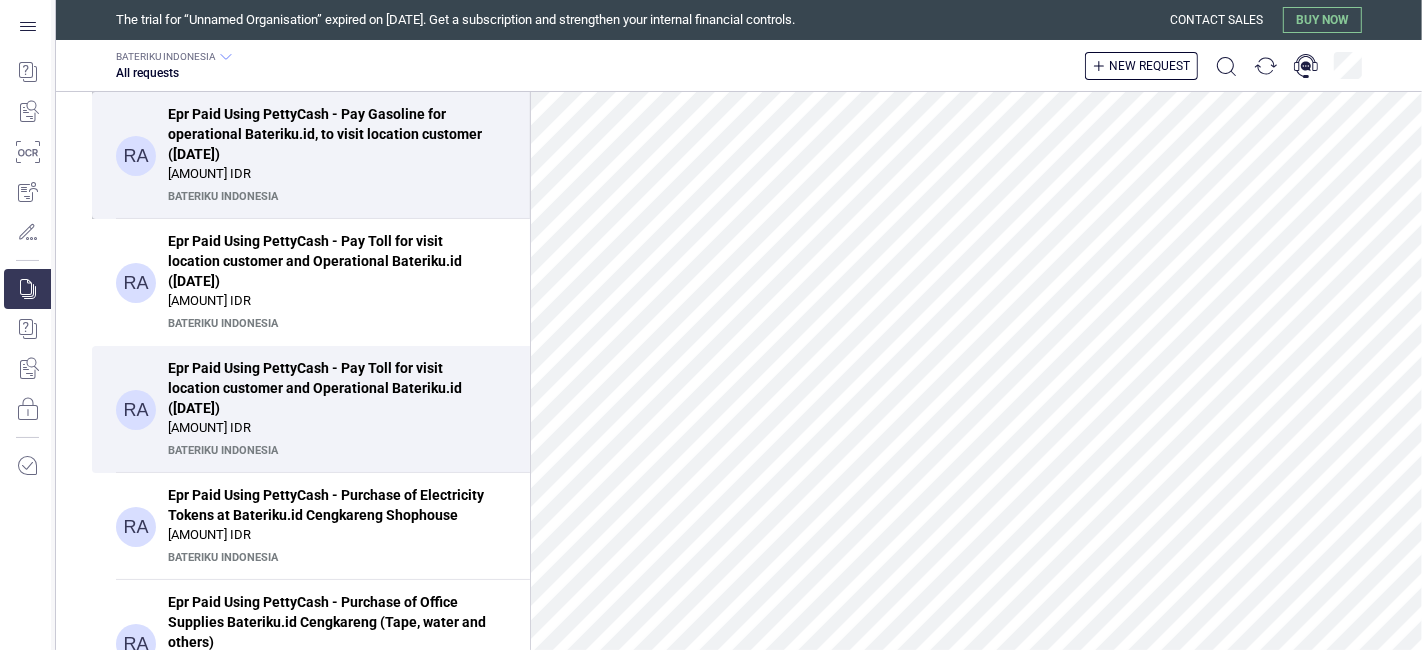 click on "304,200.00 IDR" at bounding box center [337, 174] 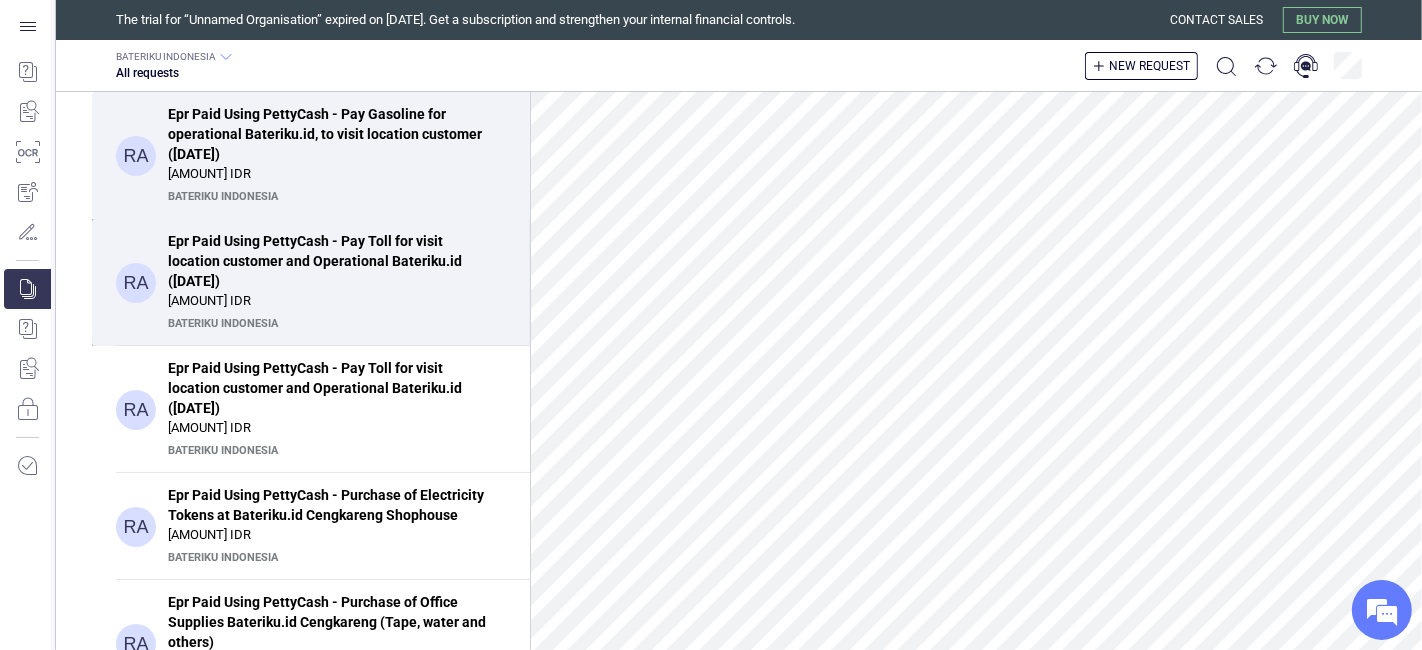 click on "RA Epr Paid Using PettyCash - Pay Toll for visit location customer and Operational Bateriku.id (03 July) 17,000.00 IDR BATERIKU INDONESIA" at bounding box center (311, 282) 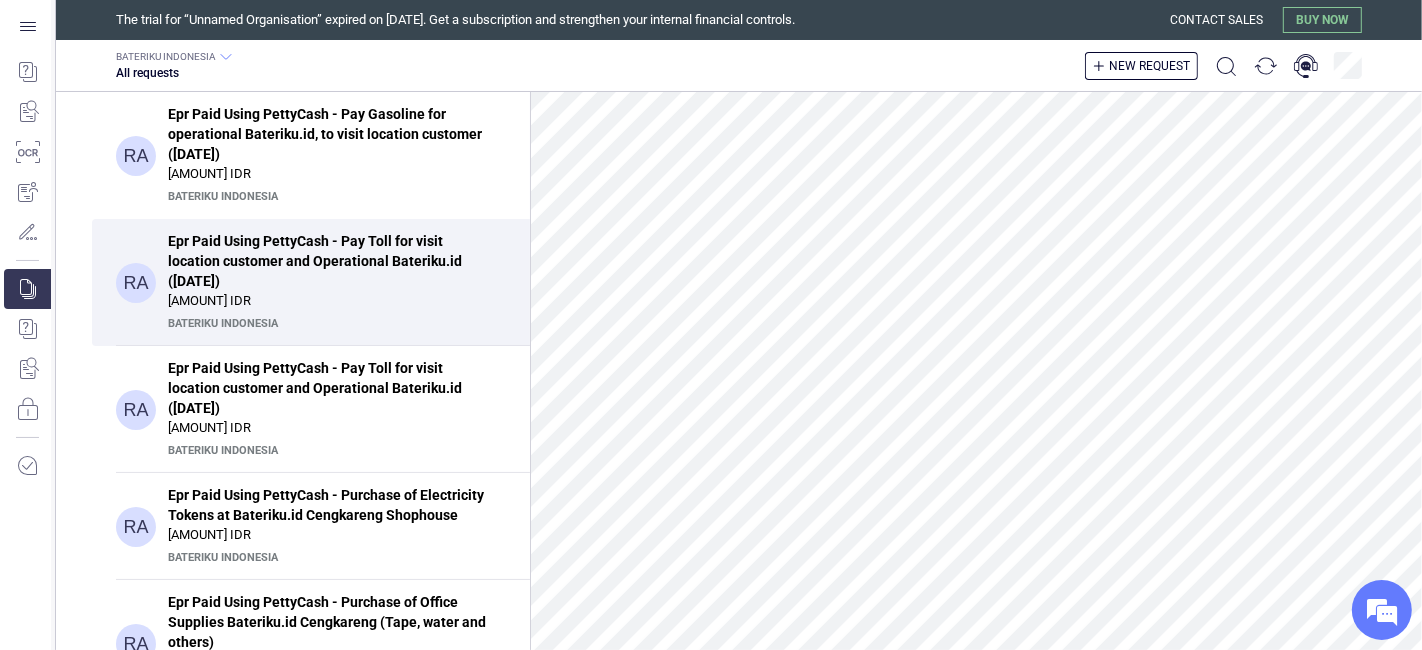 scroll, scrollTop: 0, scrollLeft: 0, axis: both 